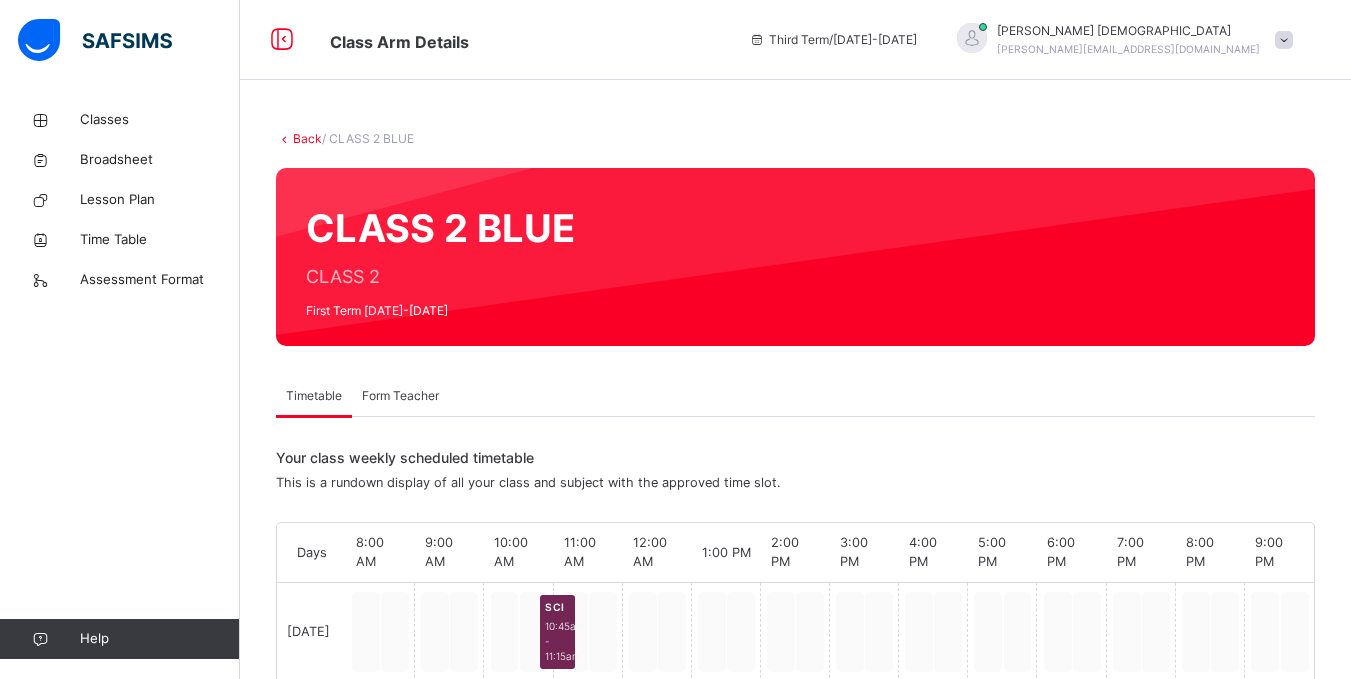 scroll, scrollTop: 0, scrollLeft: 0, axis: both 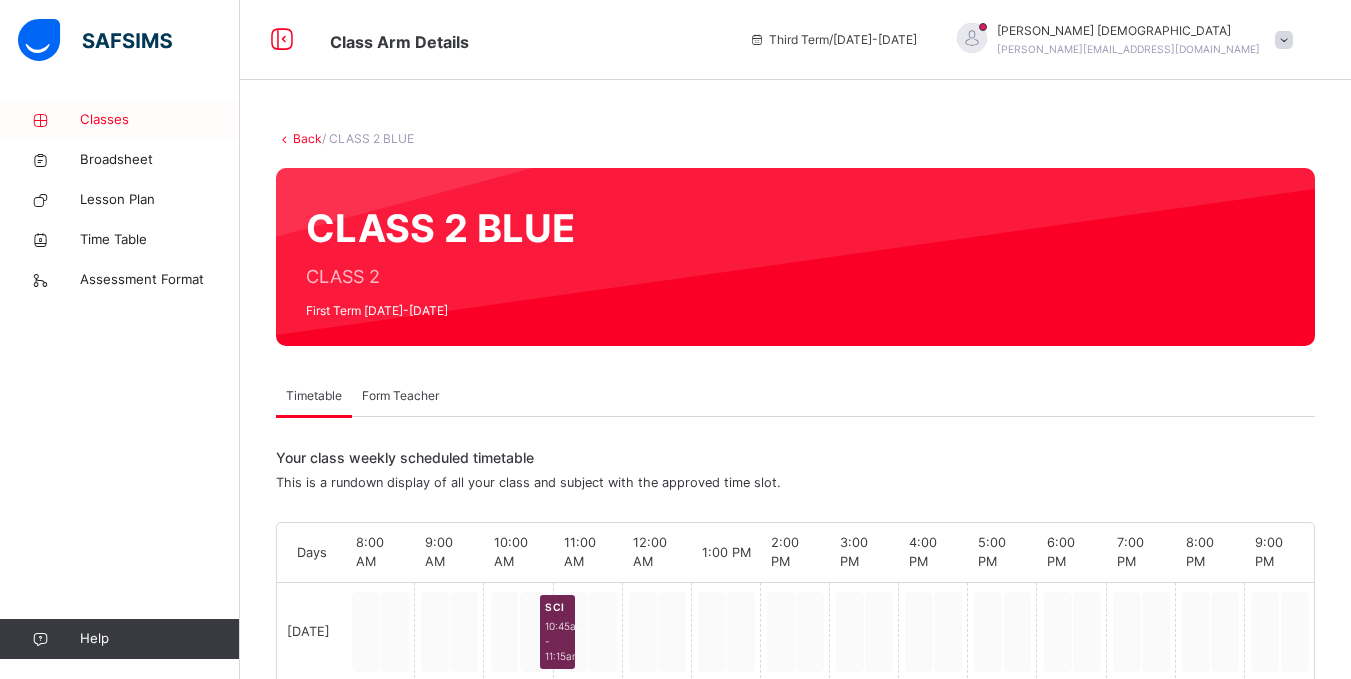 click on "Classes" at bounding box center [160, 120] 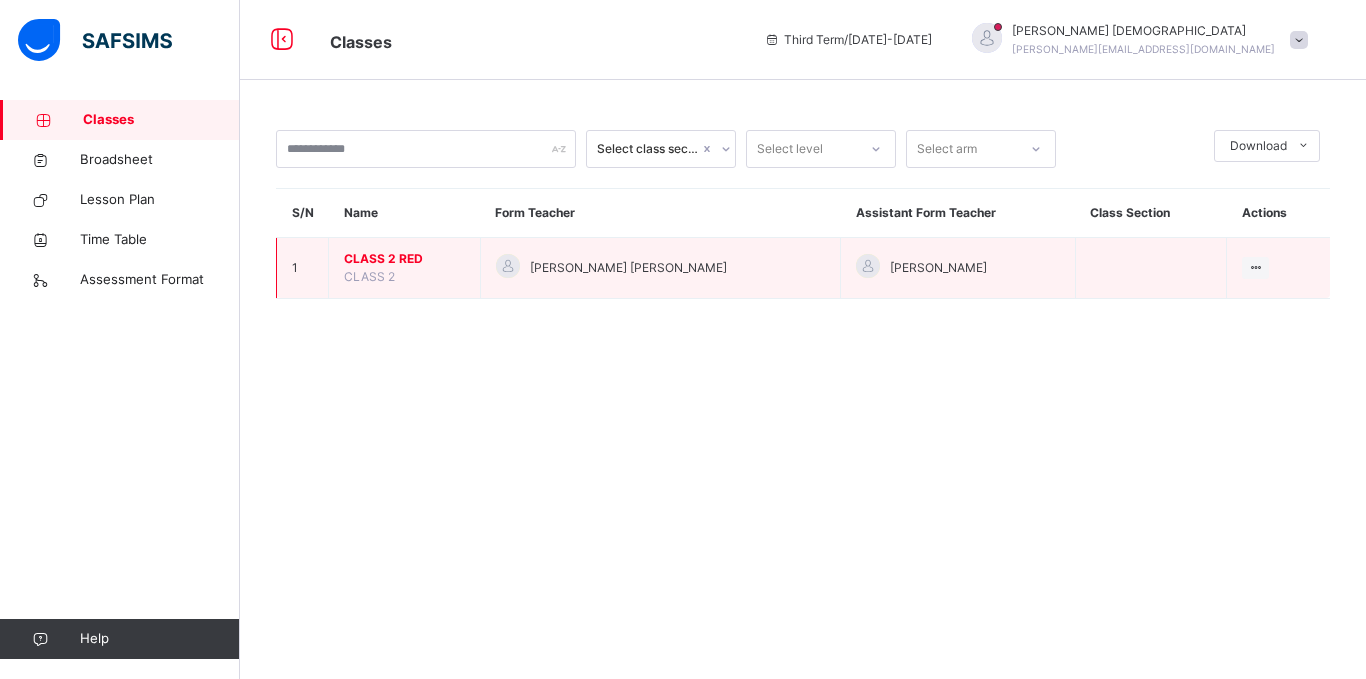click on "CLASS 2   RED" at bounding box center [404, 259] 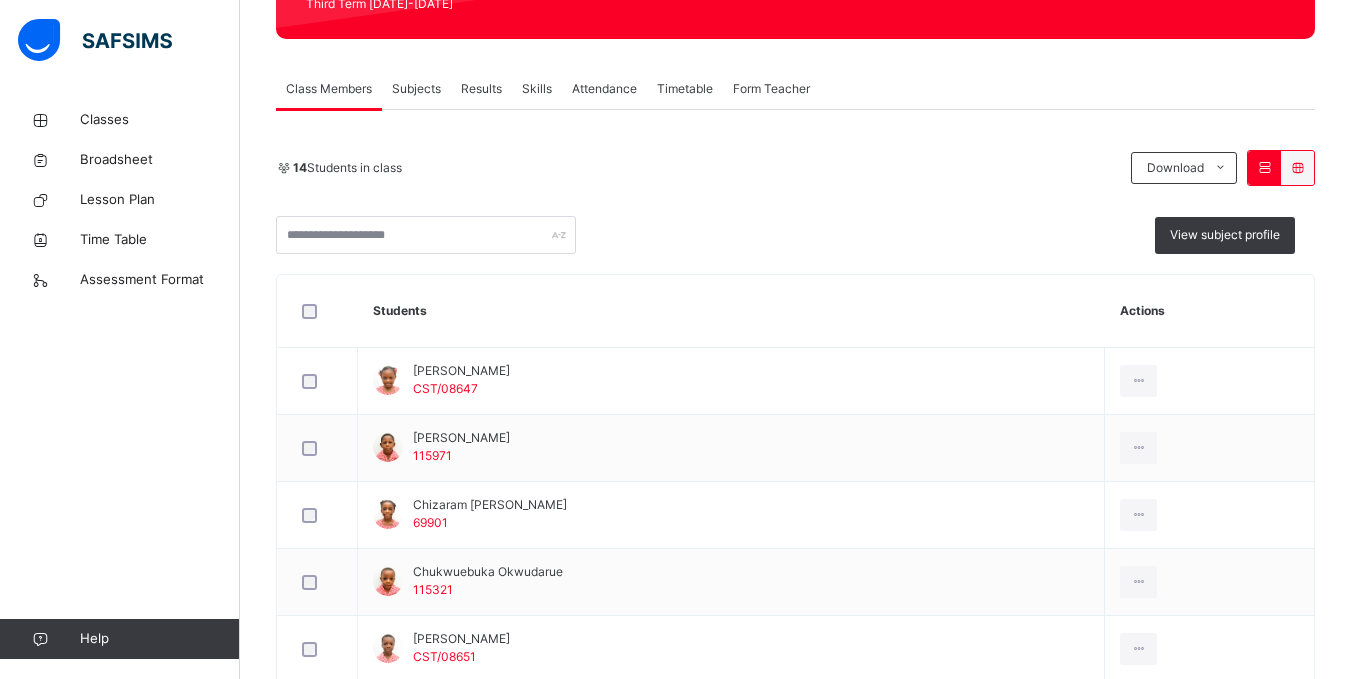 scroll, scrollTop: 320, scrollLeft: 0, axis: vertical 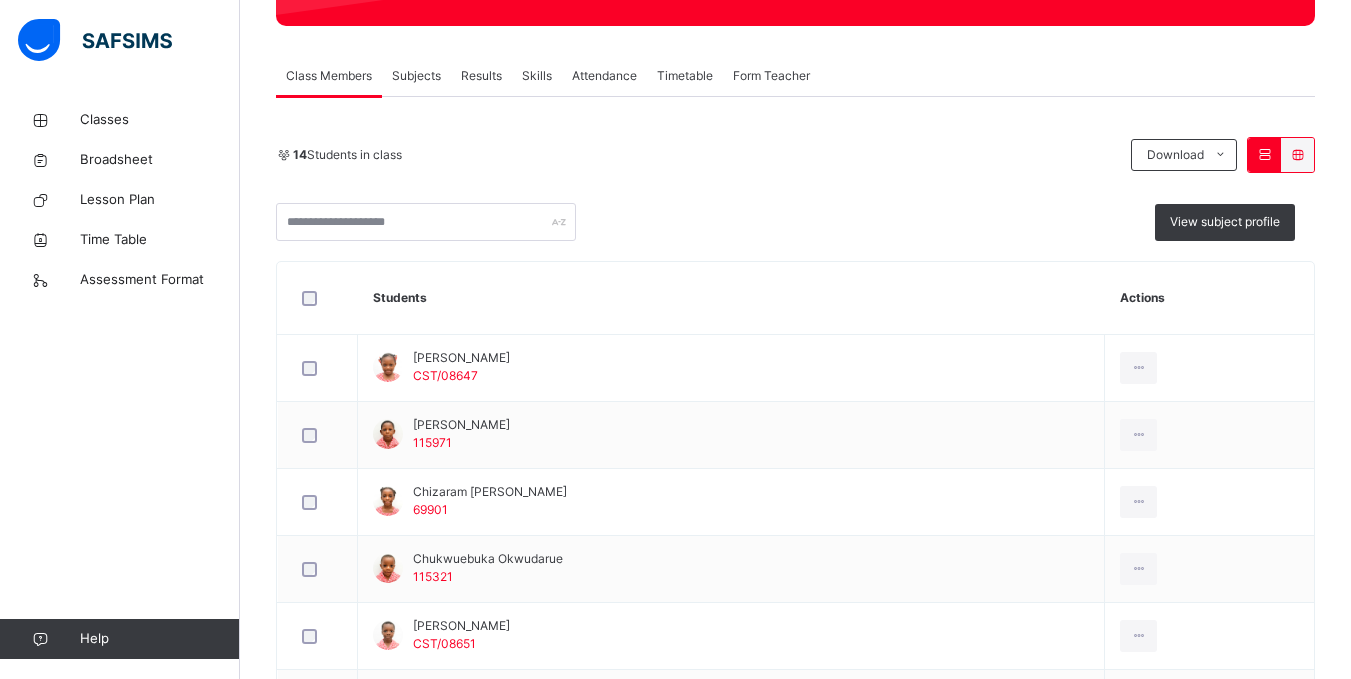 click on "Subjects" at bounding box center [416, 76] 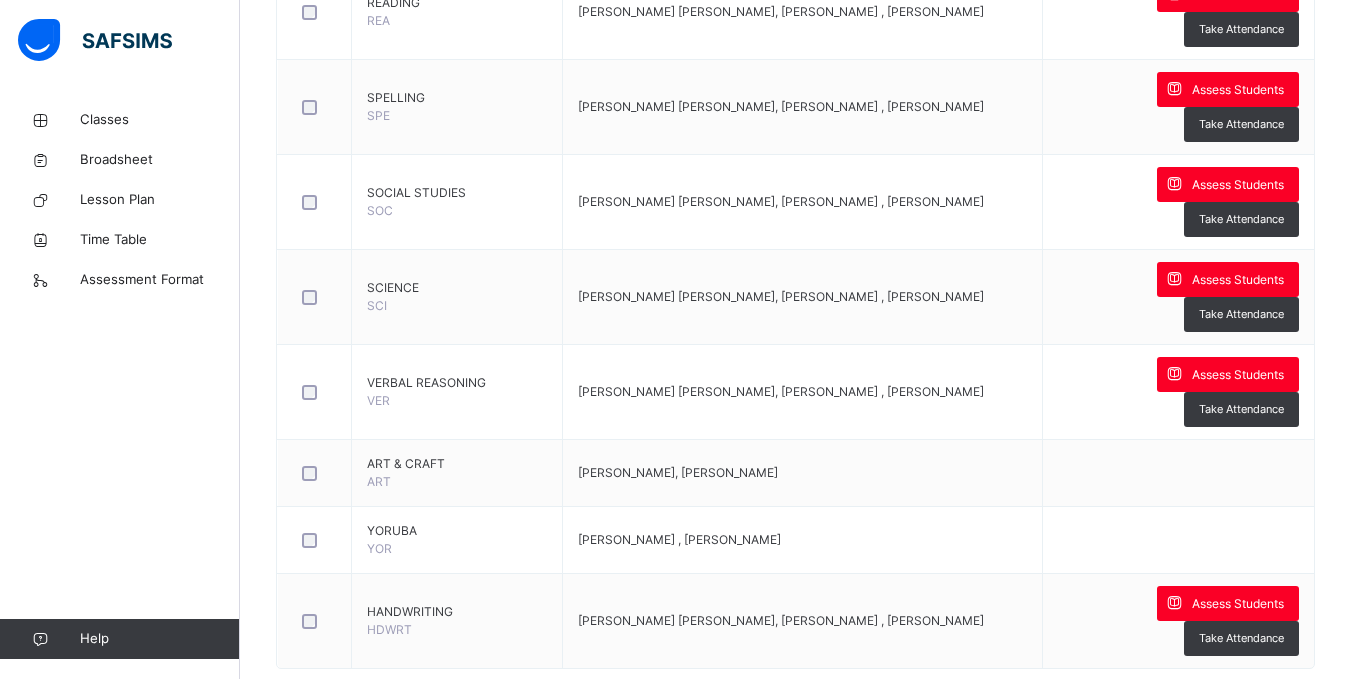 scroll, scrollTop: 1660, scrollLeft: 0, axis: vertical 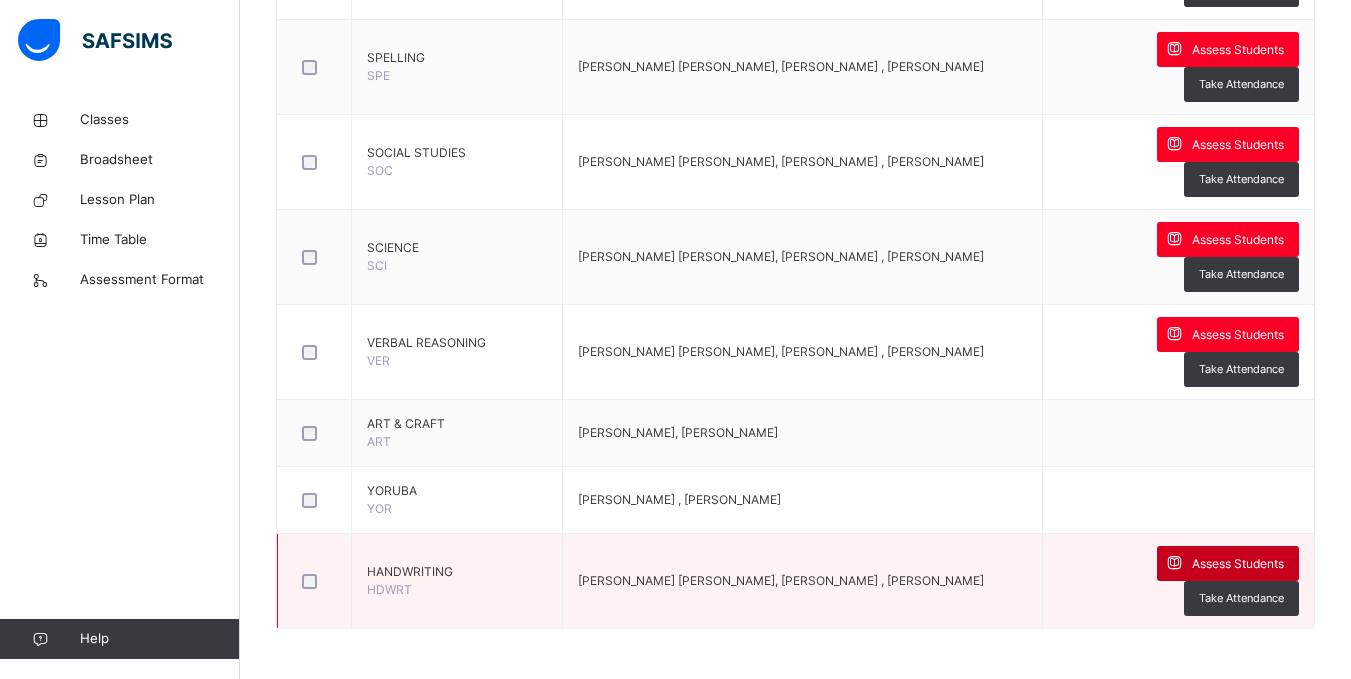 click on "Assess Students" at bounding box center [1238, 564] 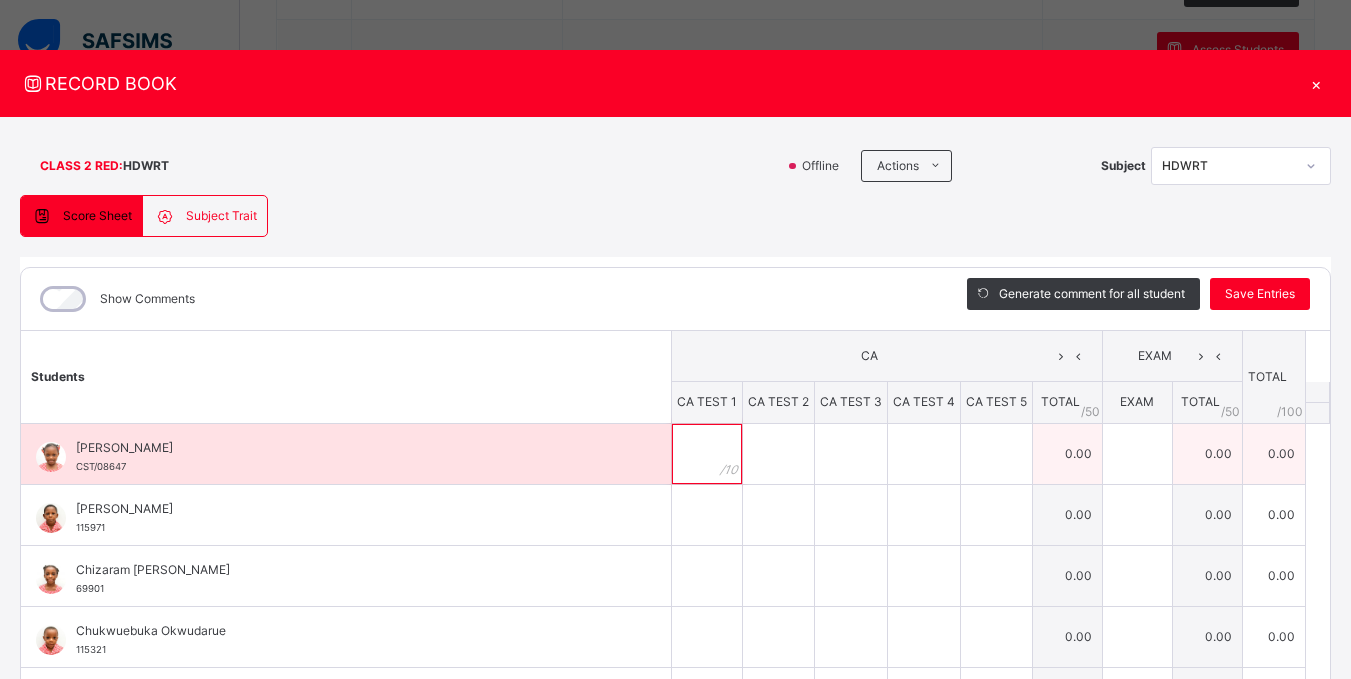 click at bounding box center (707, 454) 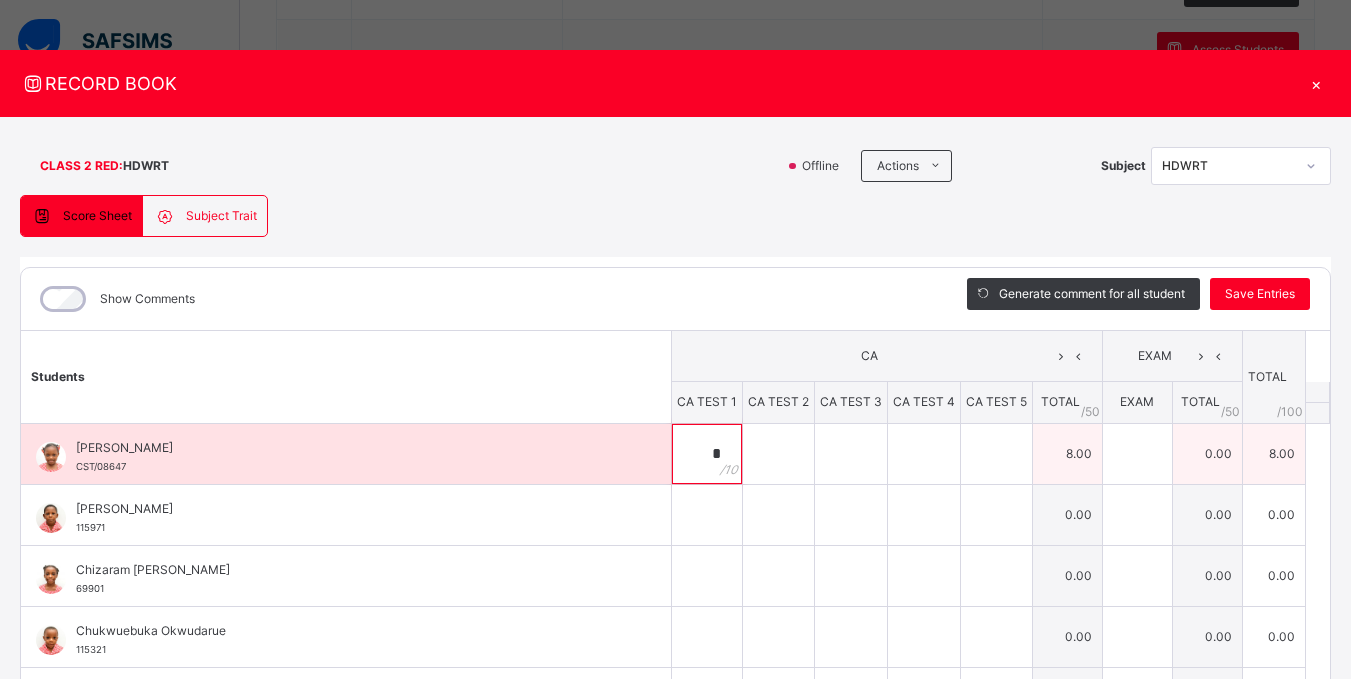 type on "*" 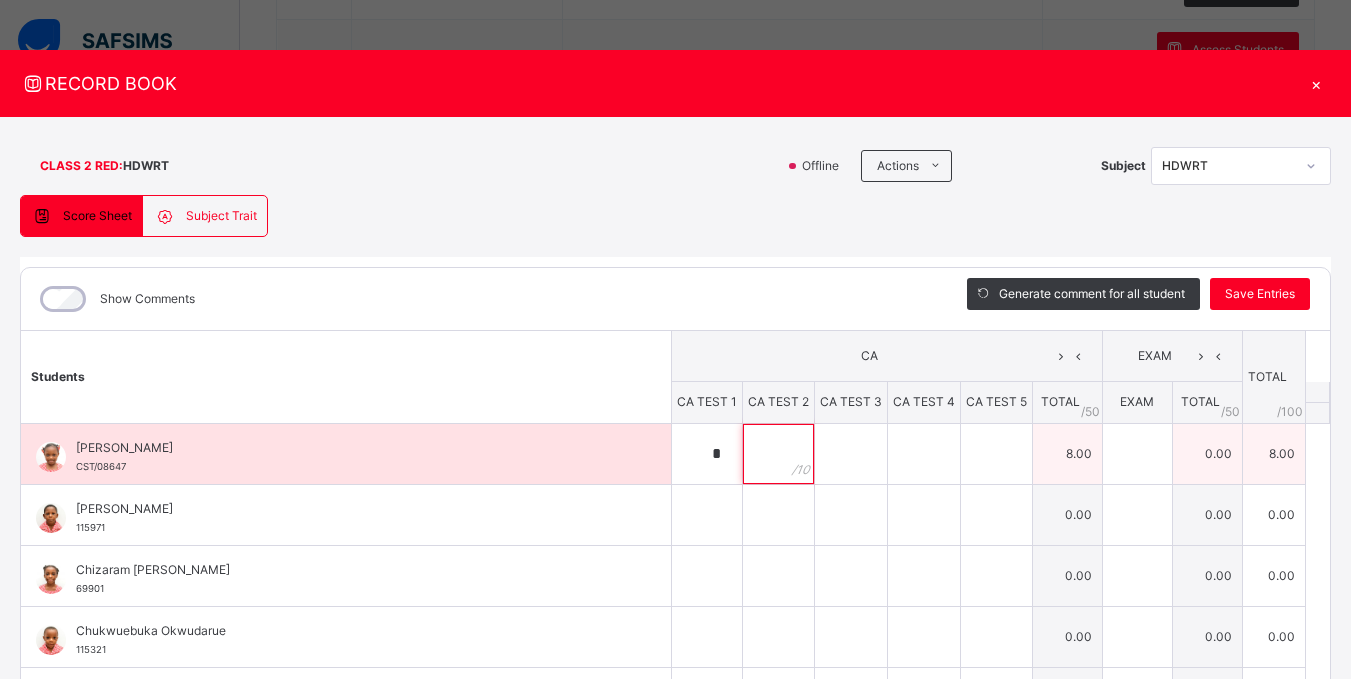 click at bounding box center [778, 454] 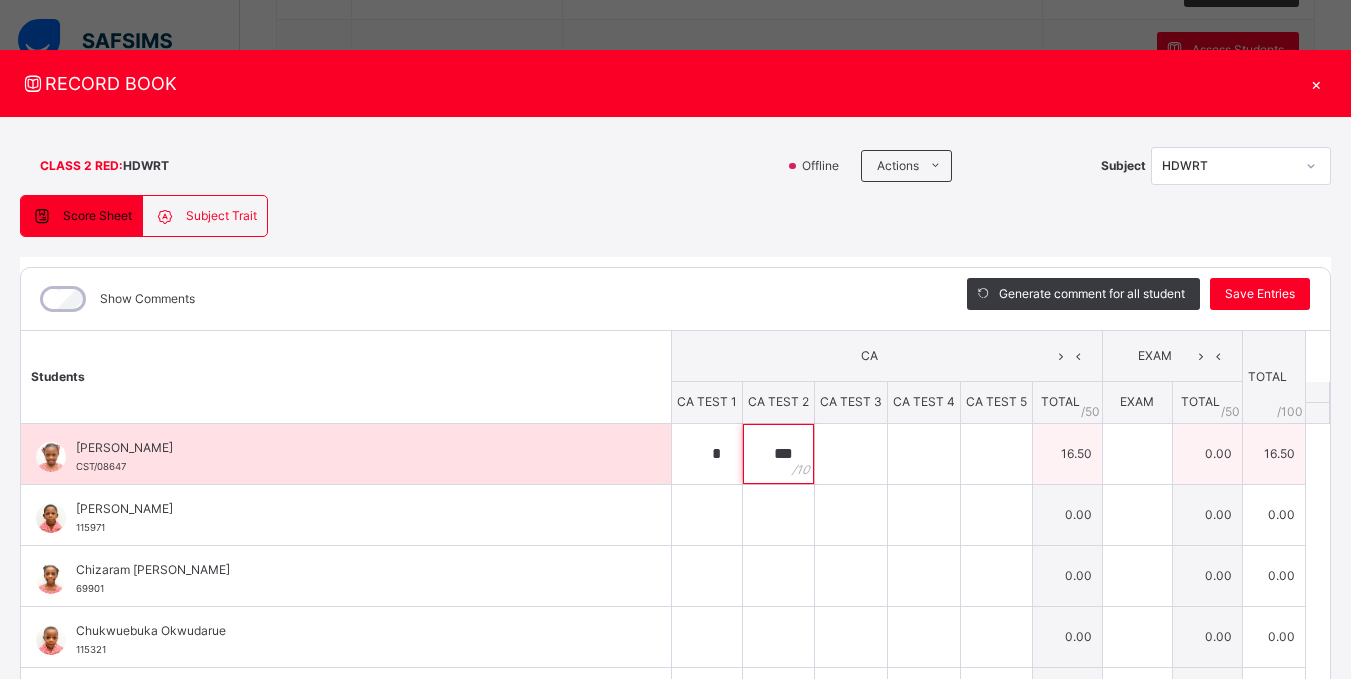 type on "***" 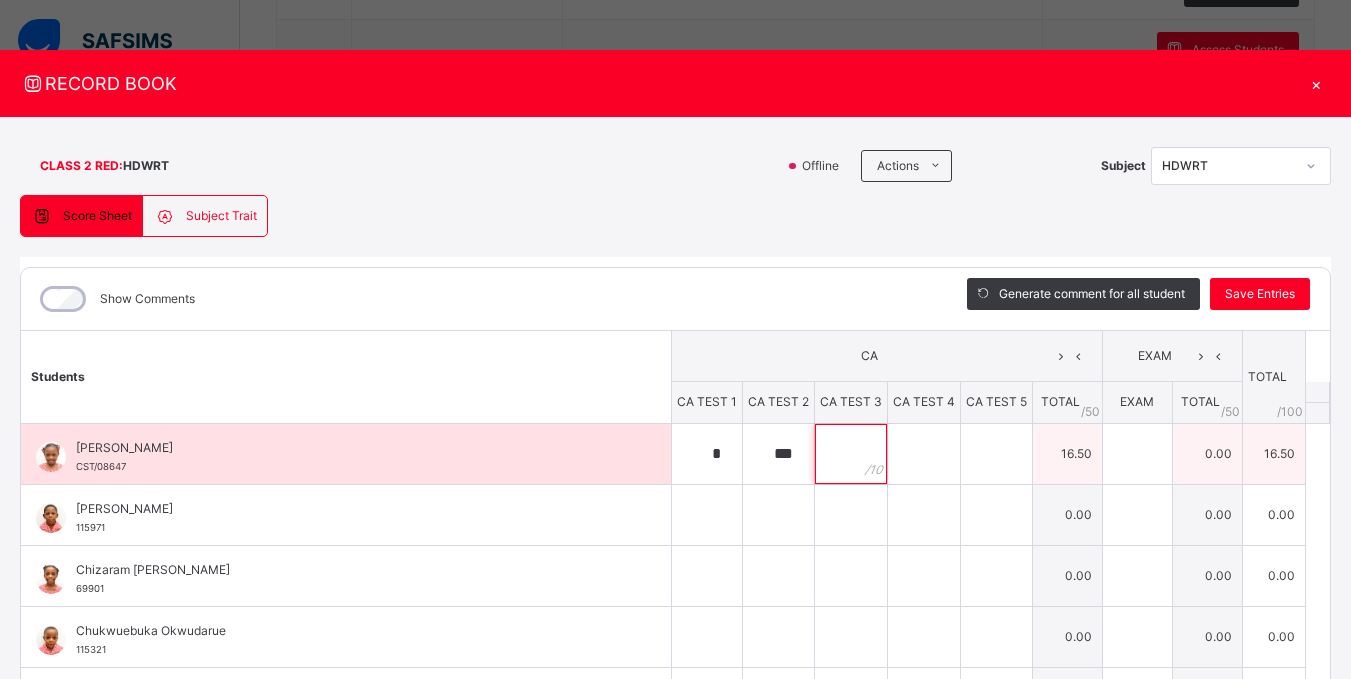 click at bounding box center (851, 454) 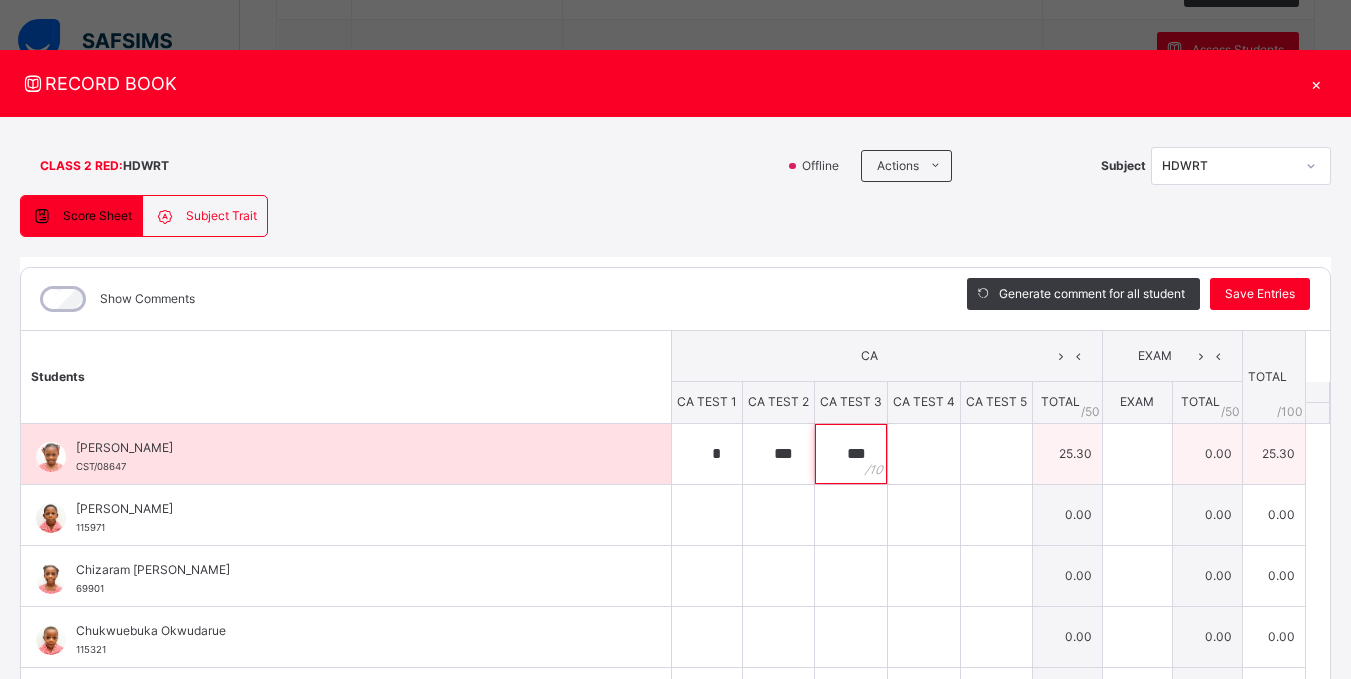 type on "*" 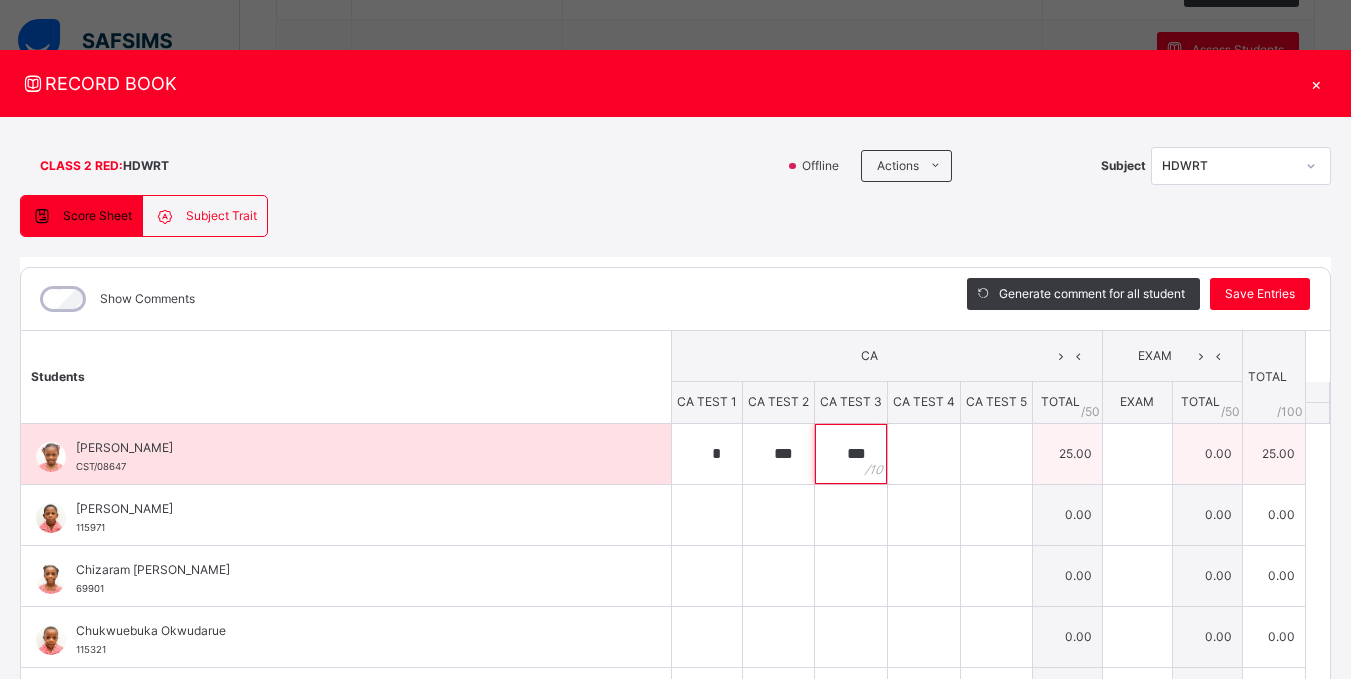 type on "***" 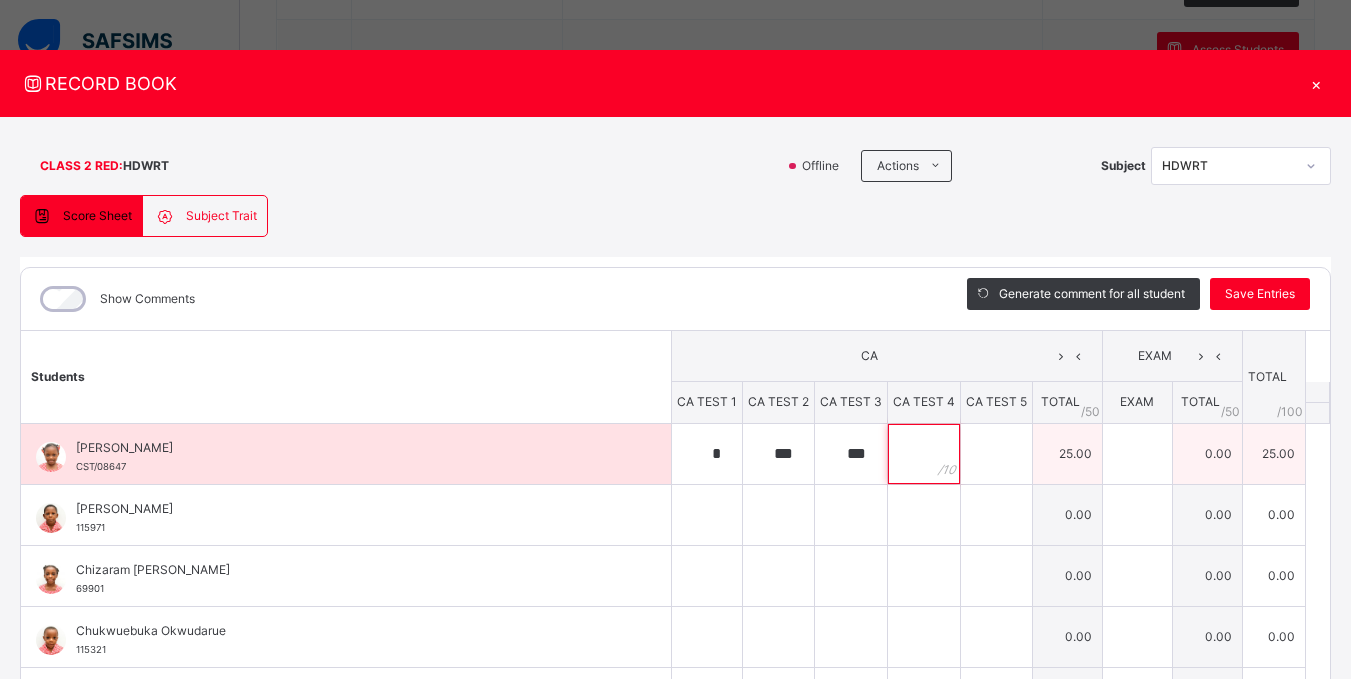 click at bounding box center [924, 454] 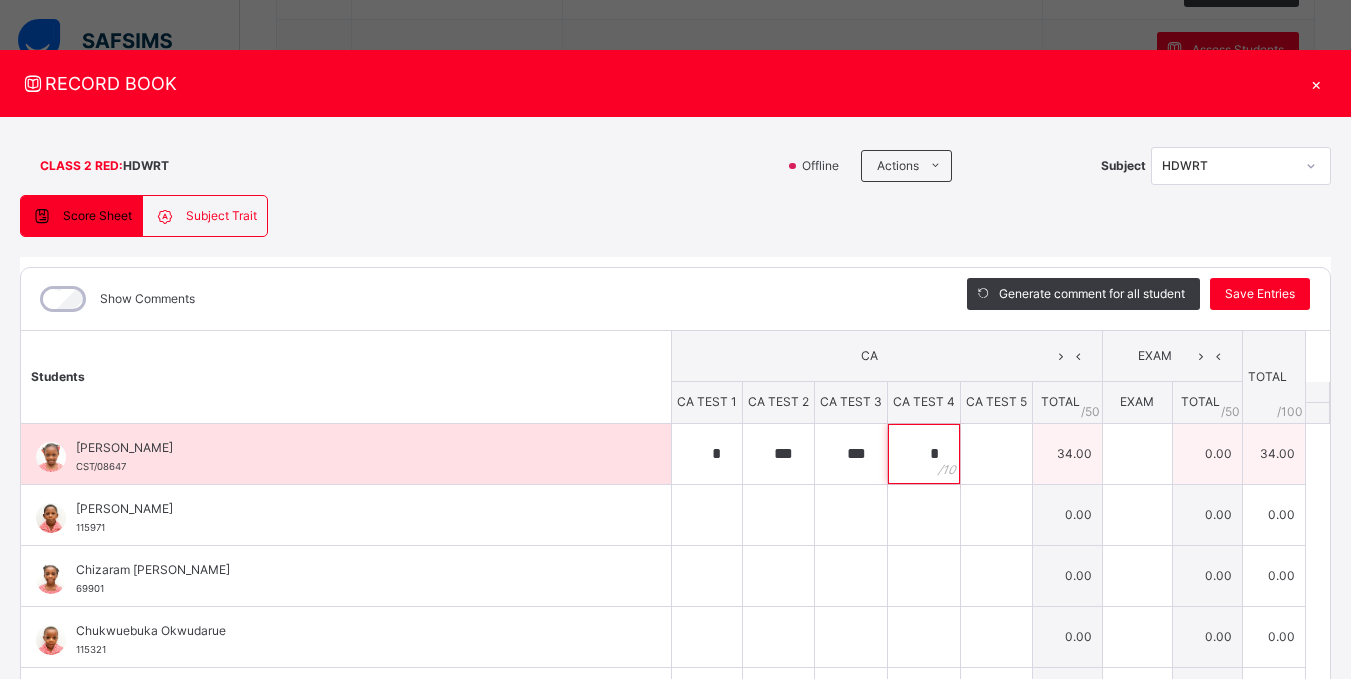 type on "*" 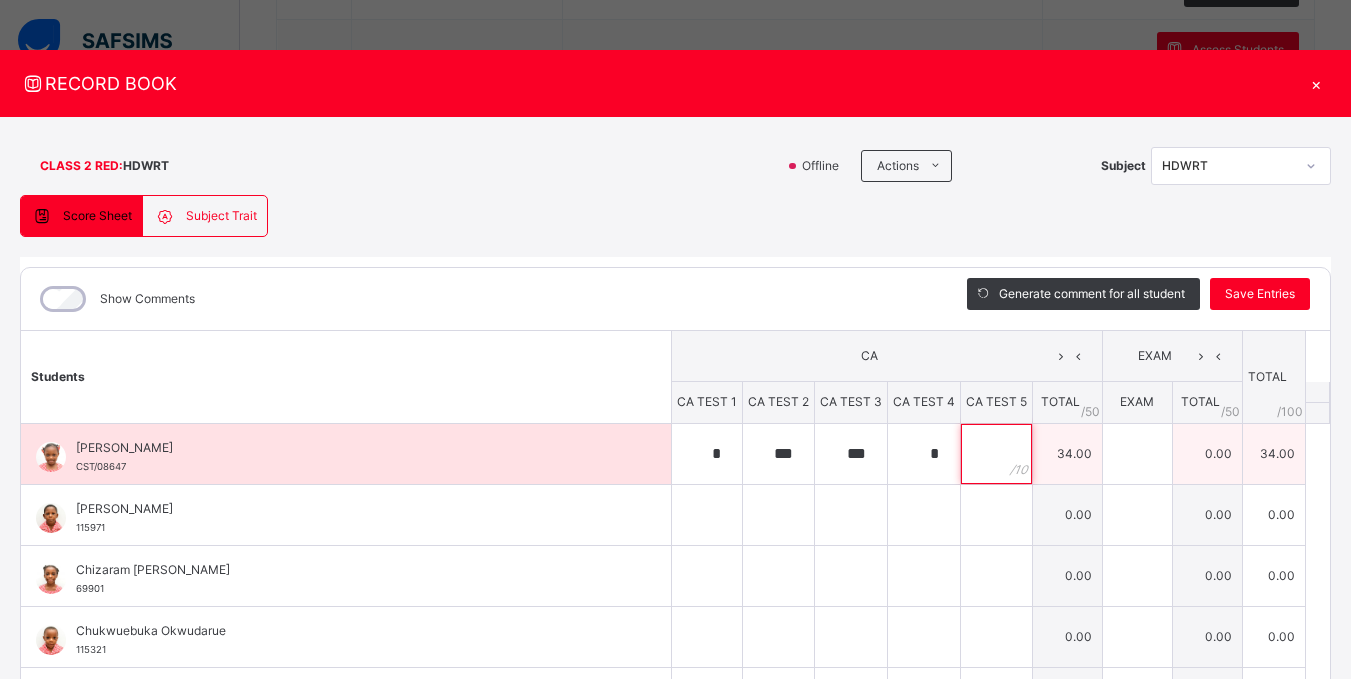 click at bounding box center [996, 454] 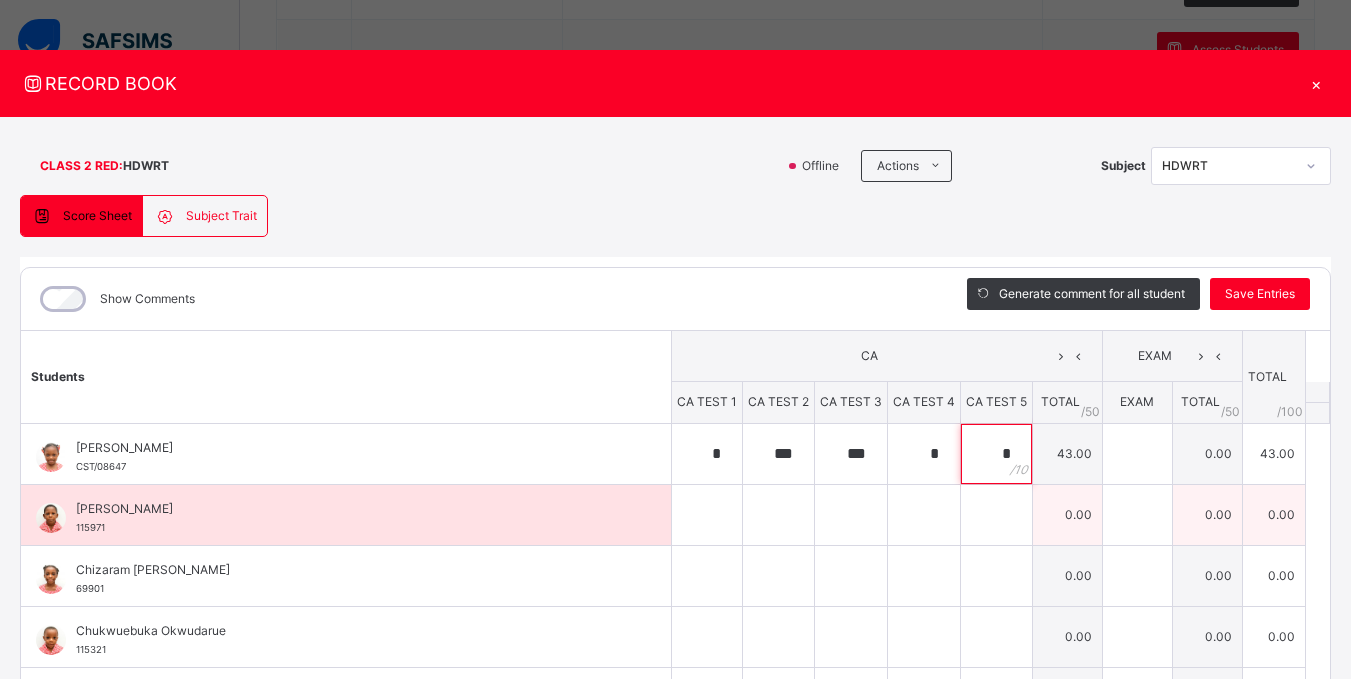 type on "*" 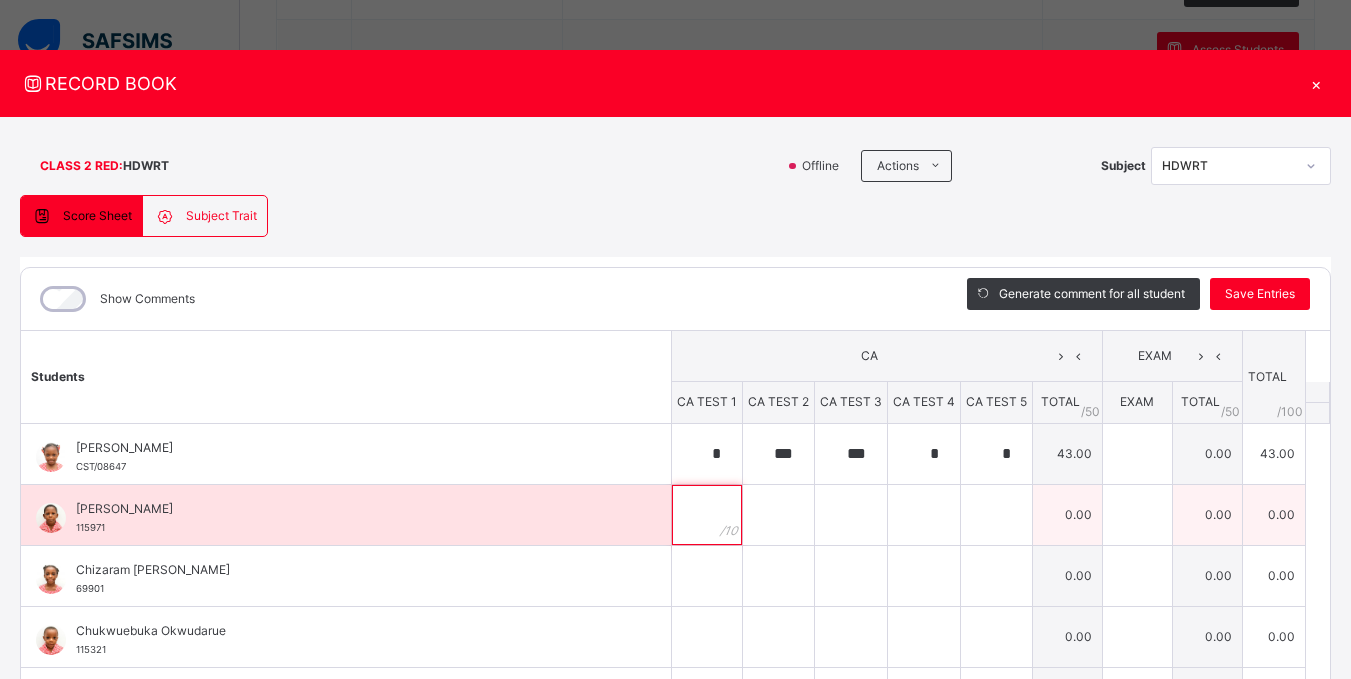 click at bounding box center (707, 515) 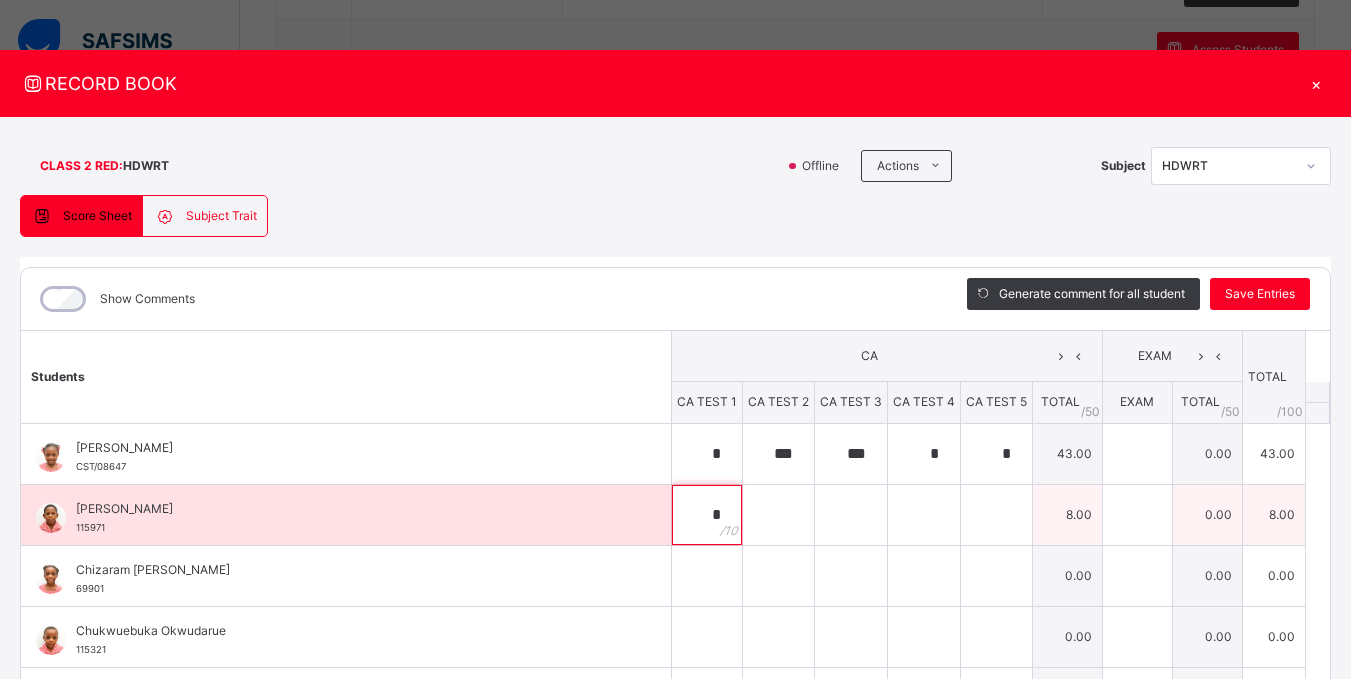 type on "*" 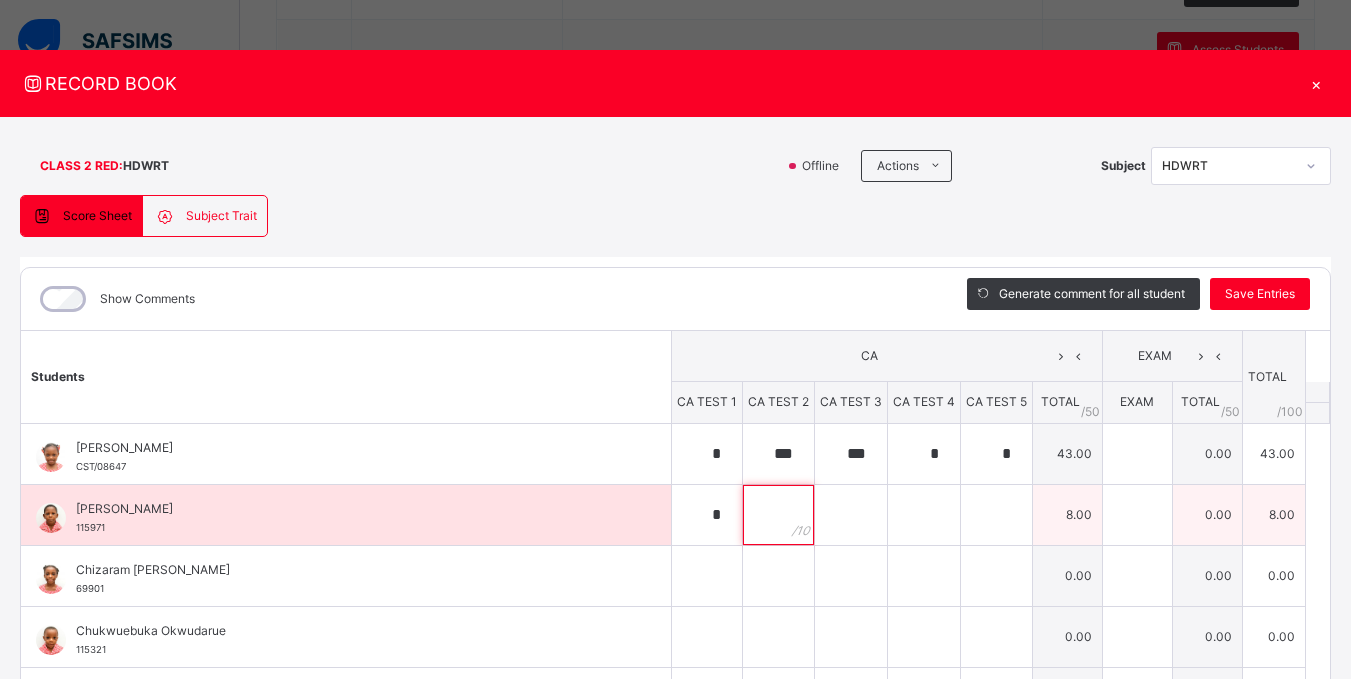 click at bounding box center [778, 515] 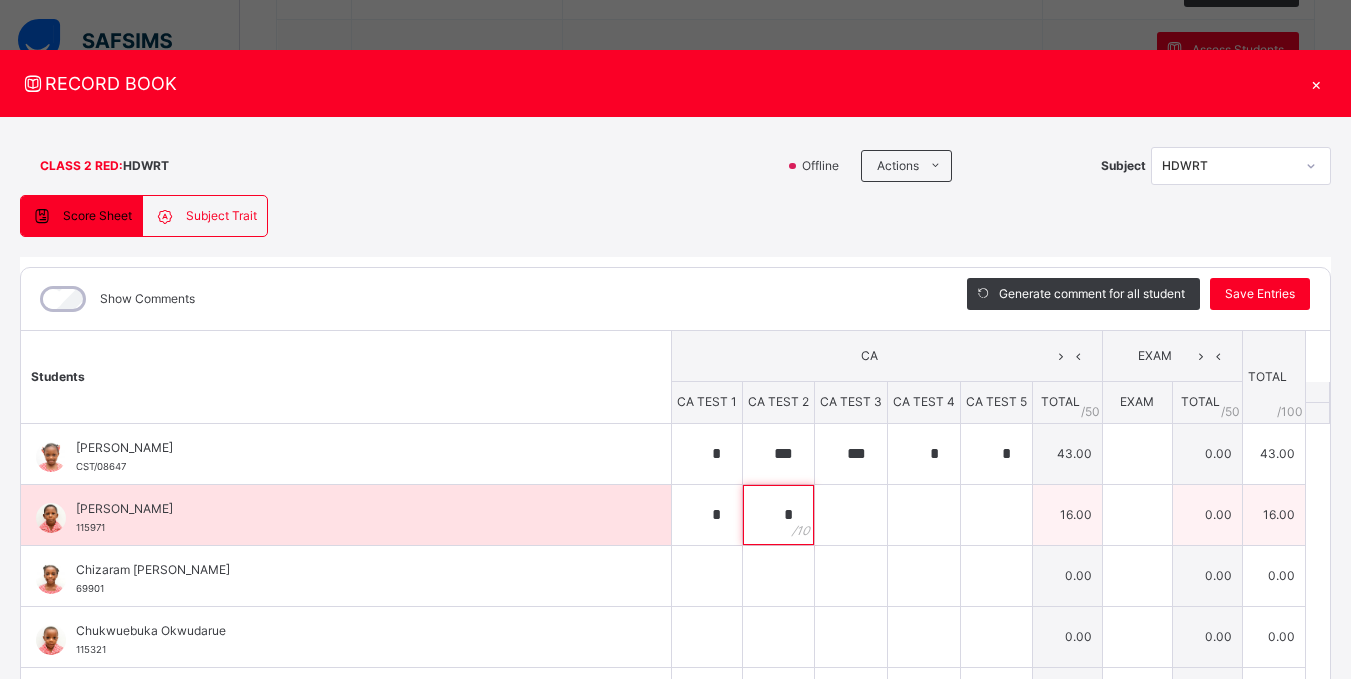 type on "*" 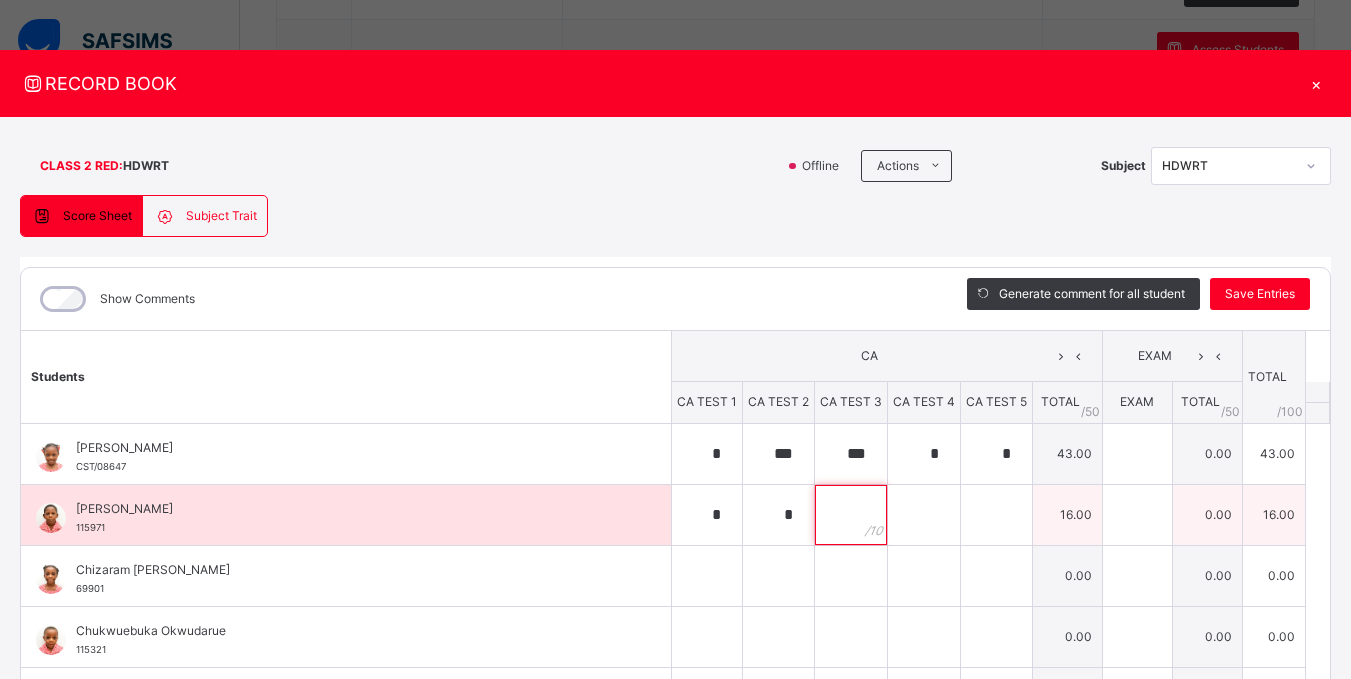 click at bounding box center [851, 515] 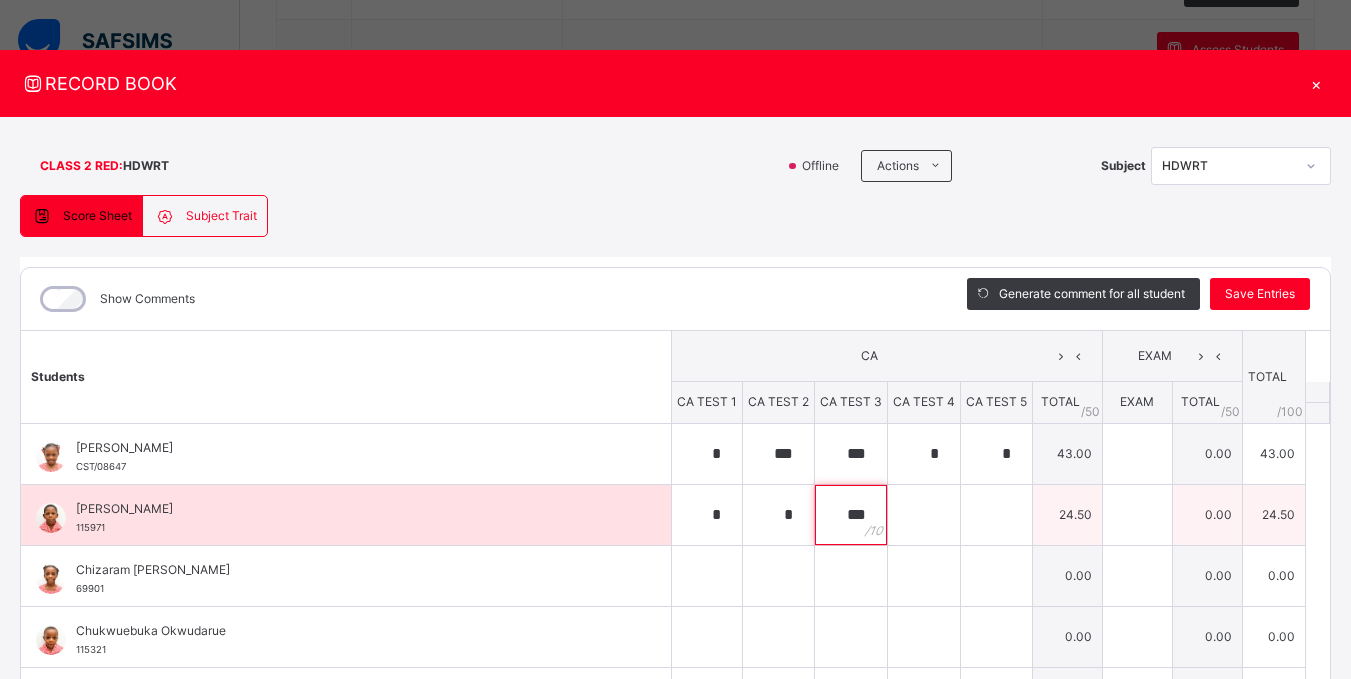 type on "***" 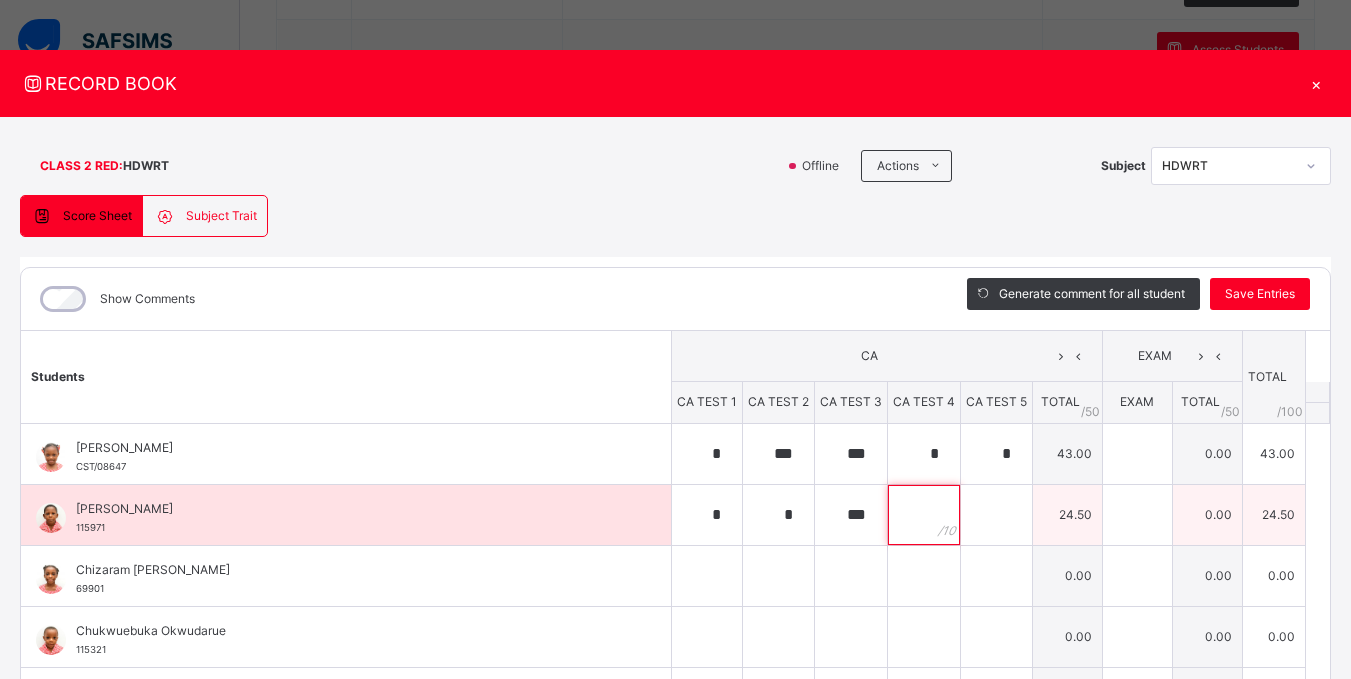 click at bounding box center (924, 515) 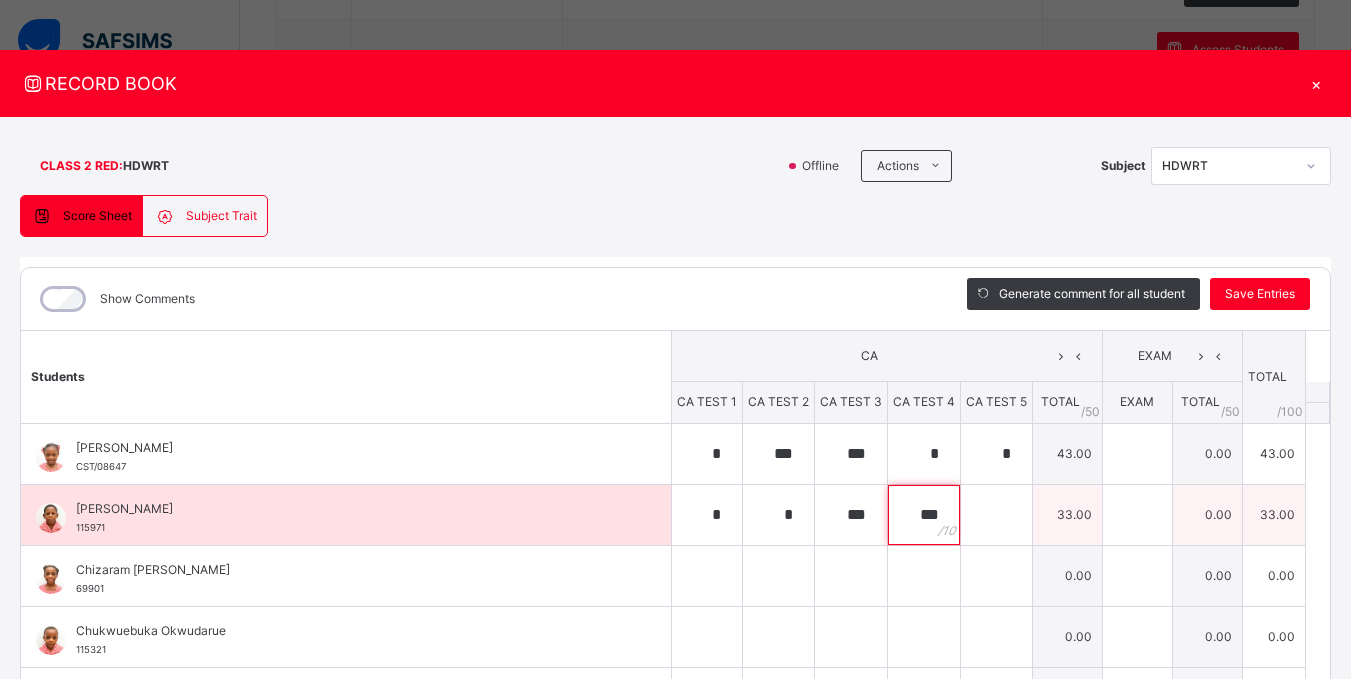 type on "***" 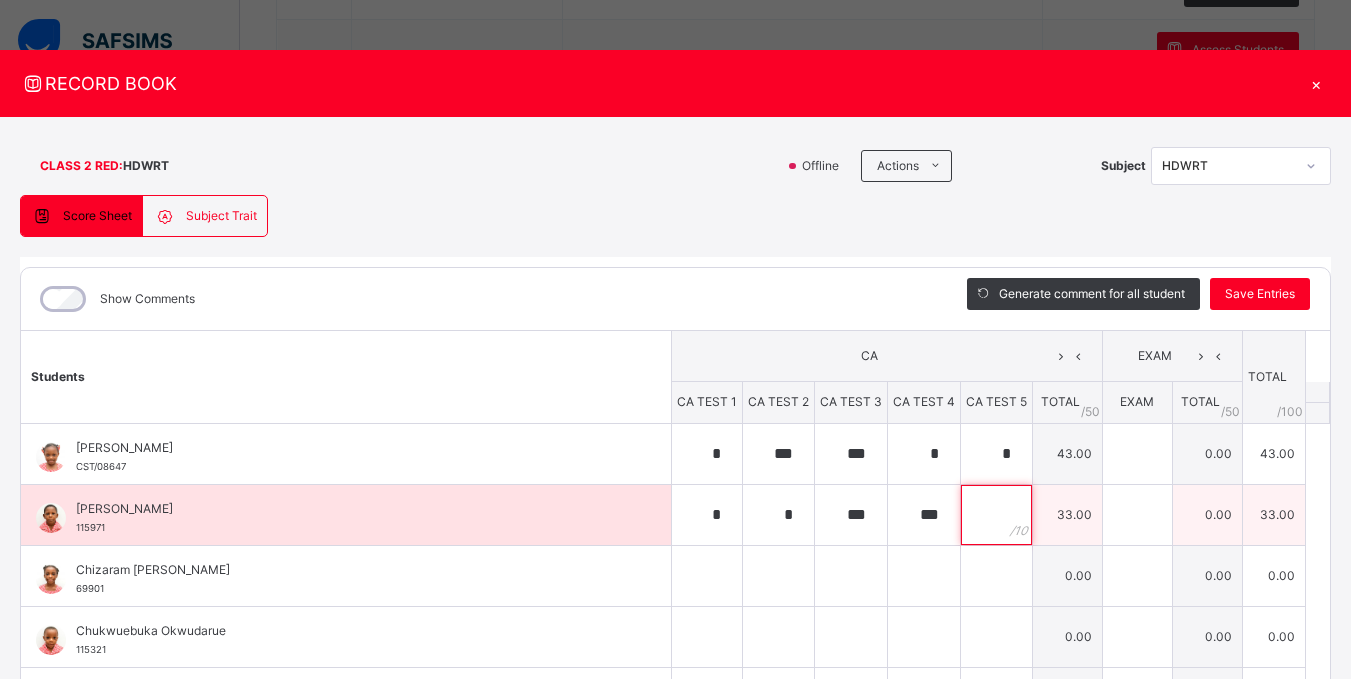 click at bounding box center [996, 515] 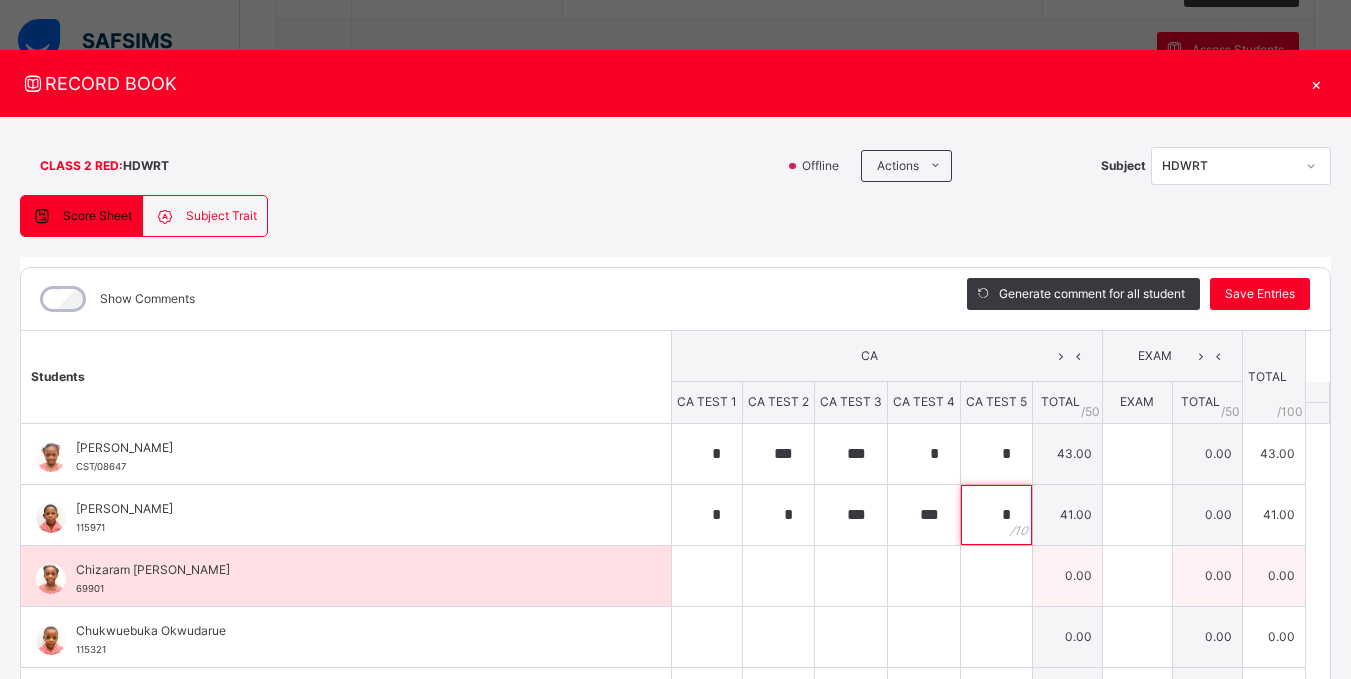 type on "*" 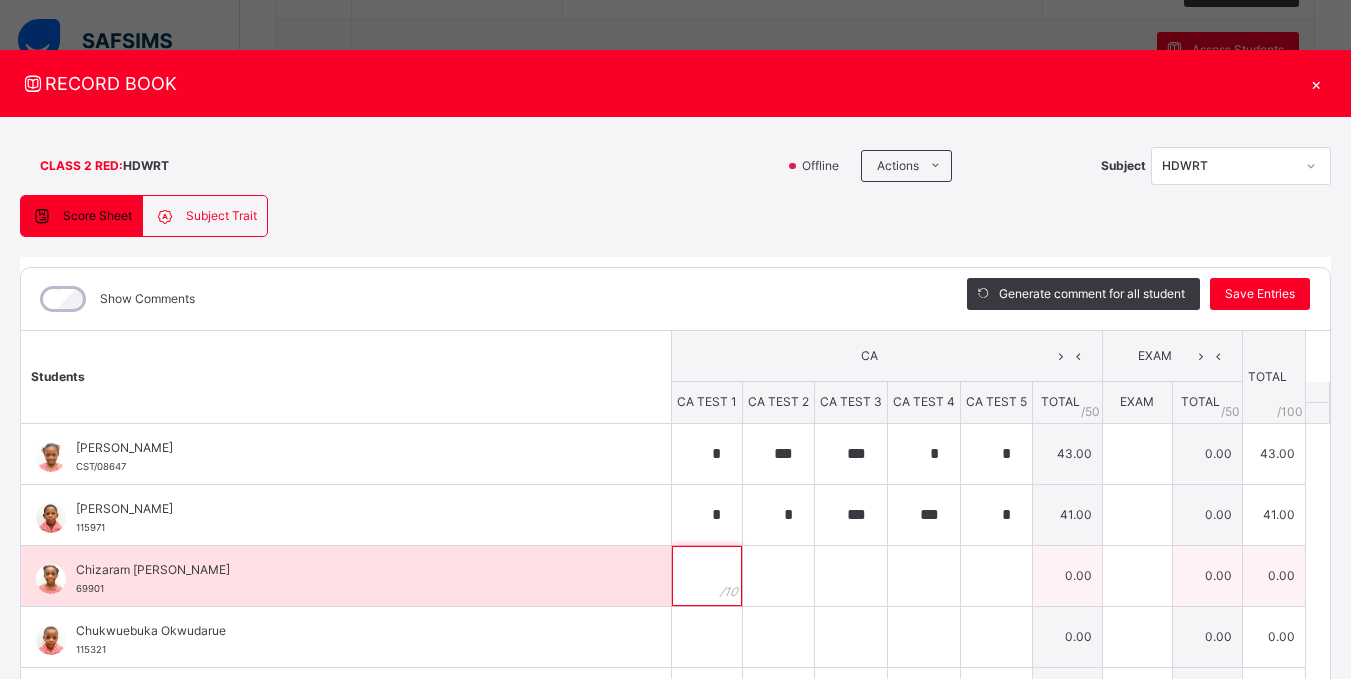 click at bounding box center [707, 576] 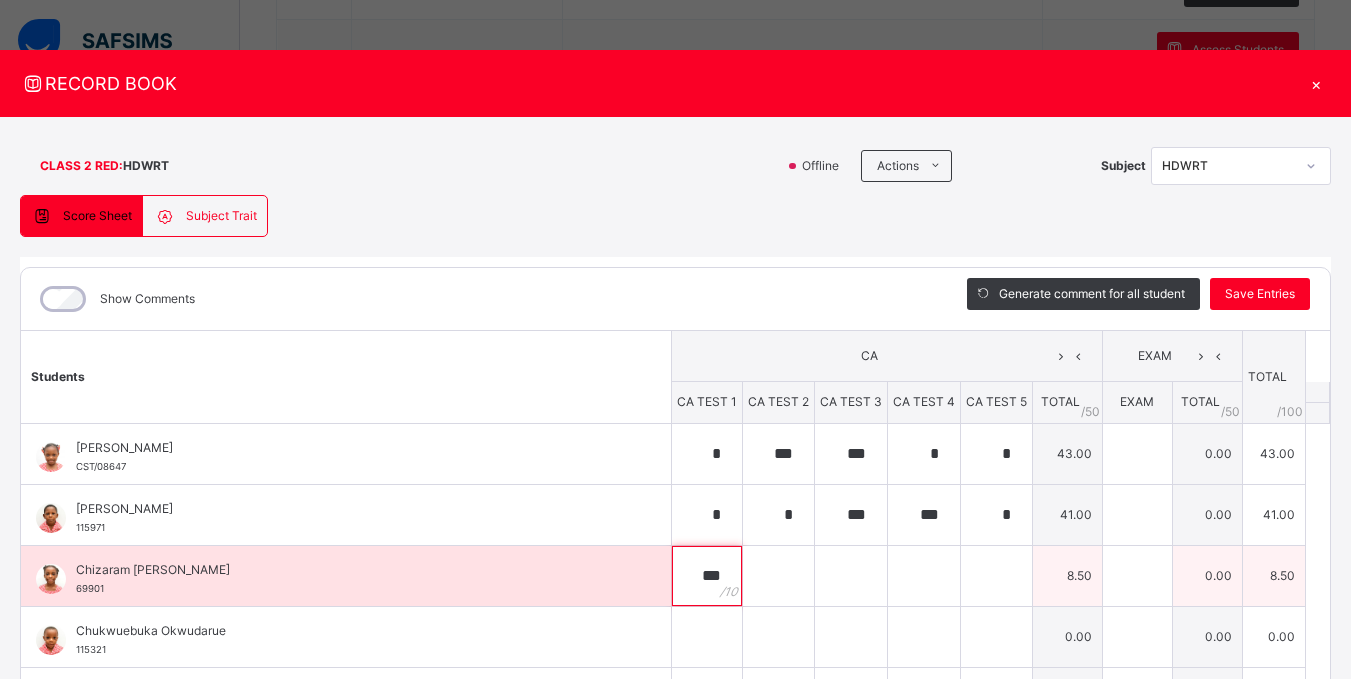 type on "***" 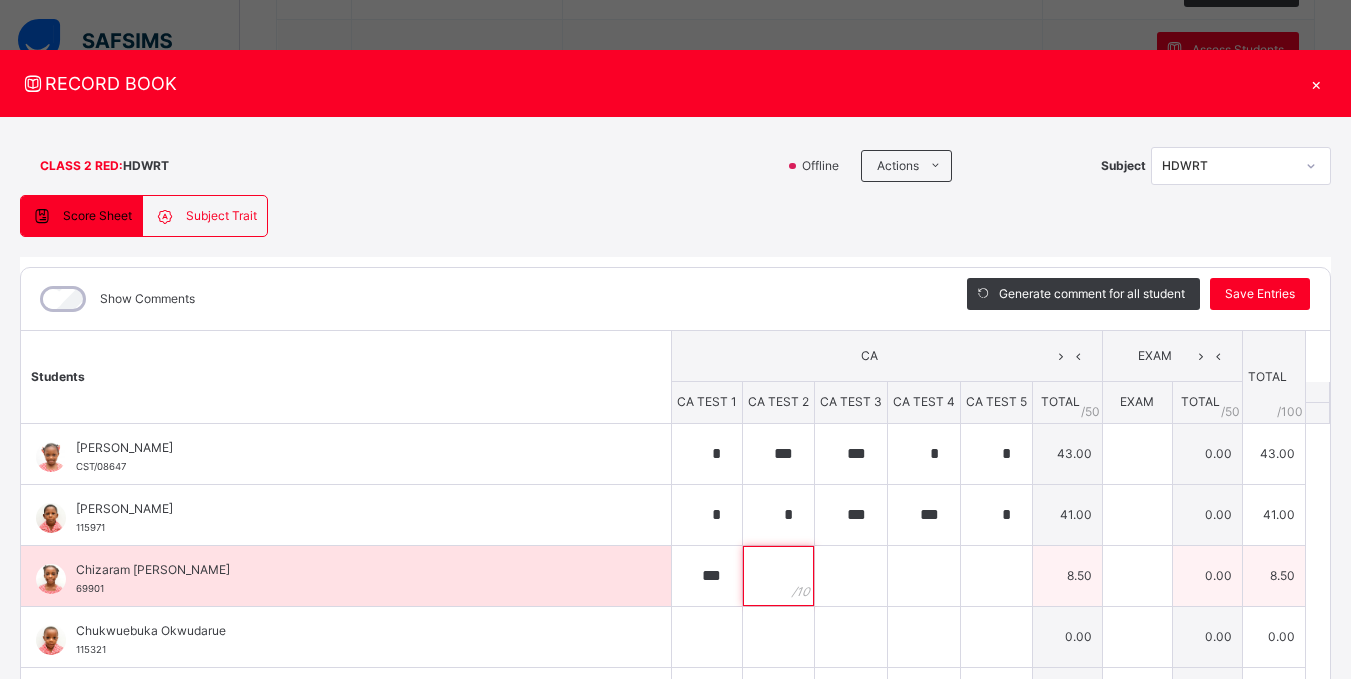 click at bounding box center [778, 576] 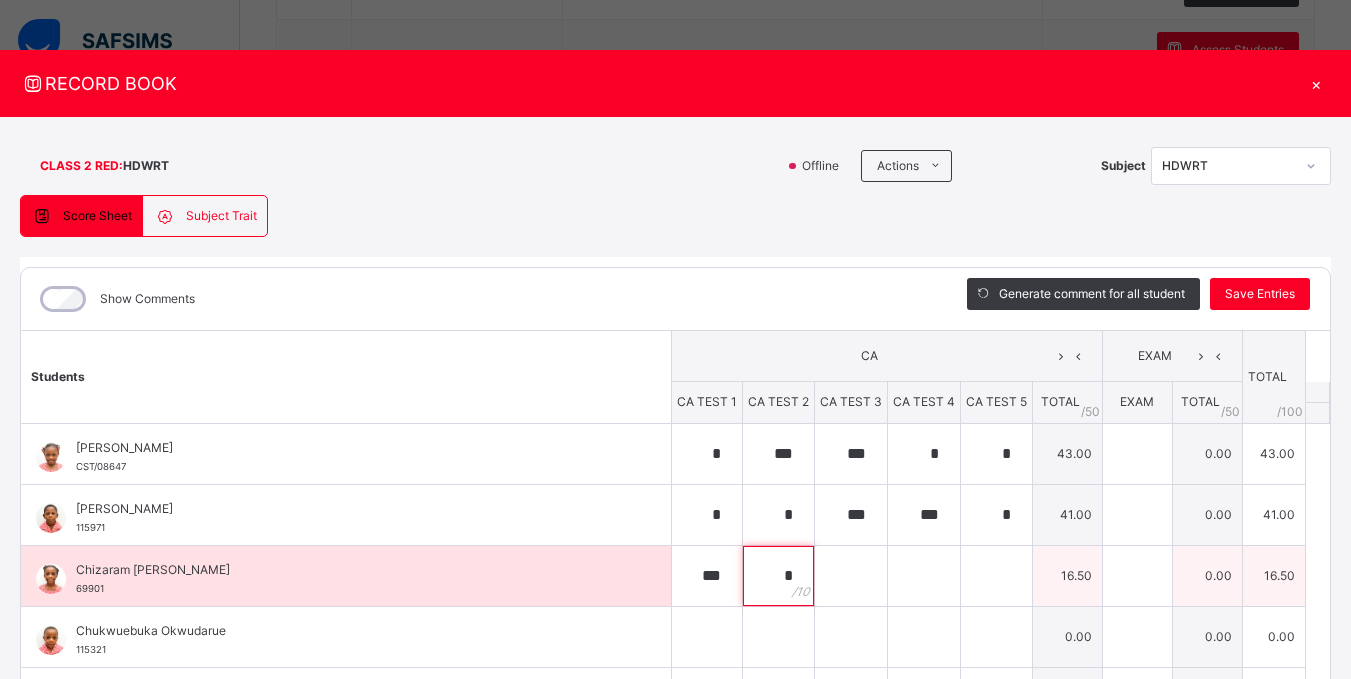 type on "*" 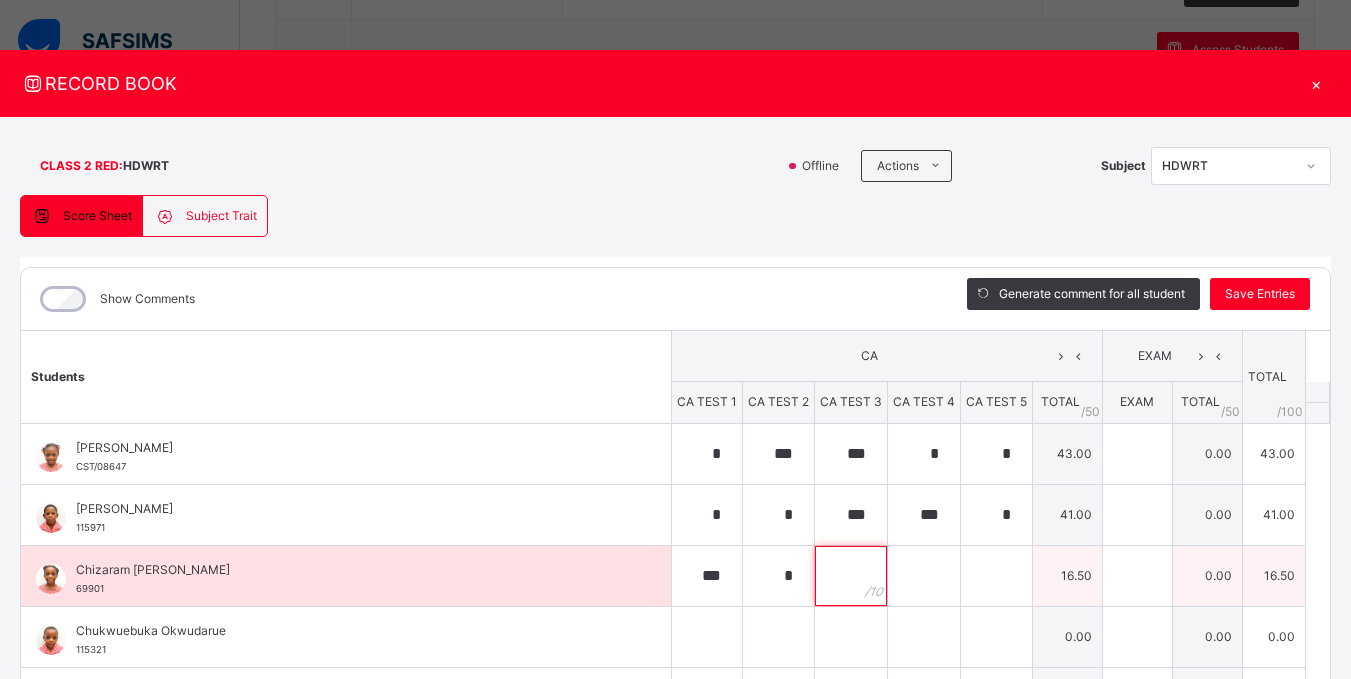 click at bounding box center [851, 576] 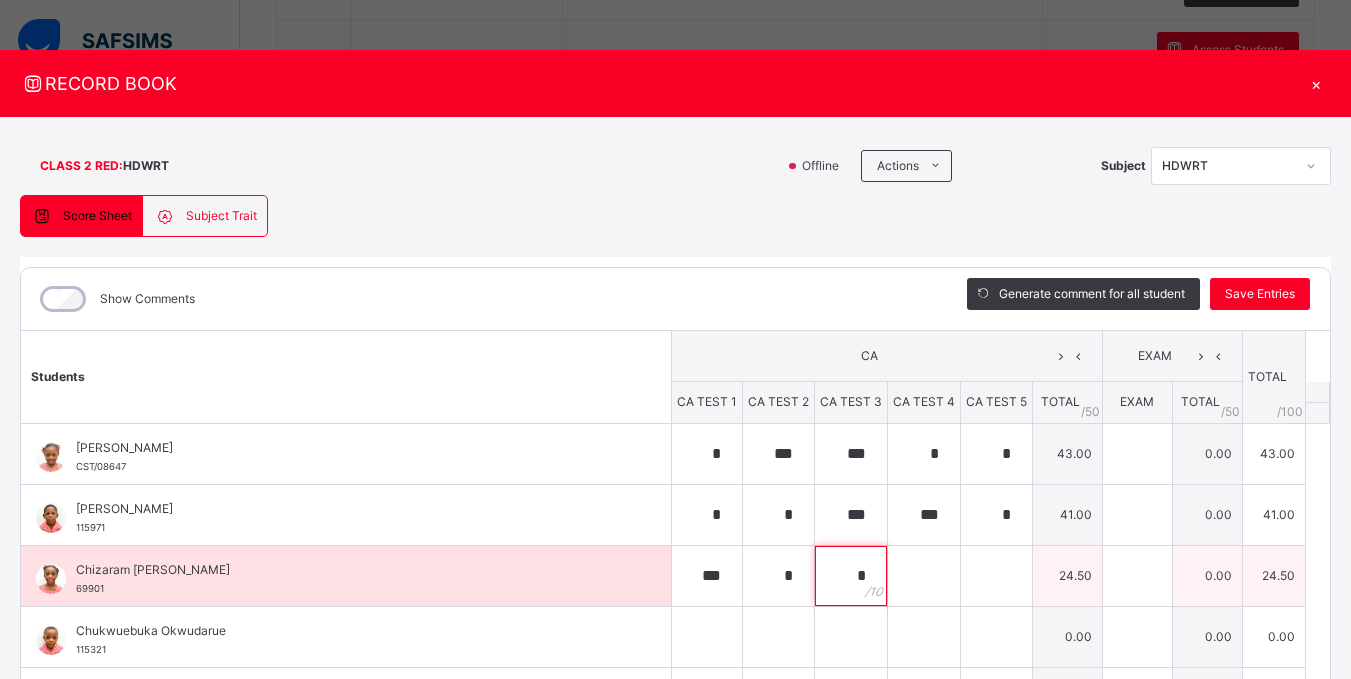 type on "*" 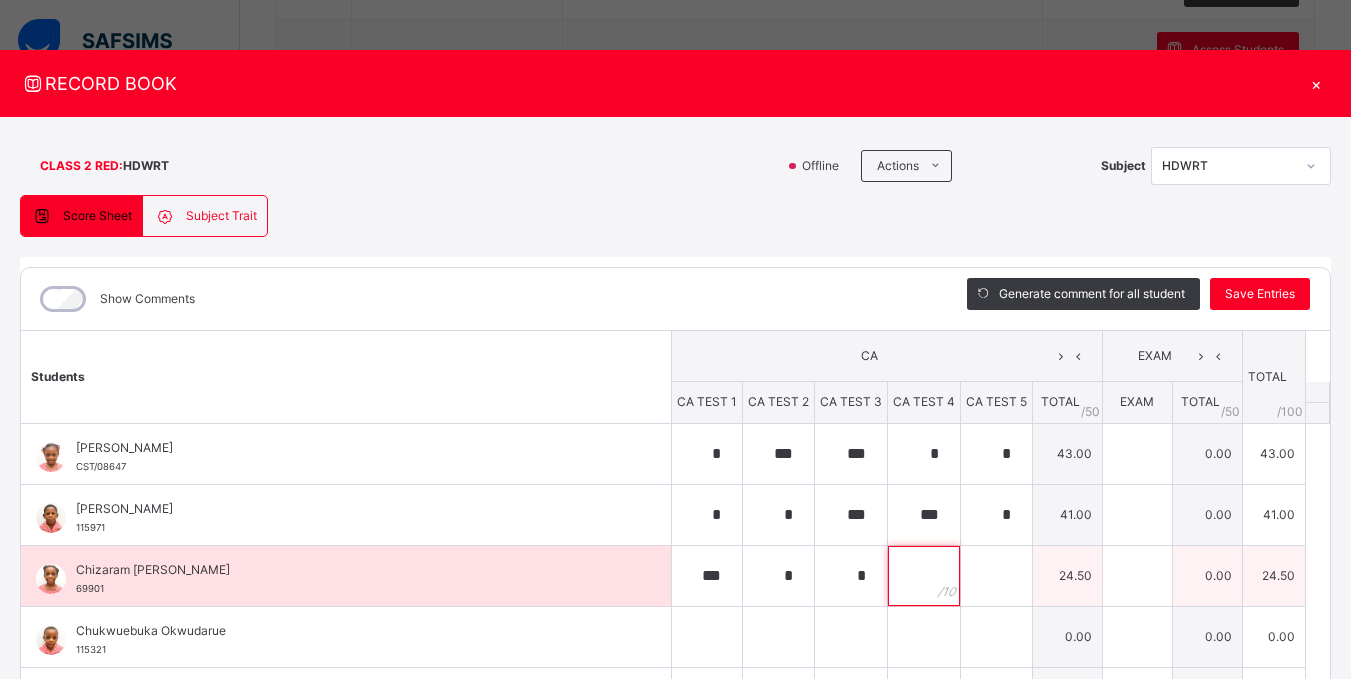 click at bounding box center (924, 576) 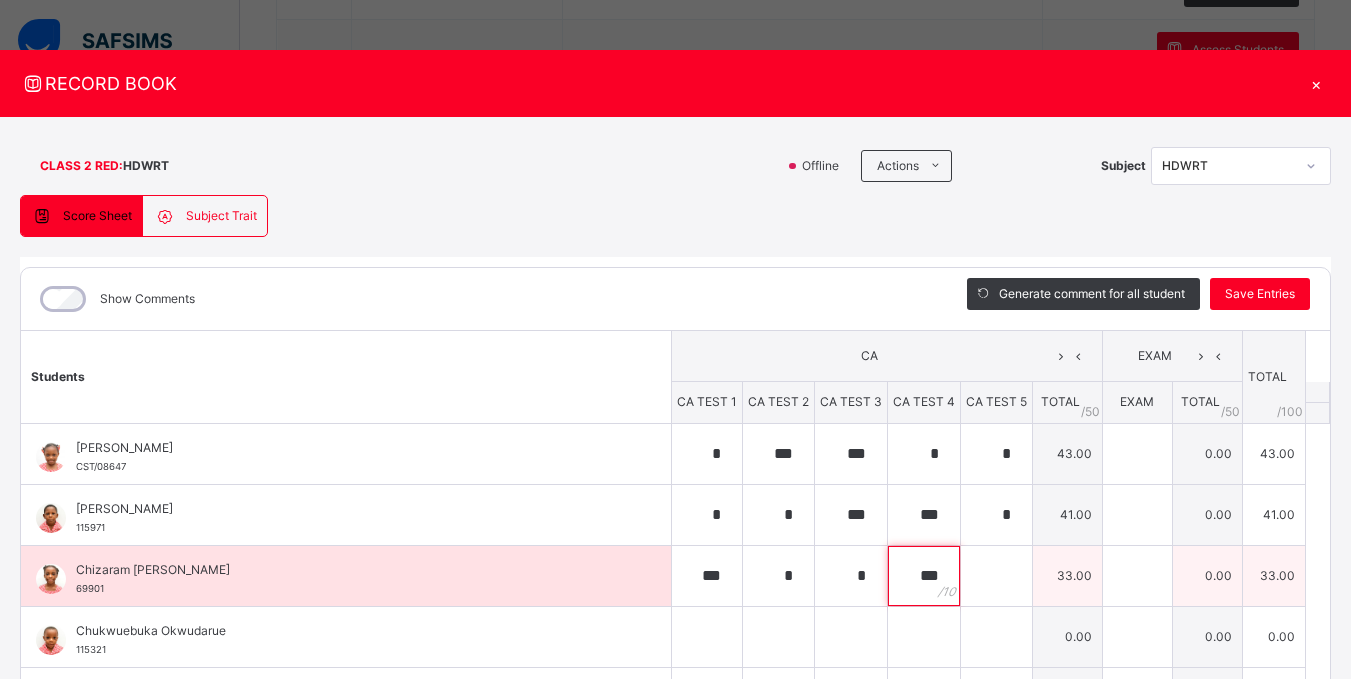 type on "***" 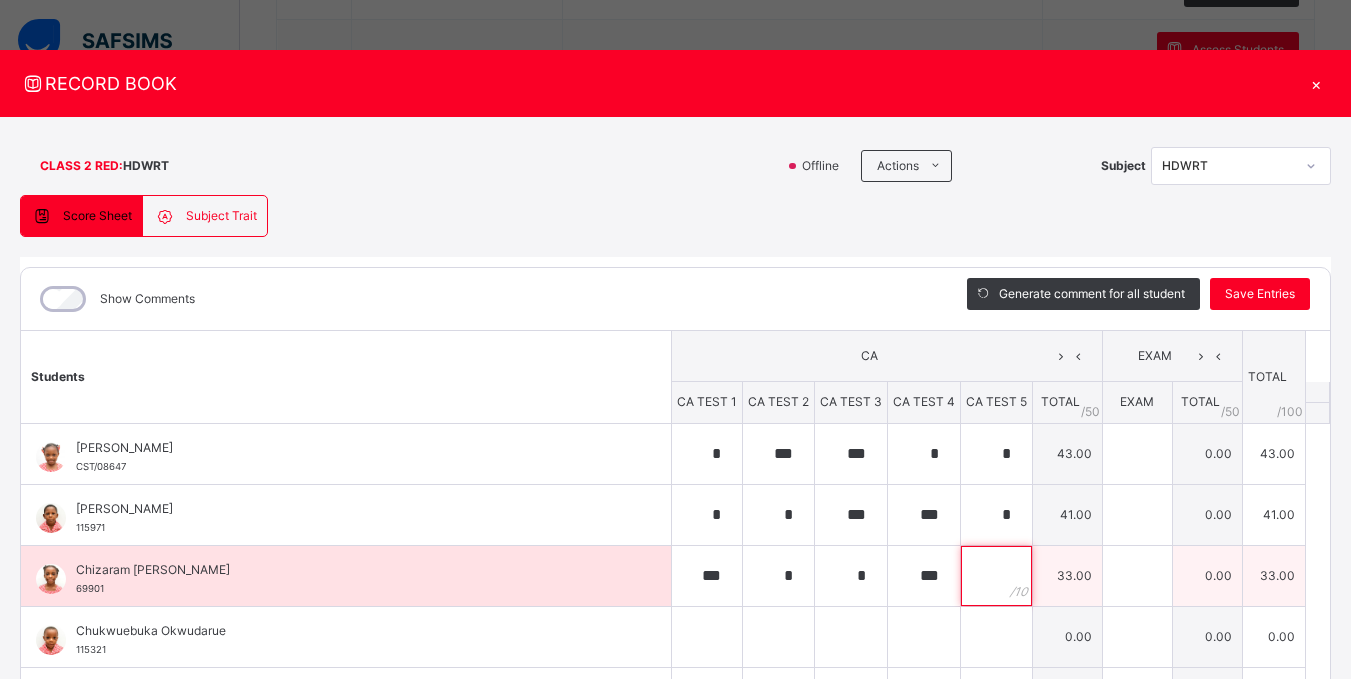 click at bounding box center (996, 576) 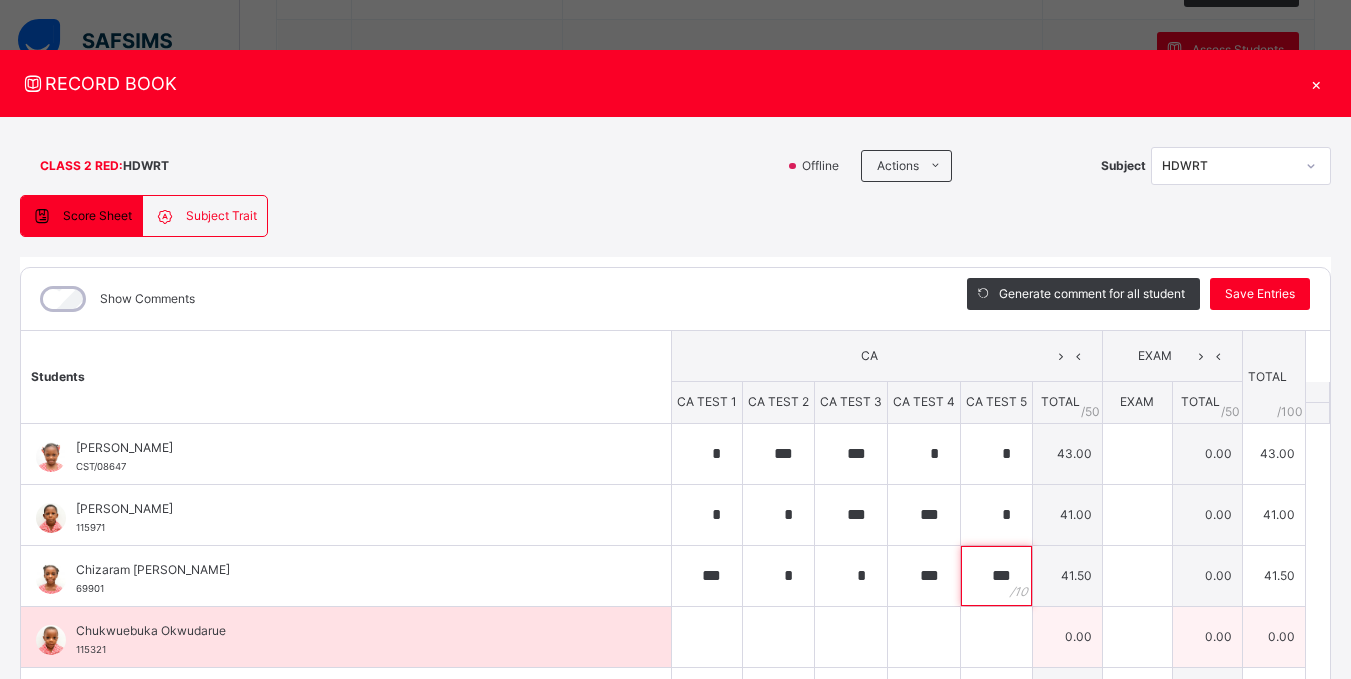 type on "***" 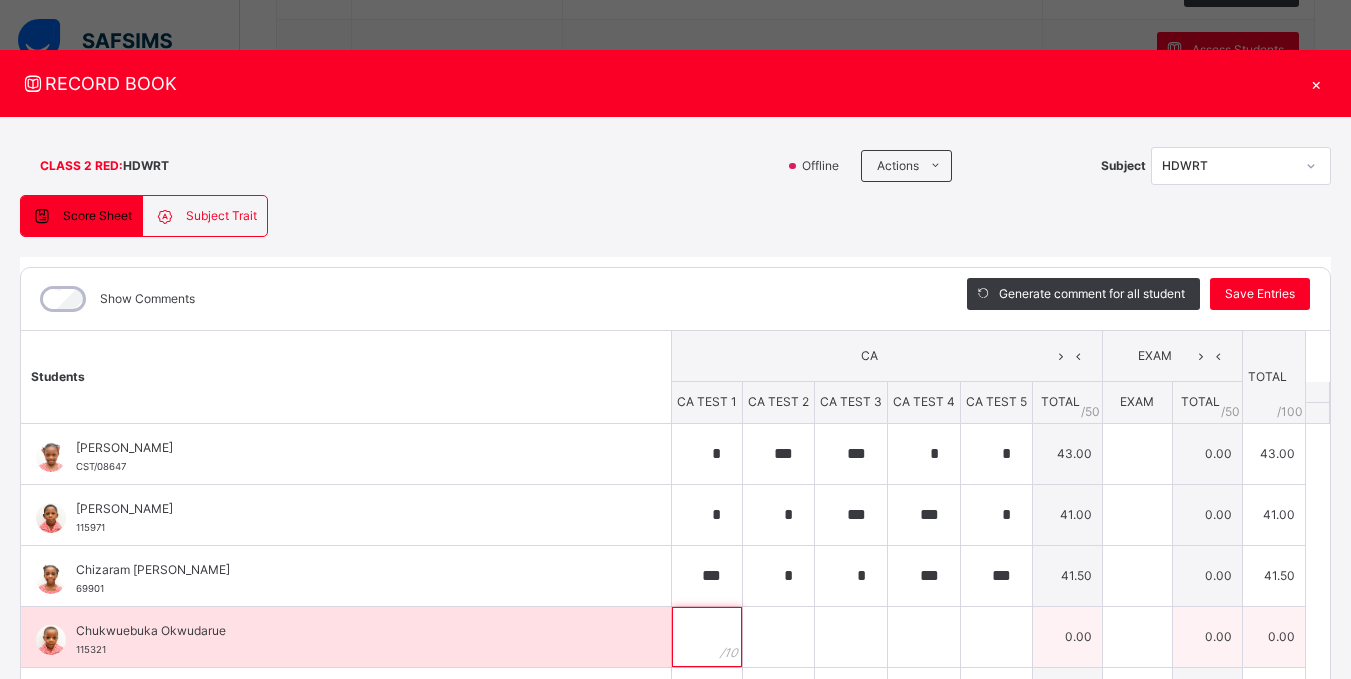 click at bounding box center (707, 637) 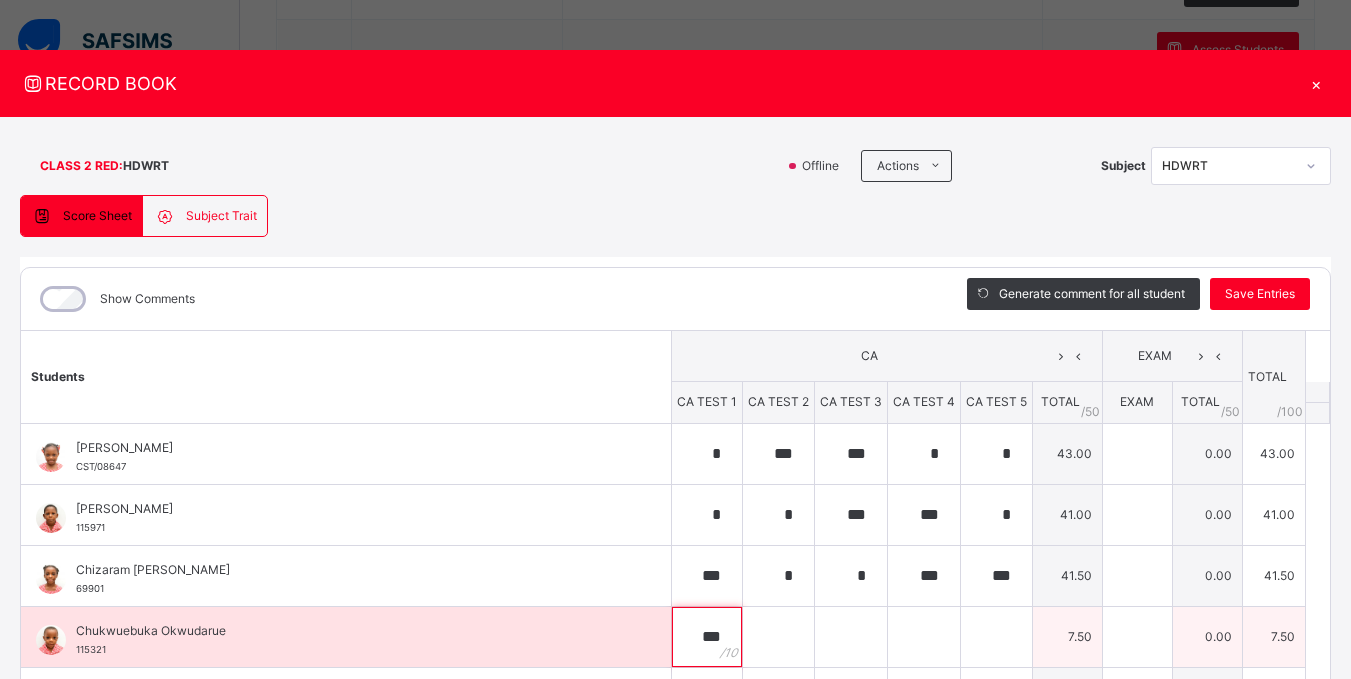 type on "***" 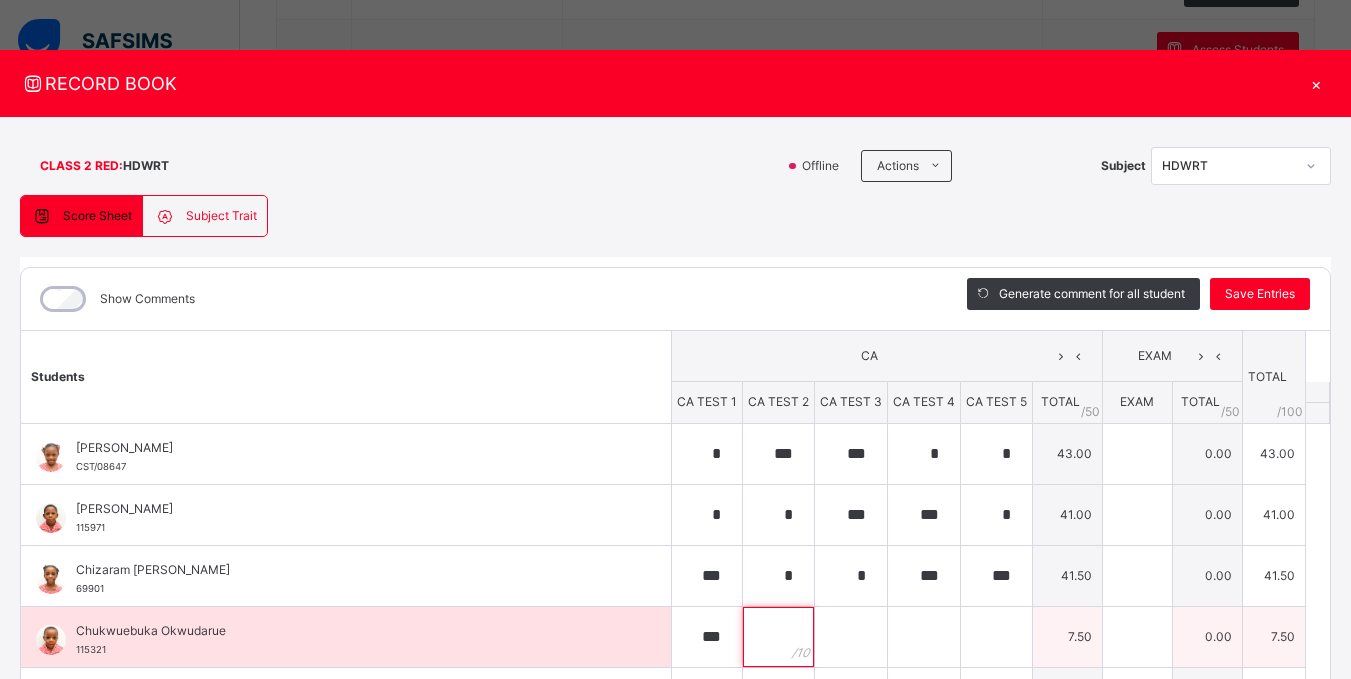 click at bounding box center (778, 637) 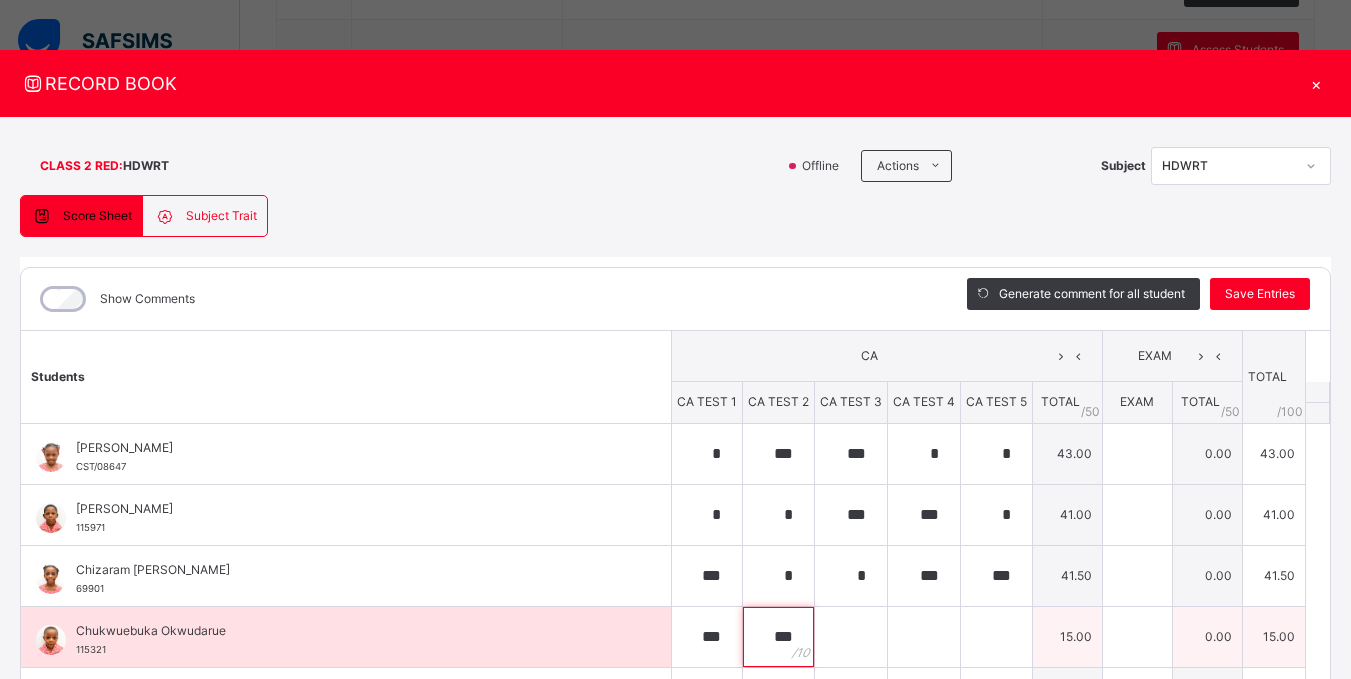 type on "***" 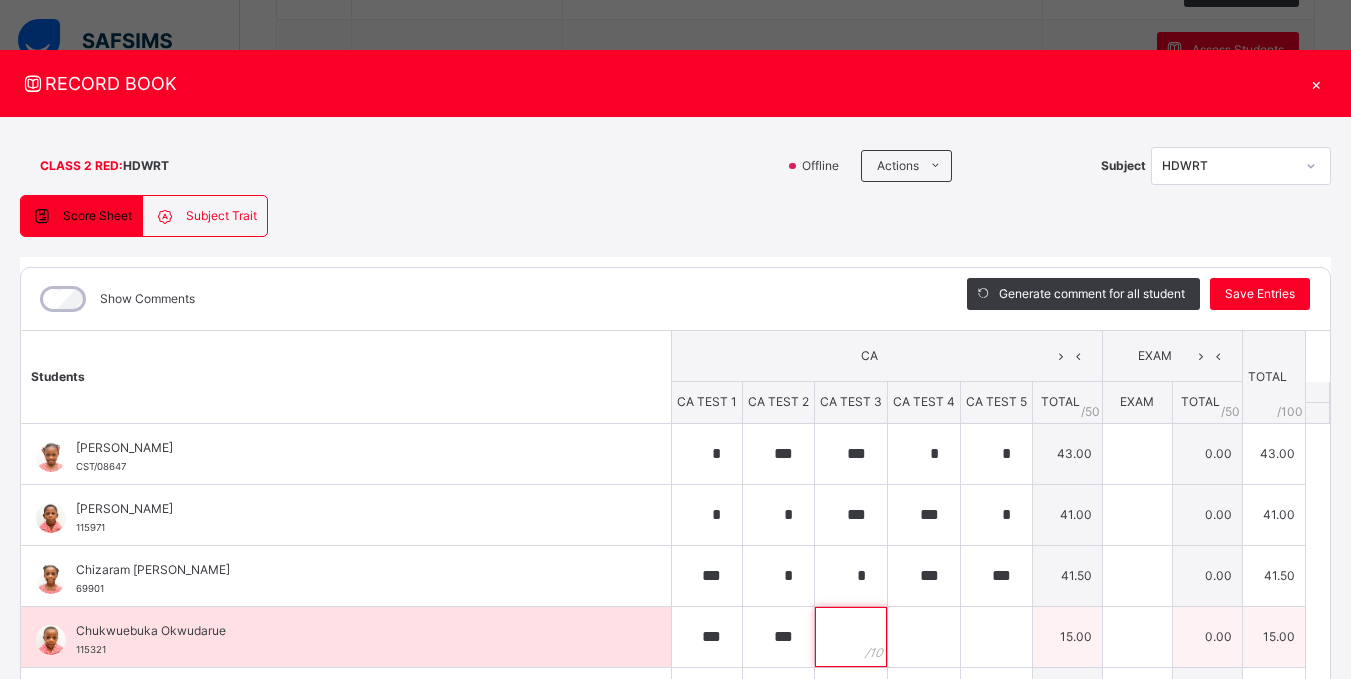 click at bounding box center [851, 637] 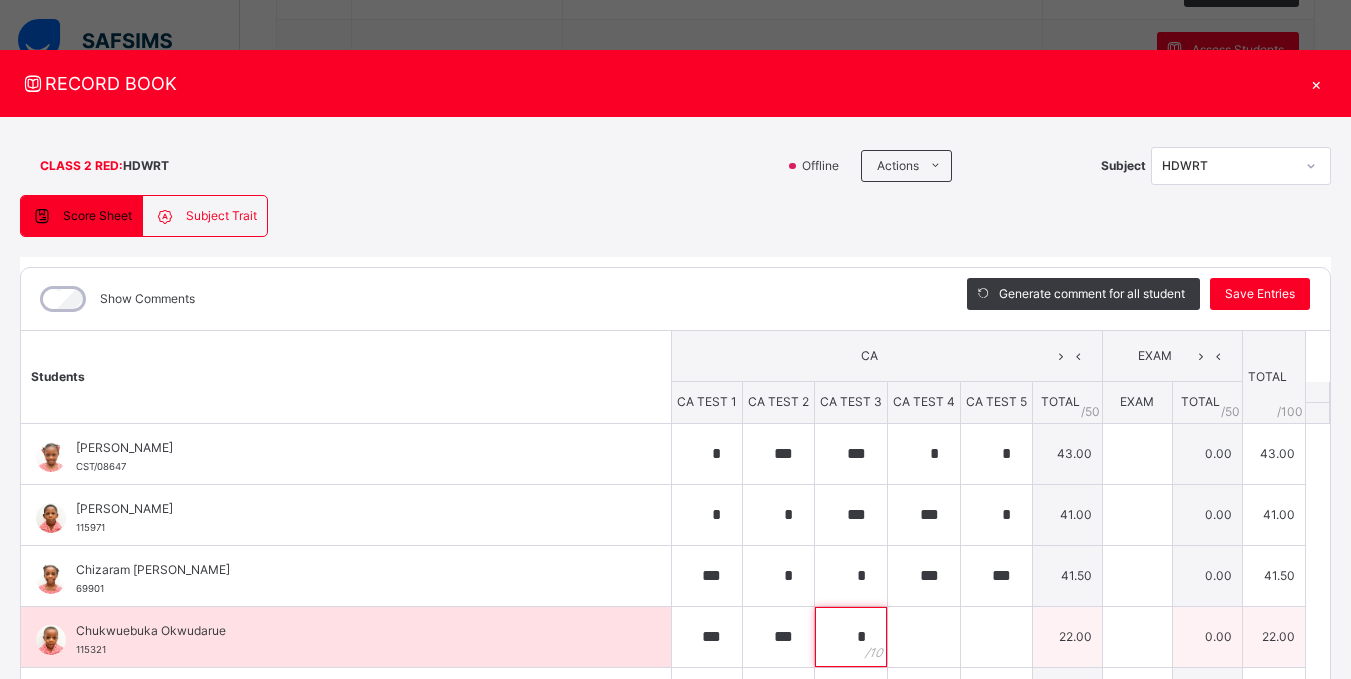 type on "*" 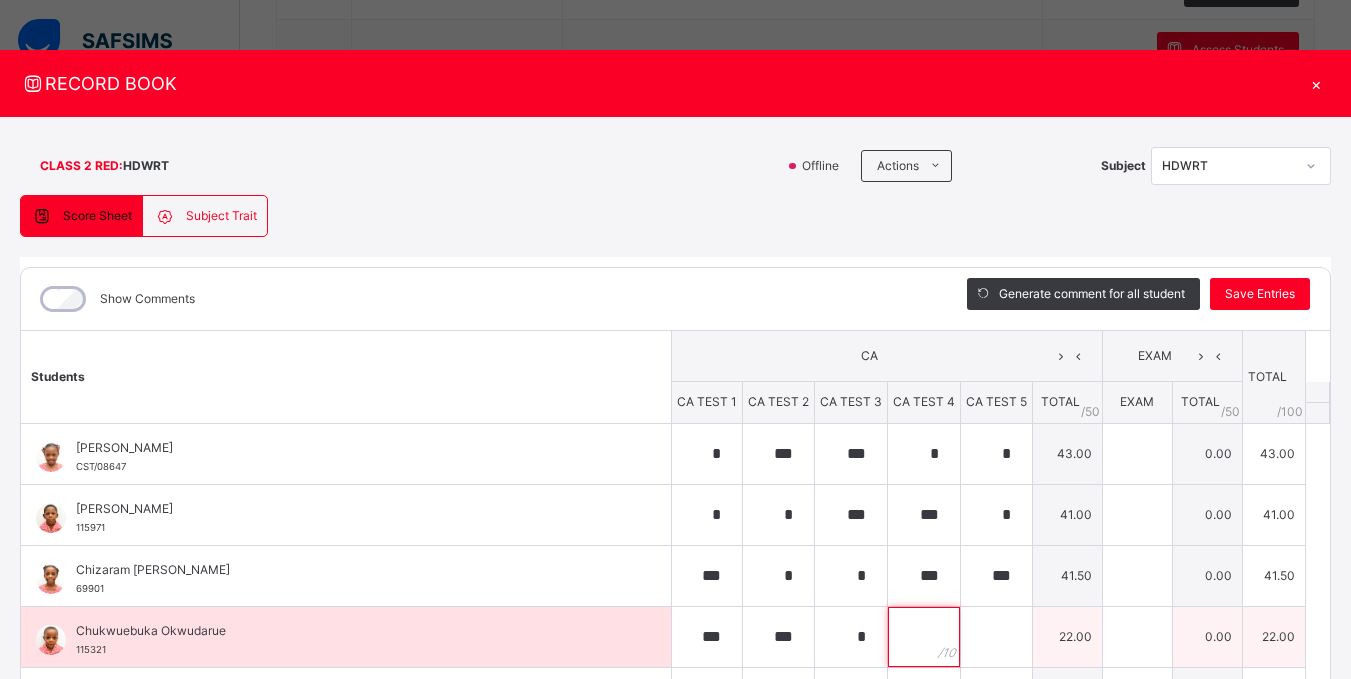 click at bounding box center [924, 637] 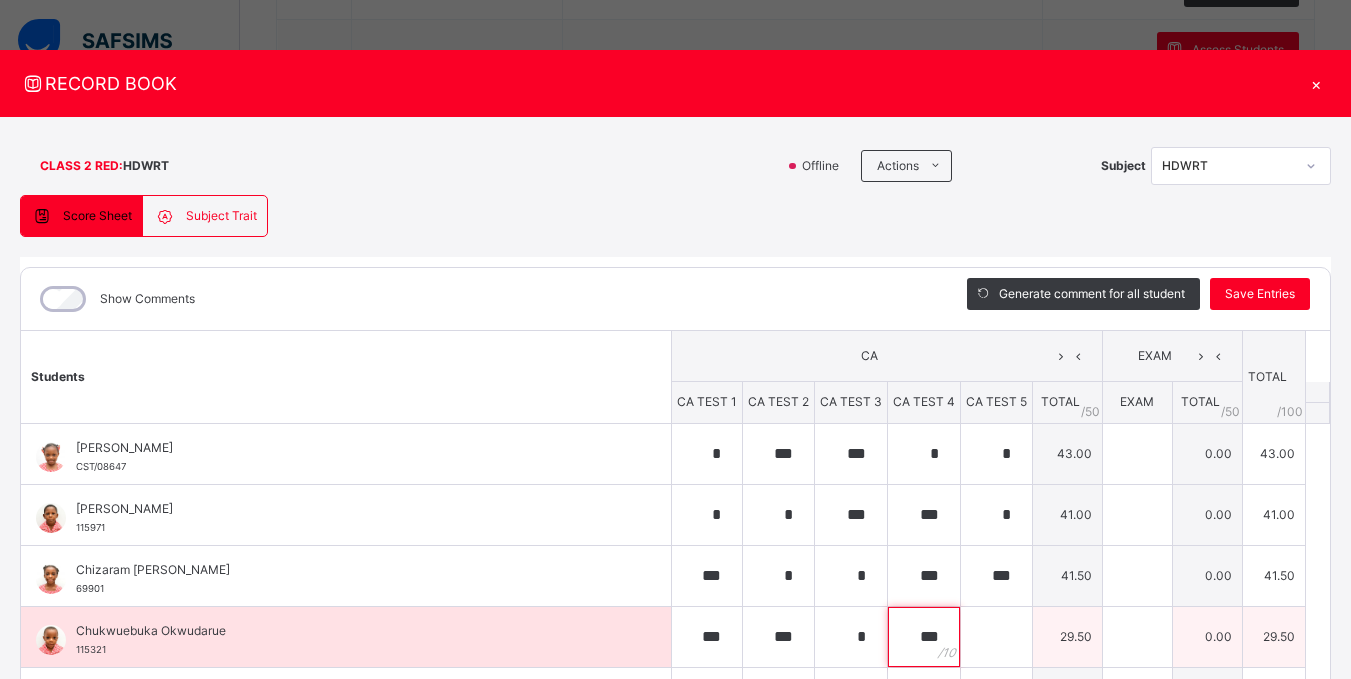 type on "***" 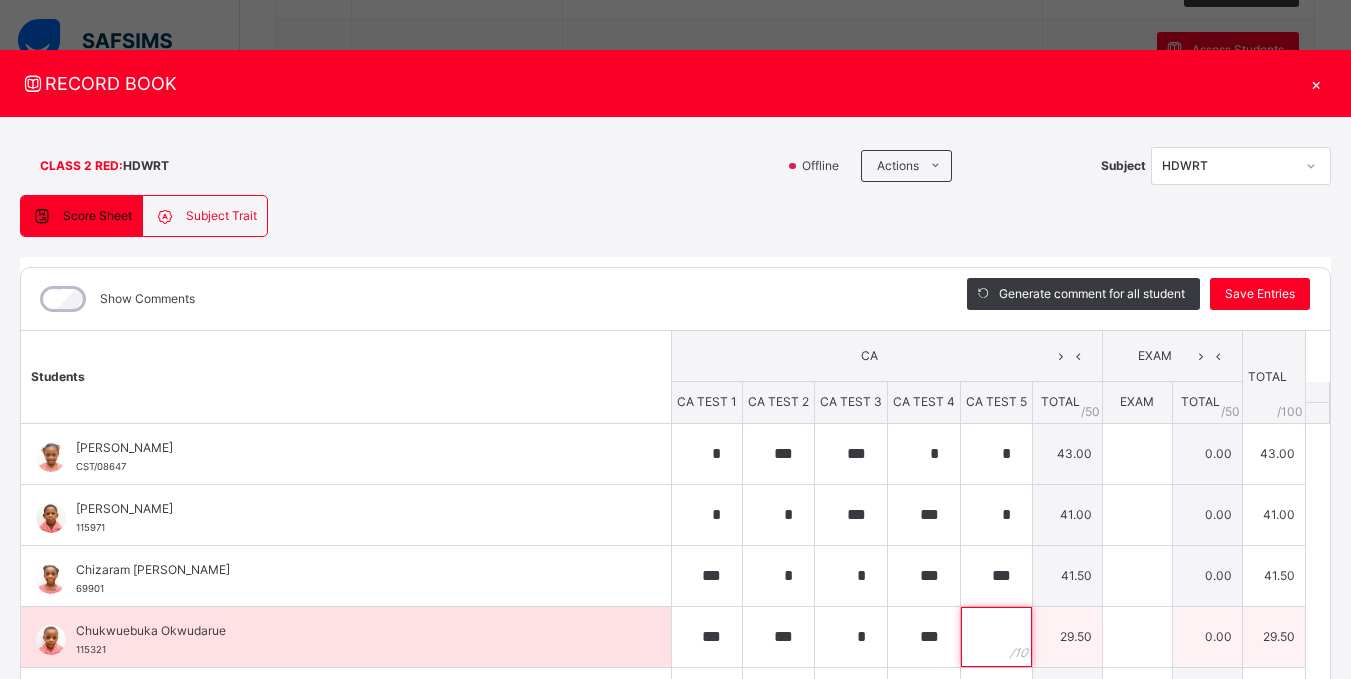click at bounding box center (996, 637) 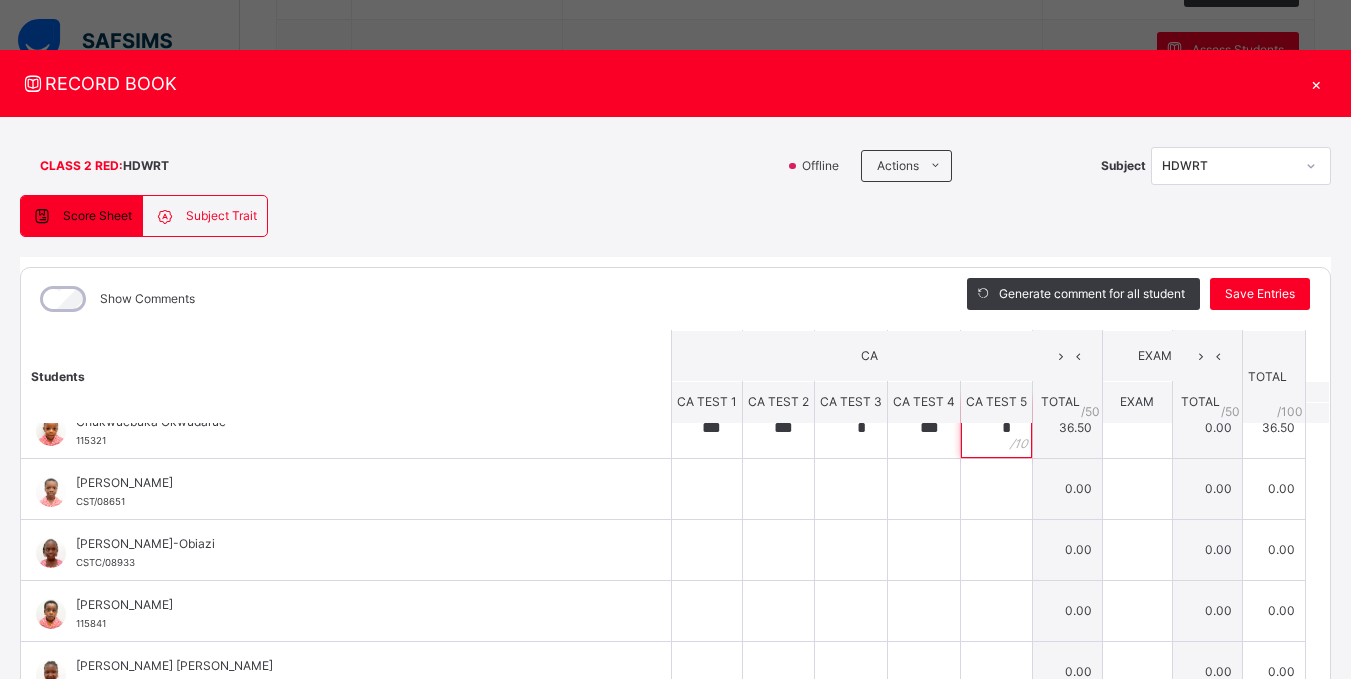 scroll, scrollTop: 213, scrollLeft: 0, axis: vertical 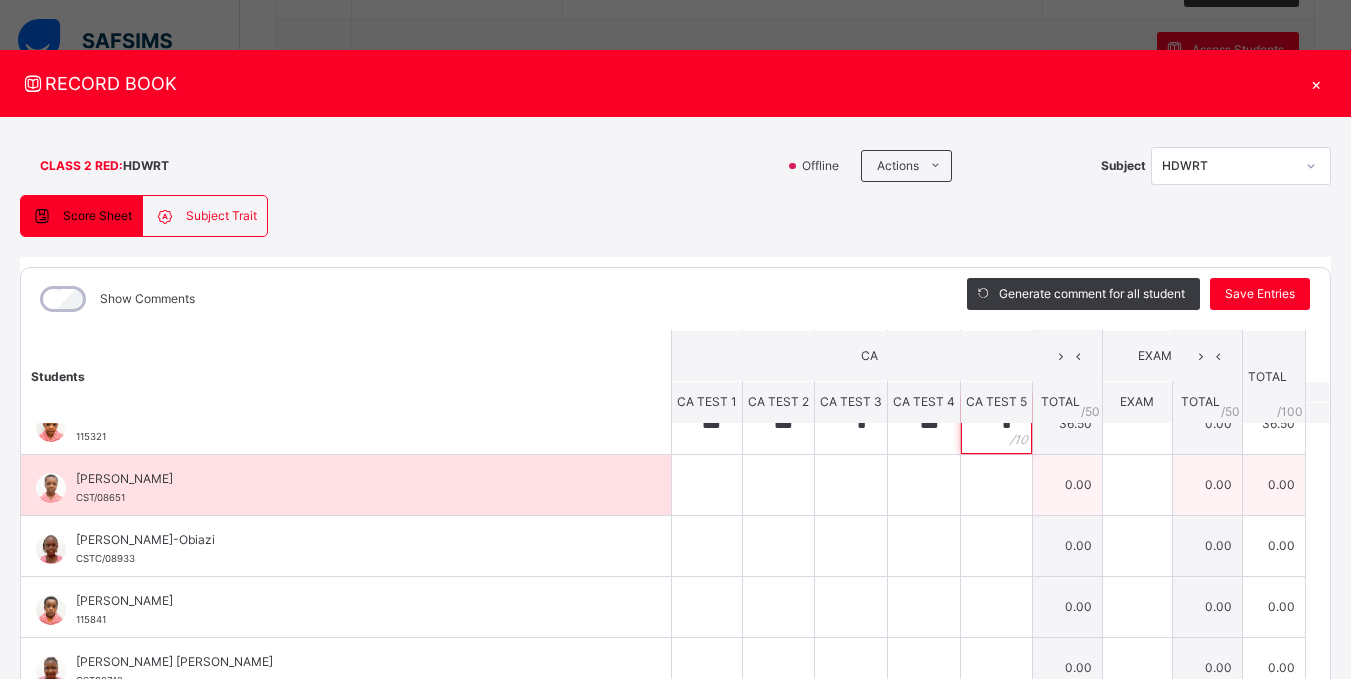 type on "*" 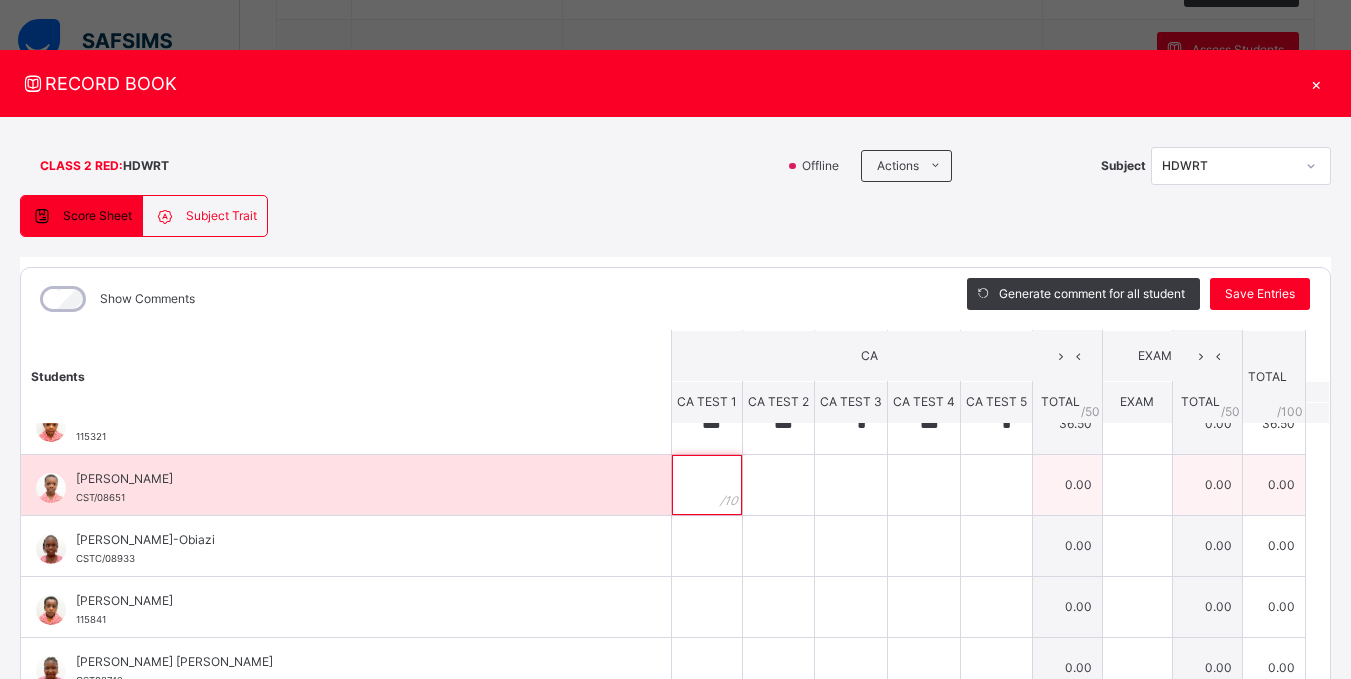 click at bounding box center (707, 485) 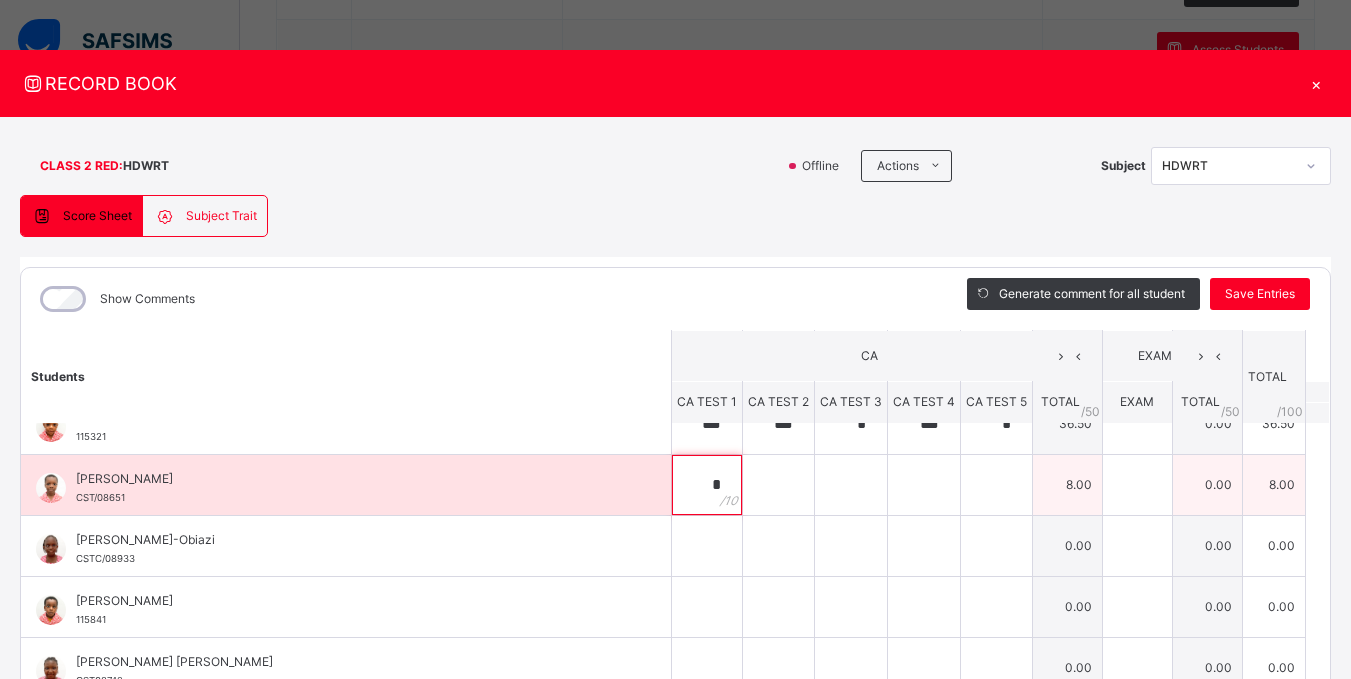 type on "*" 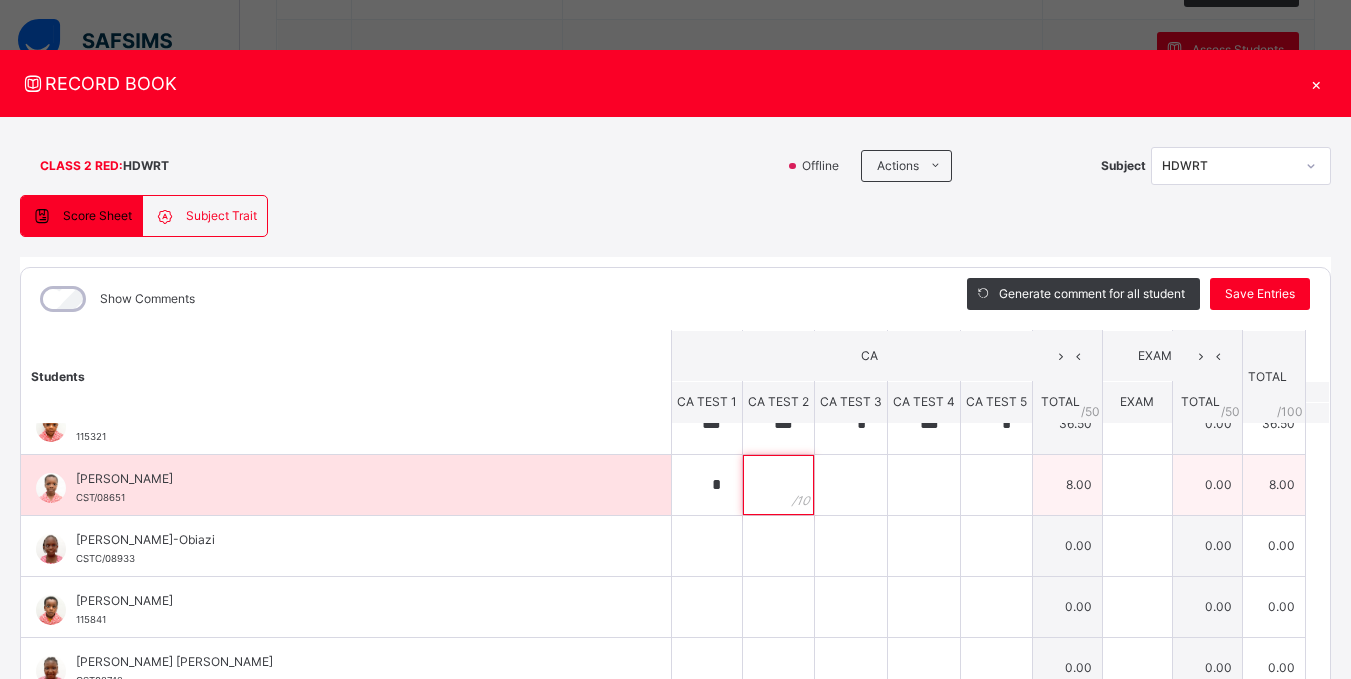 click at bounding box center [778, 485] 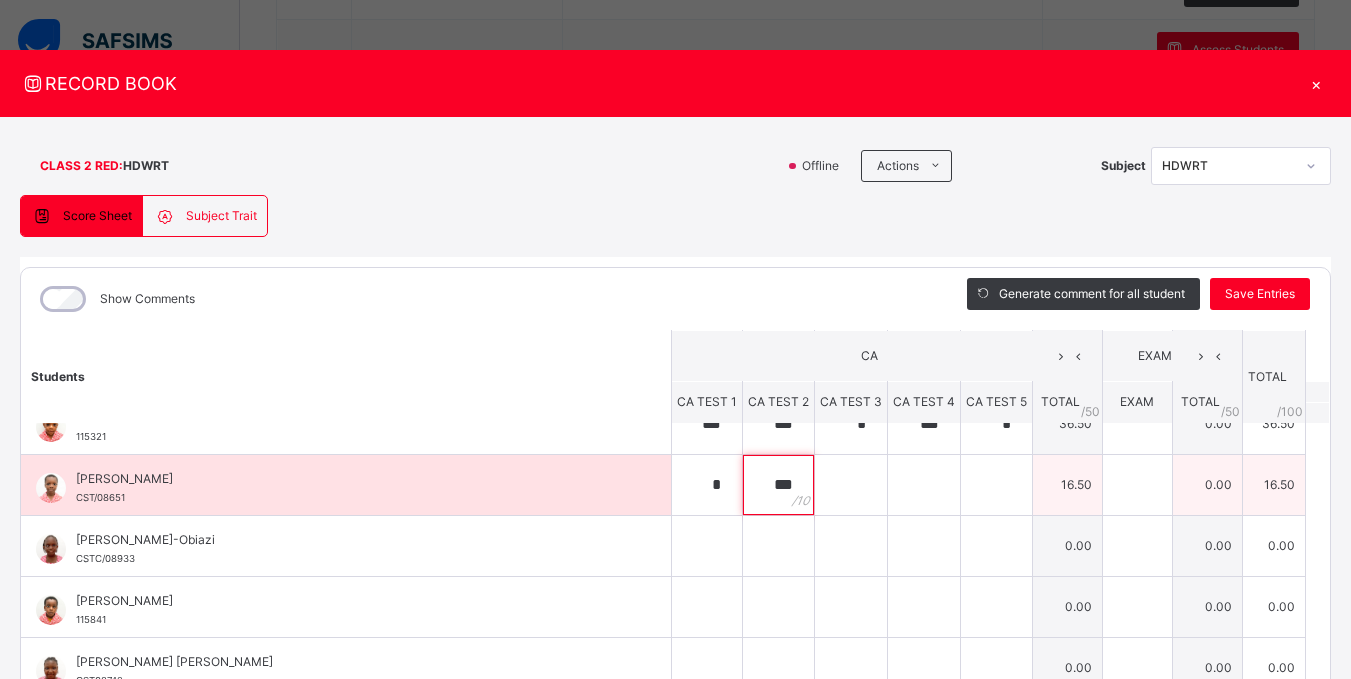type on "***" 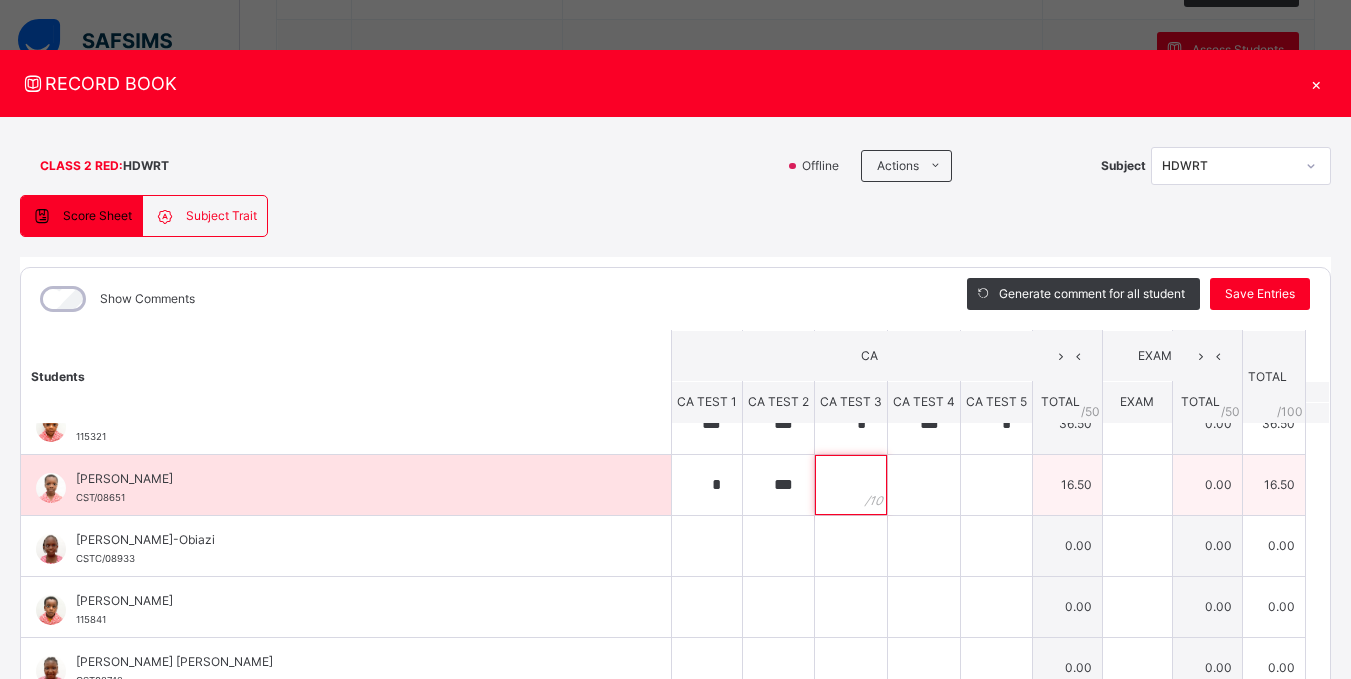 click at bounding box center [851, 485] 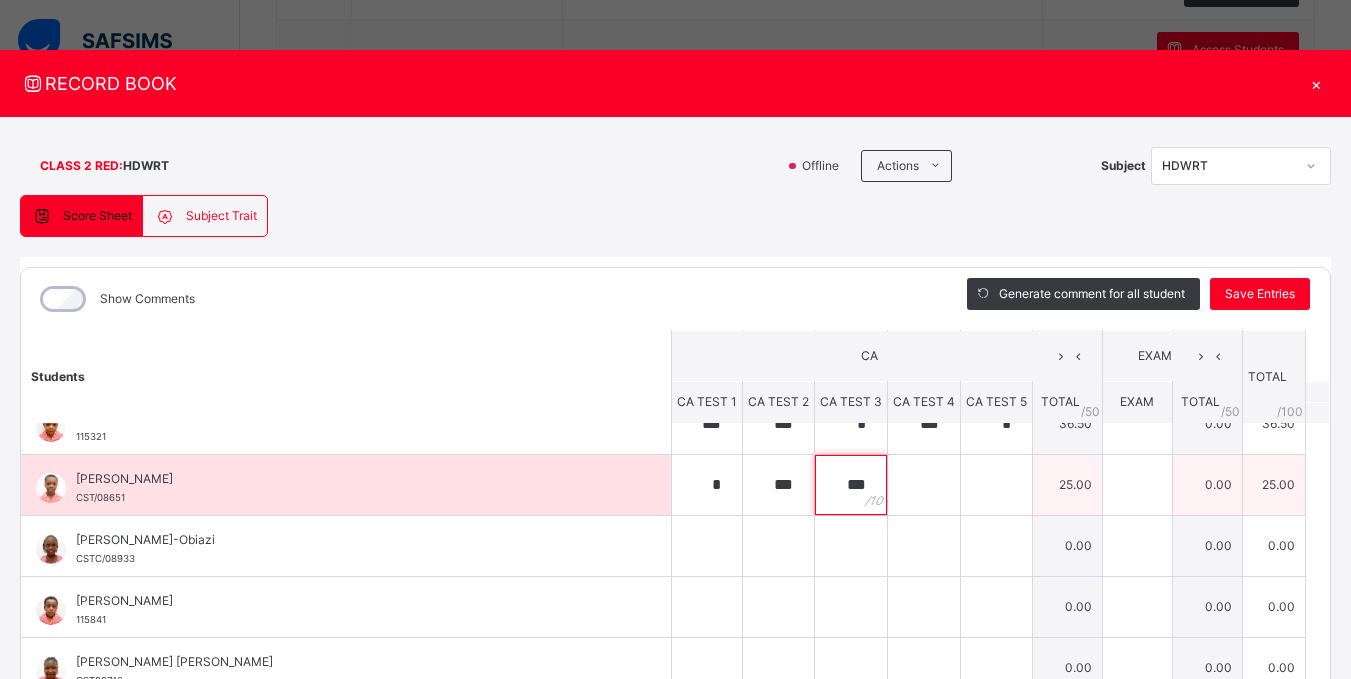 type on "***" 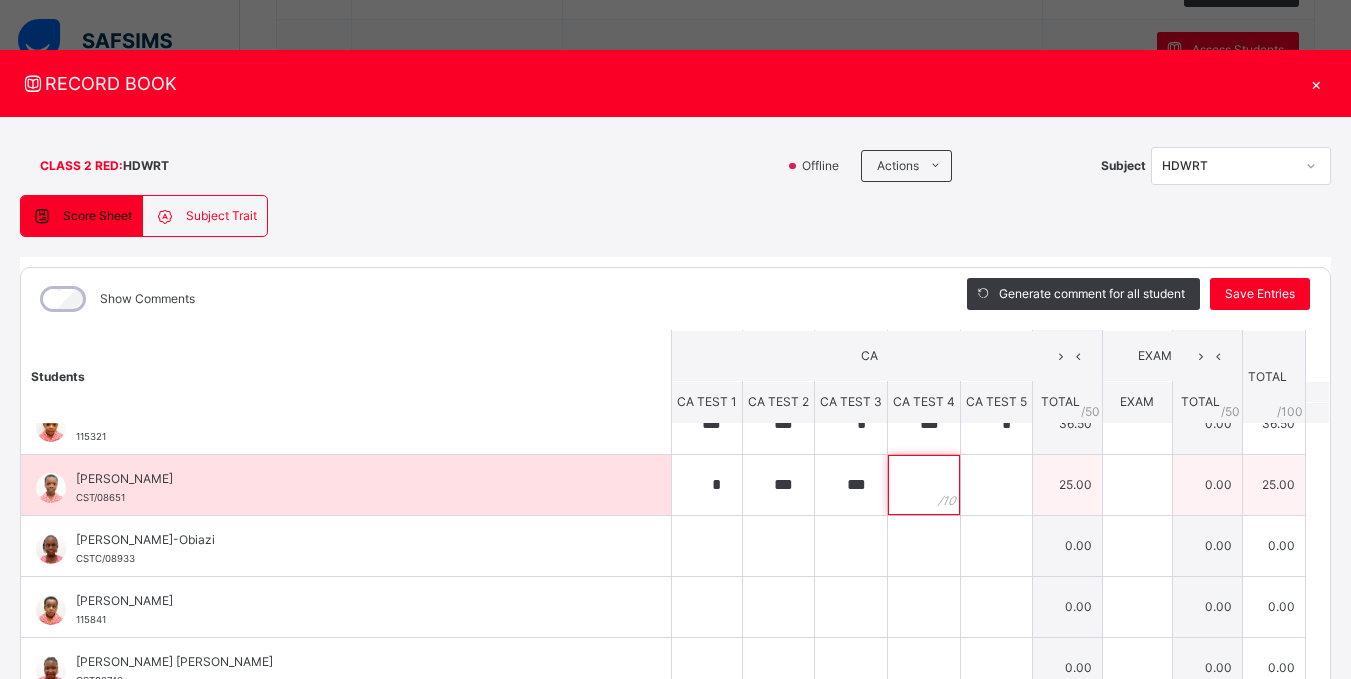 click at bounding box center [924, 485] 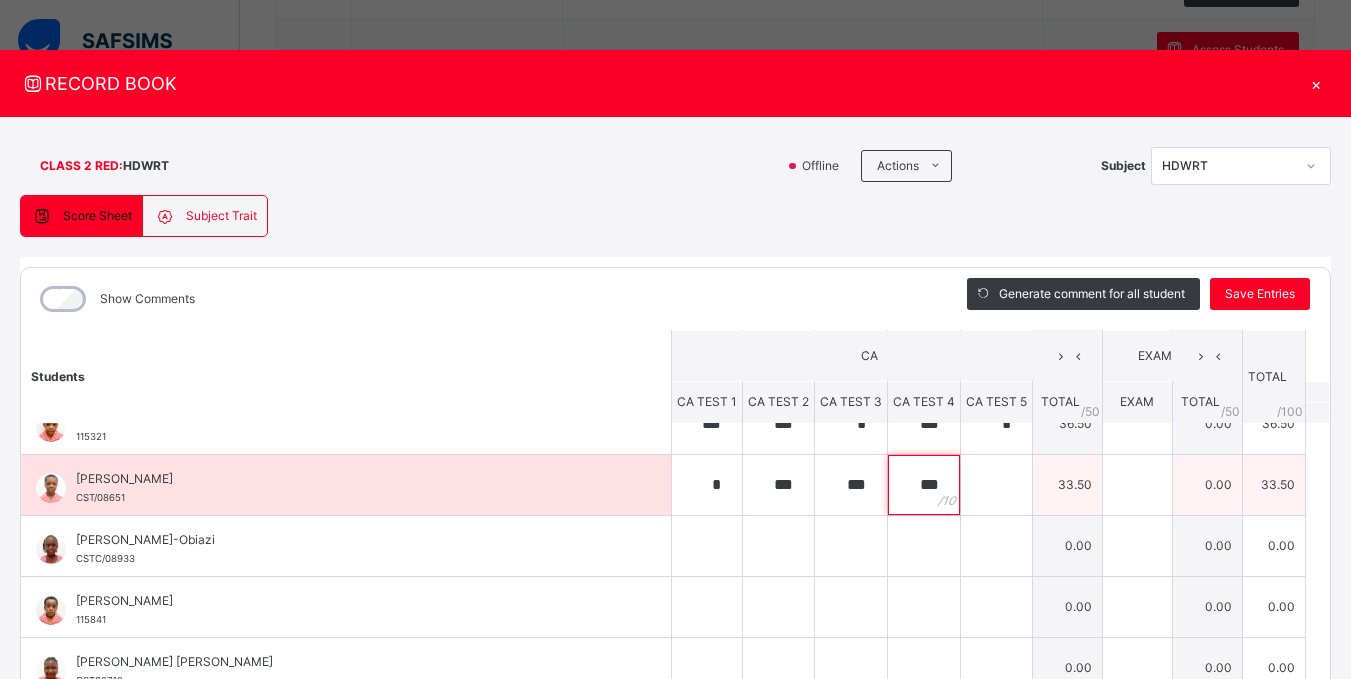 type on "***" 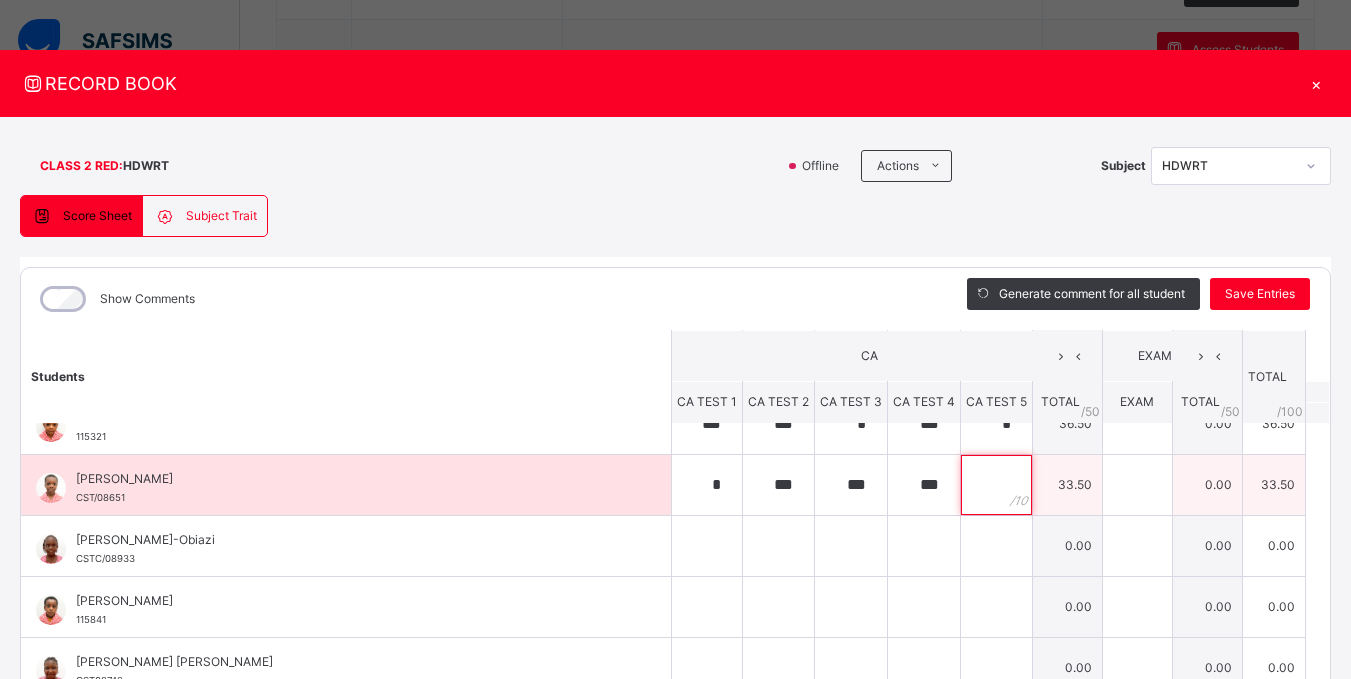click at bounding box center (996, 485) 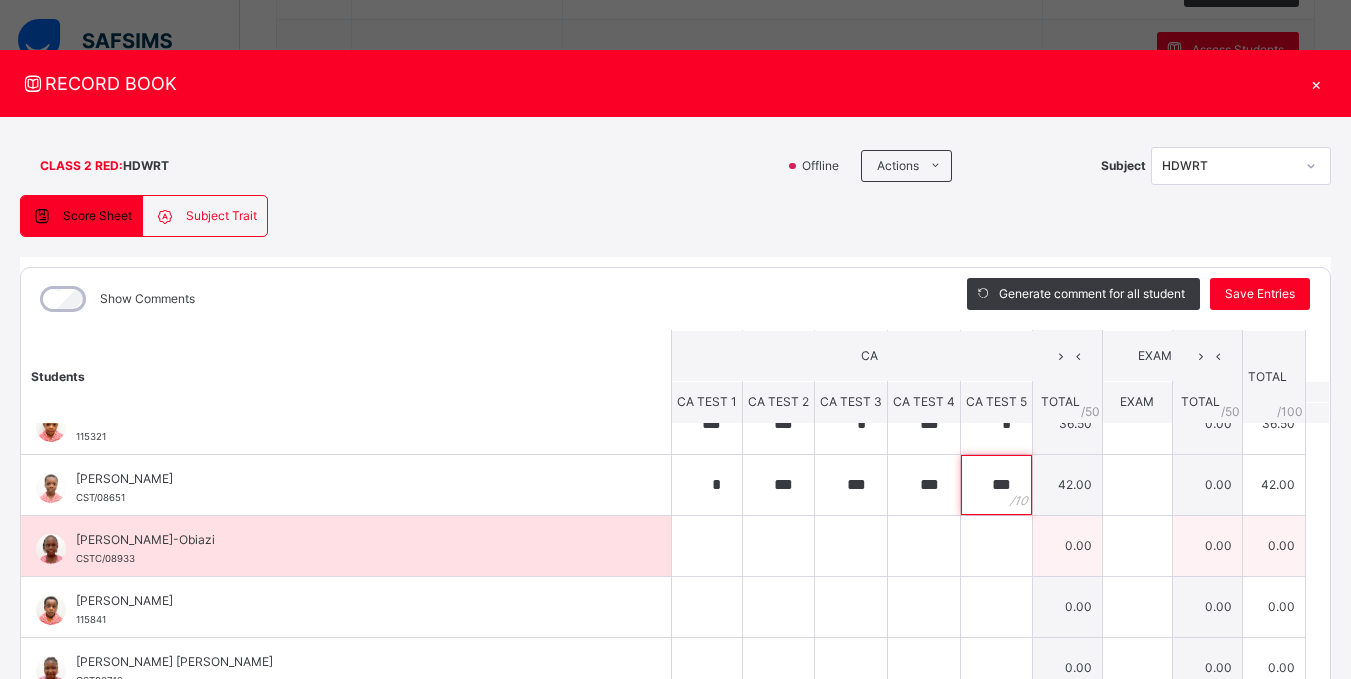 type on "***" 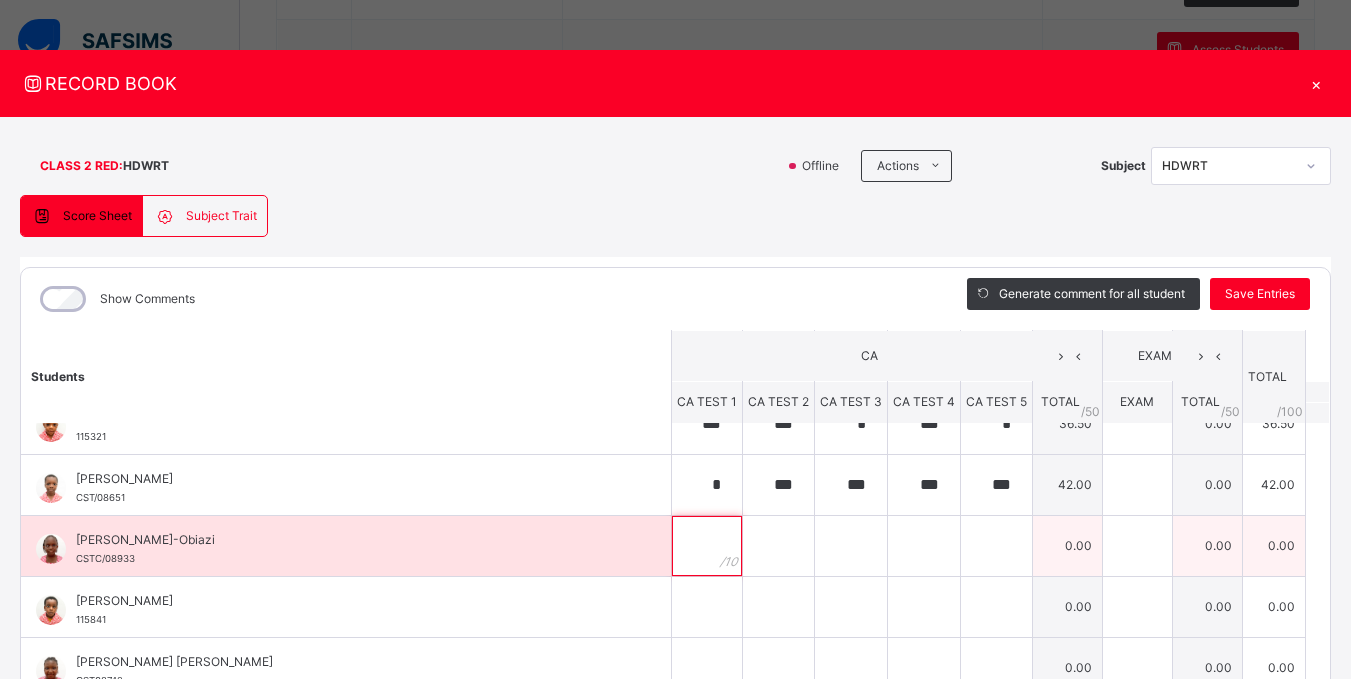 click at bounding box center [707, 546] 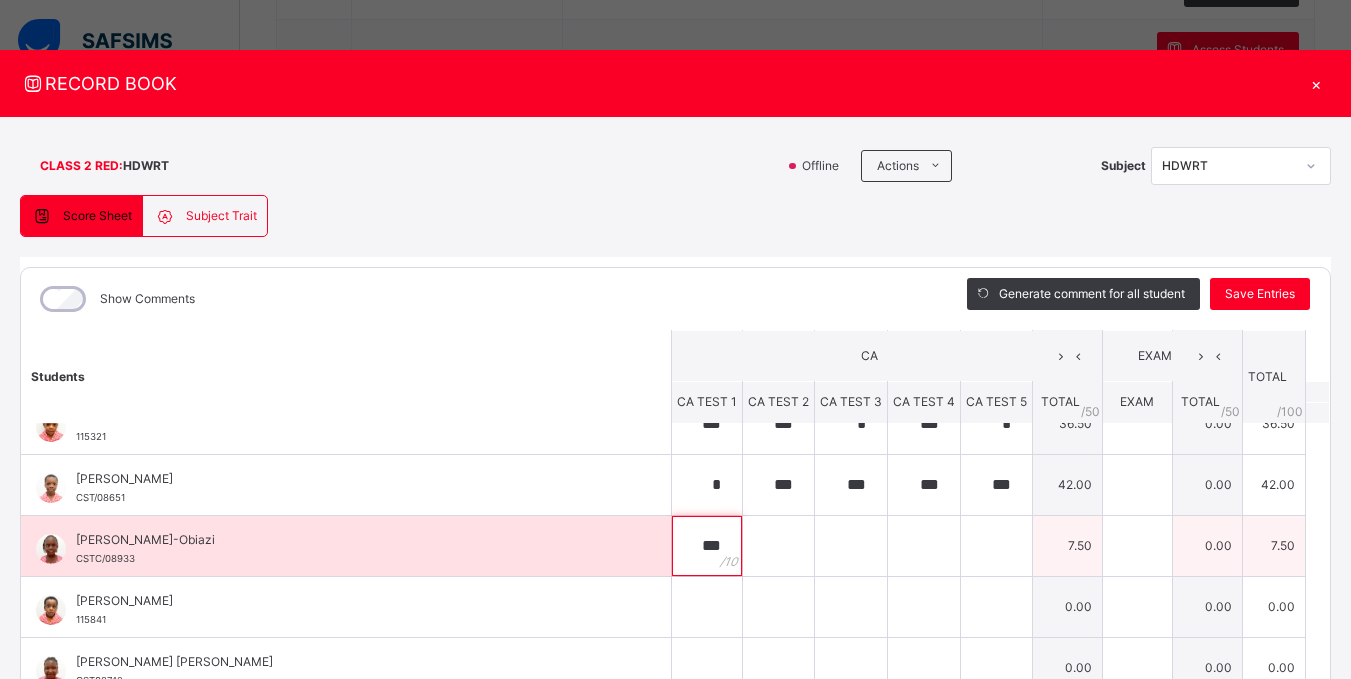 type on "***" 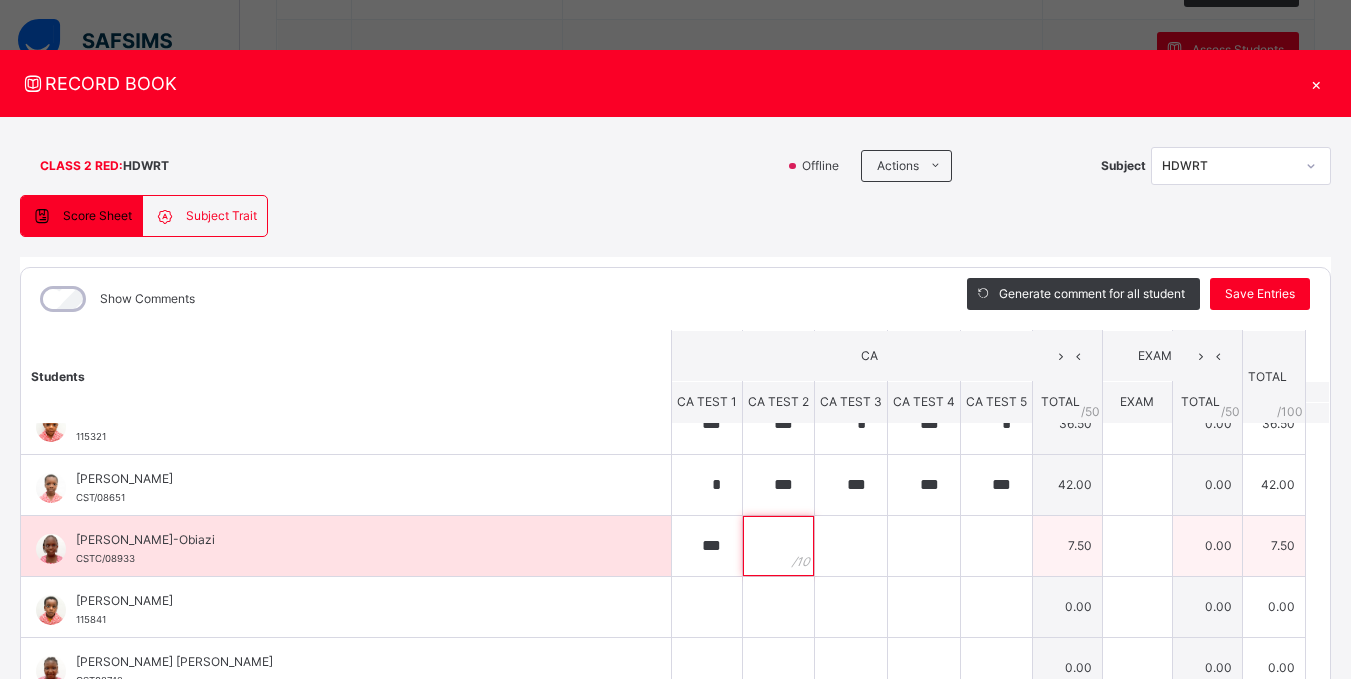 click at bounding box center [778, 546] 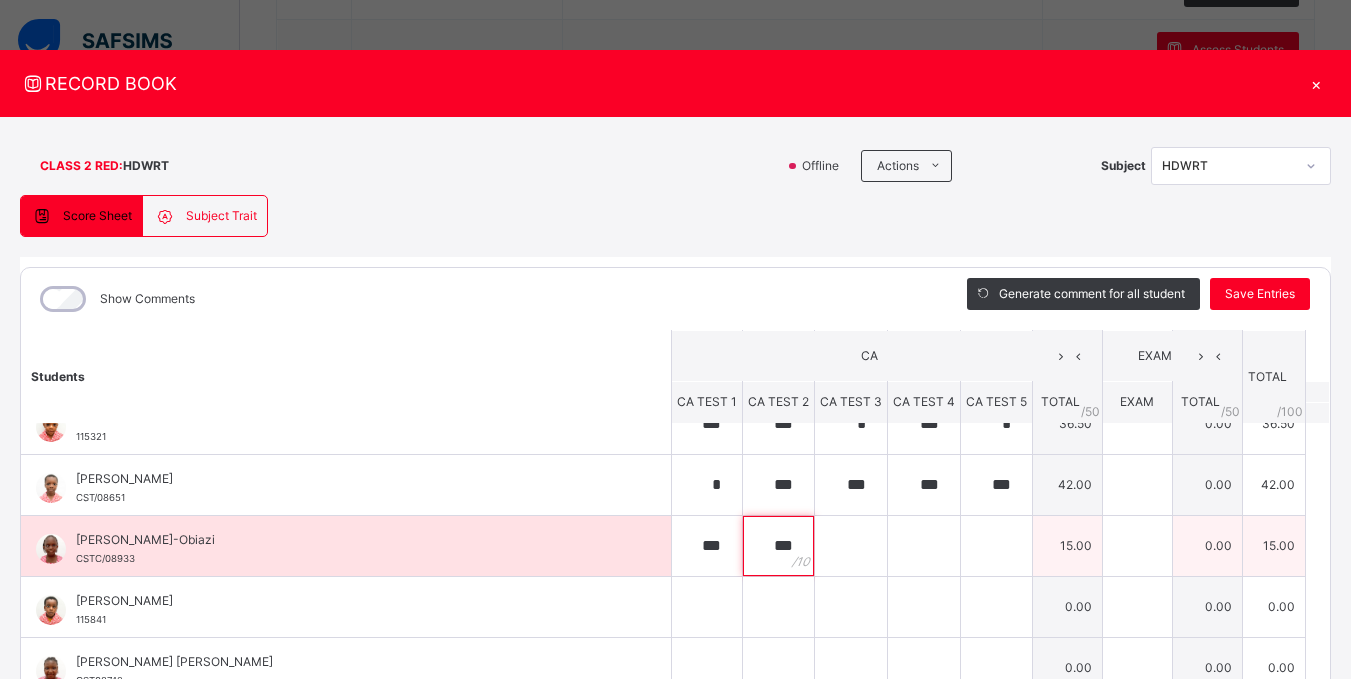 type on "***" 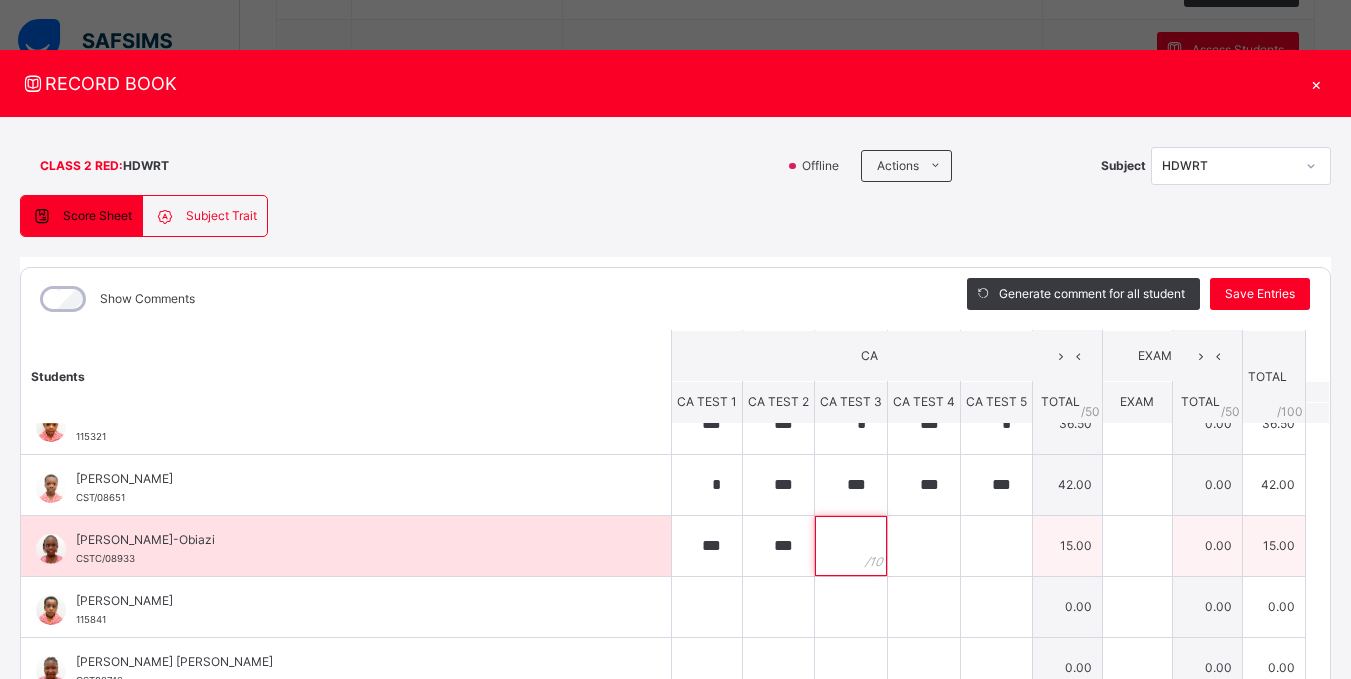click at bounding box center [851, 546] 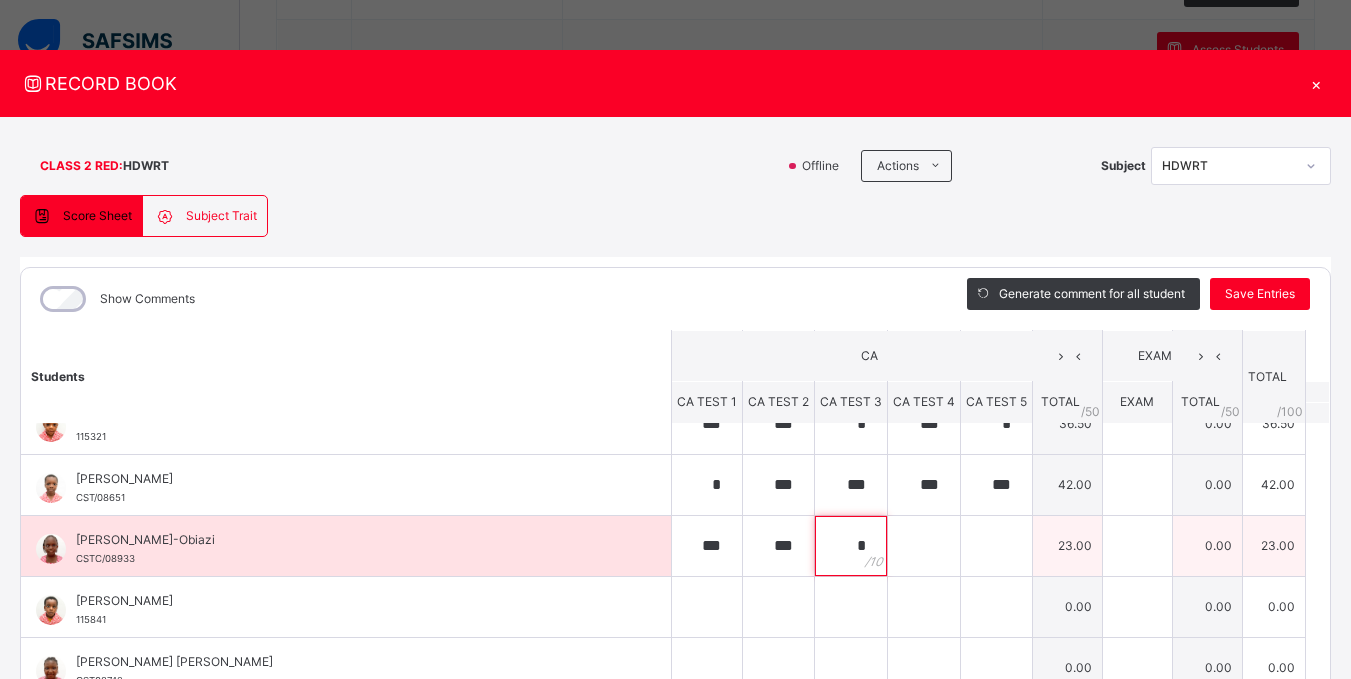 type on "*" 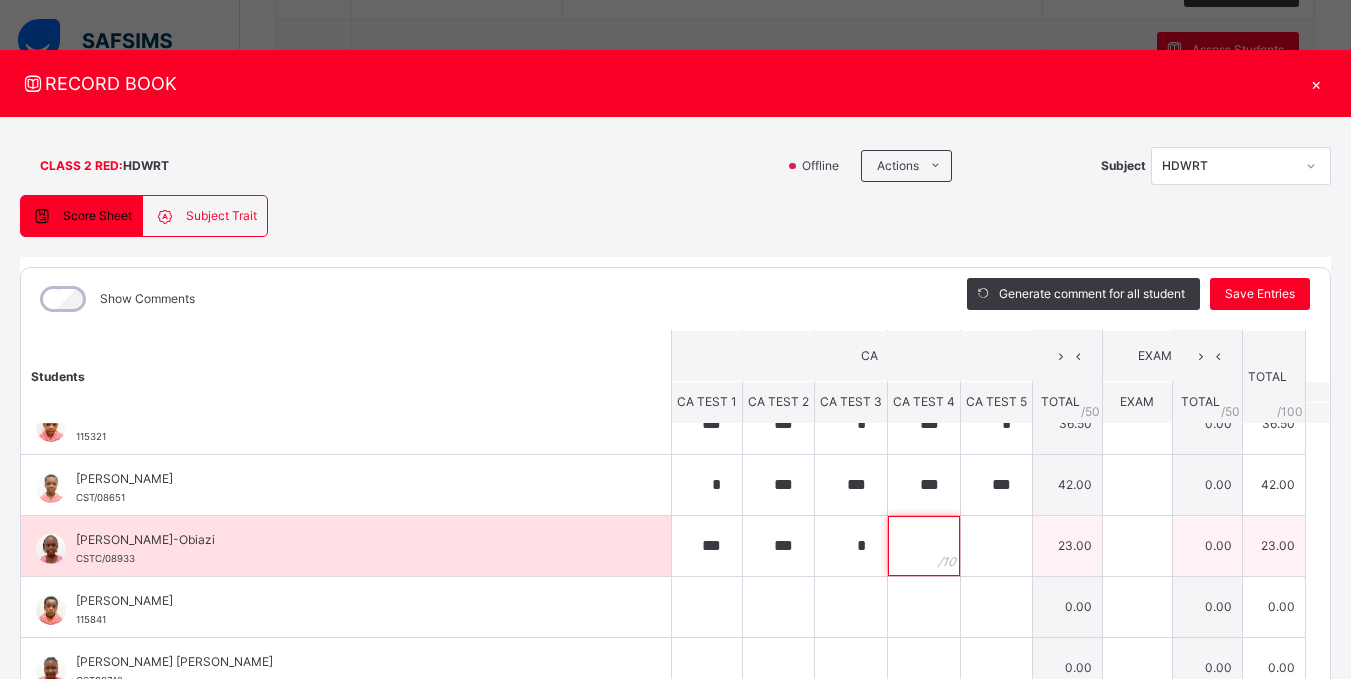 click at bounding box center (924, 546) 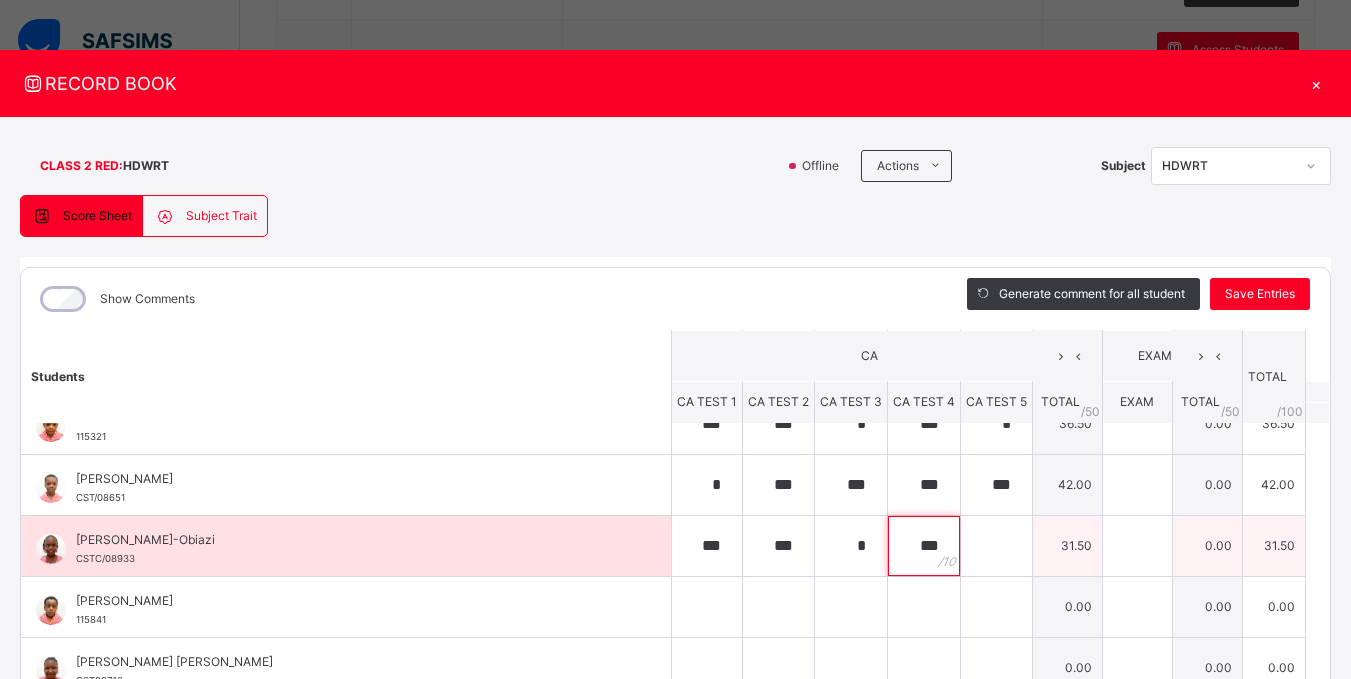 type on "***" 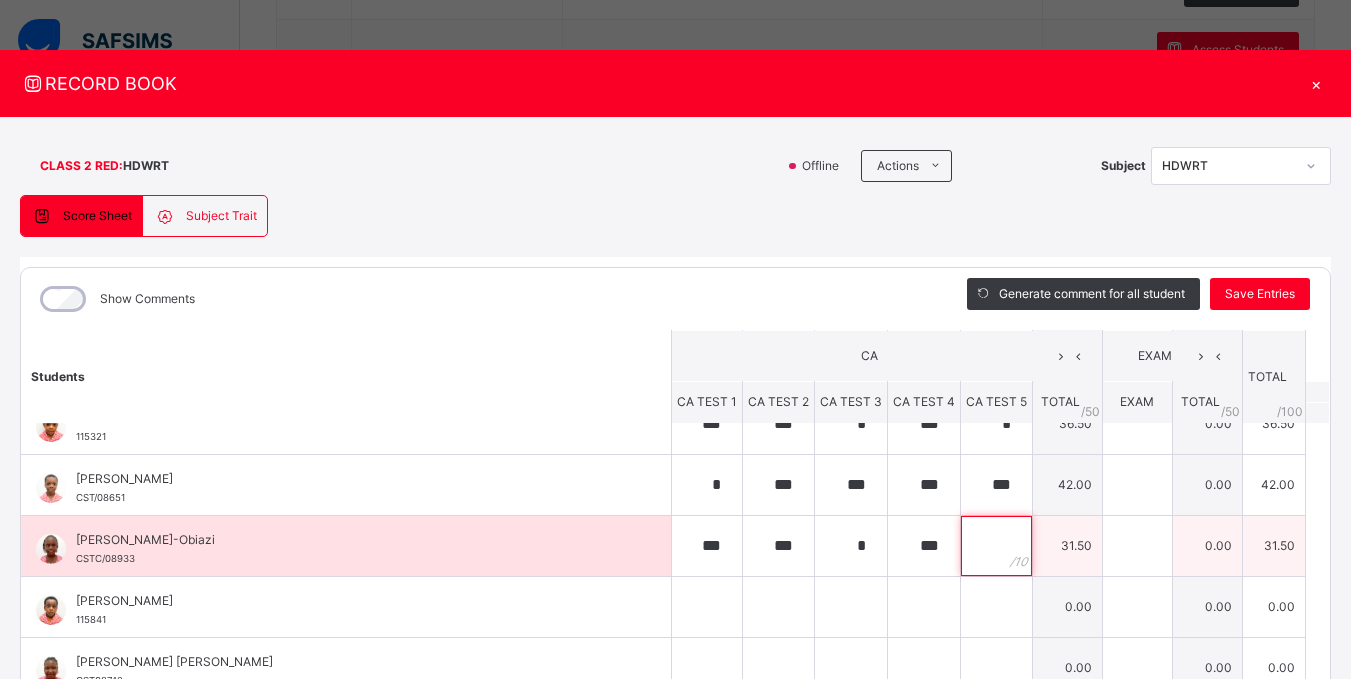 click at bounding box center [996, 546] 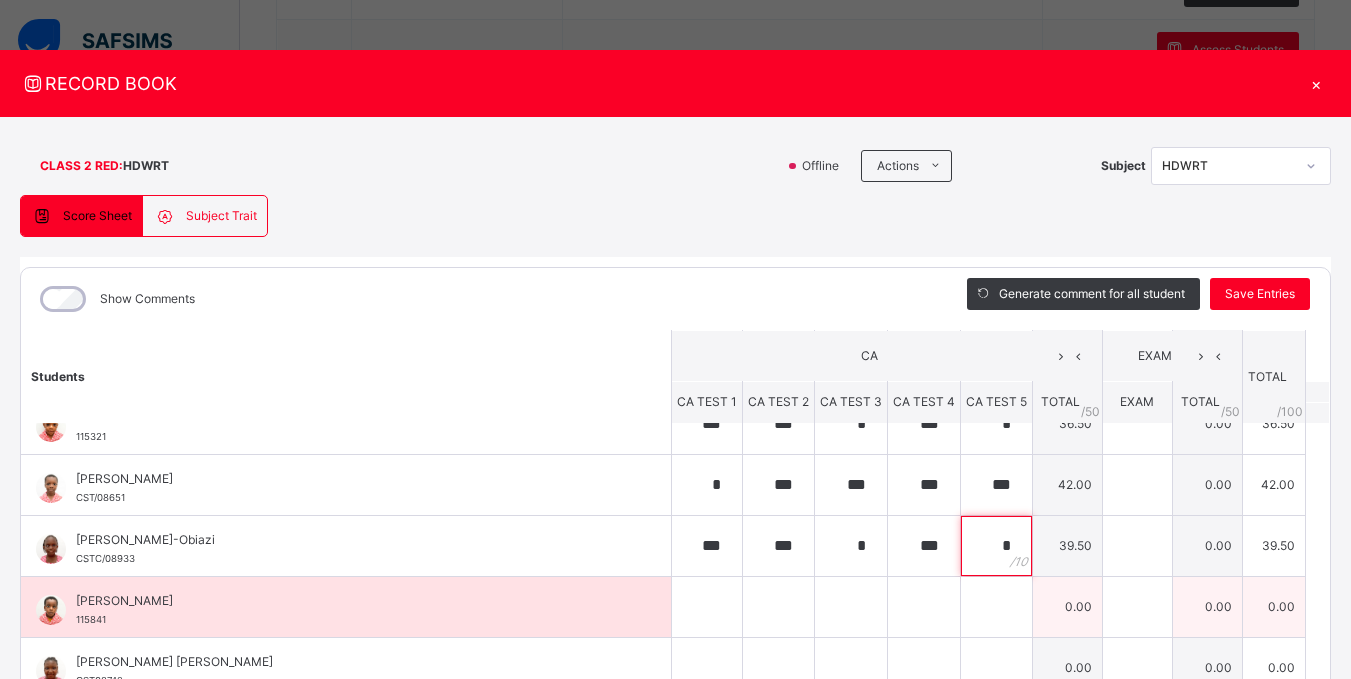 type on "*" 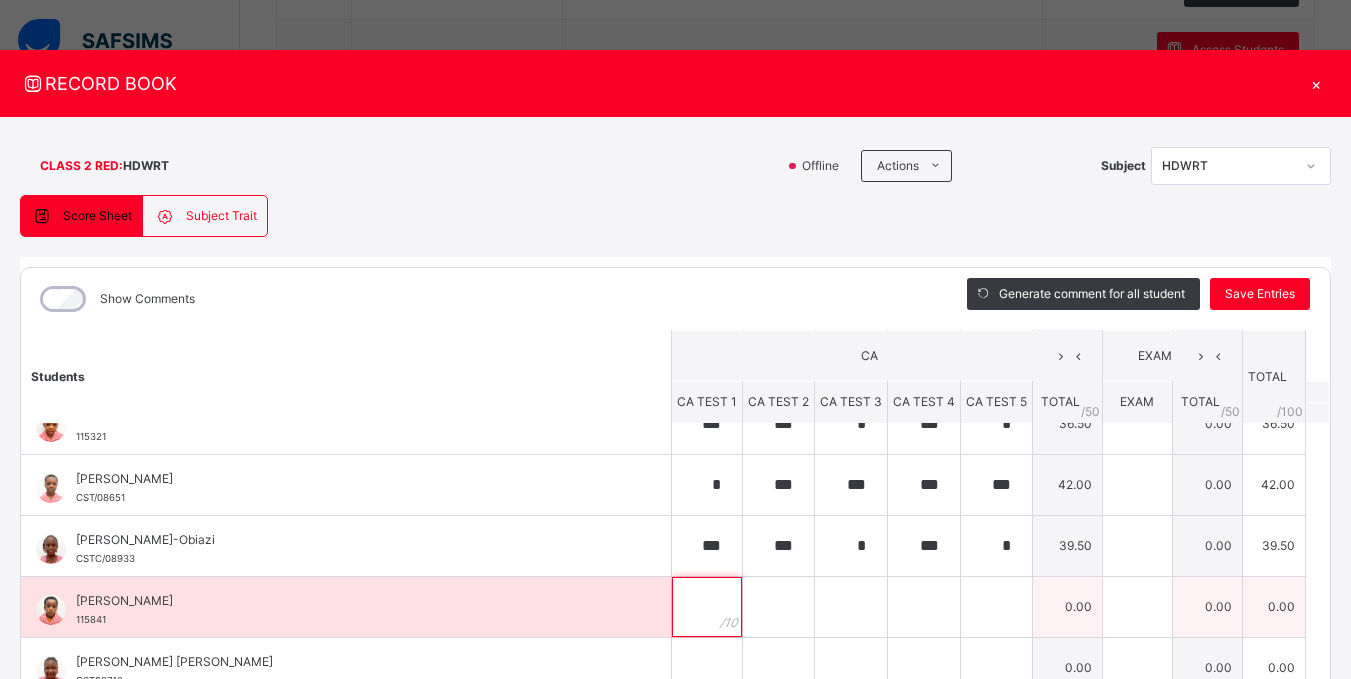 click at bounding box center [707, 607] 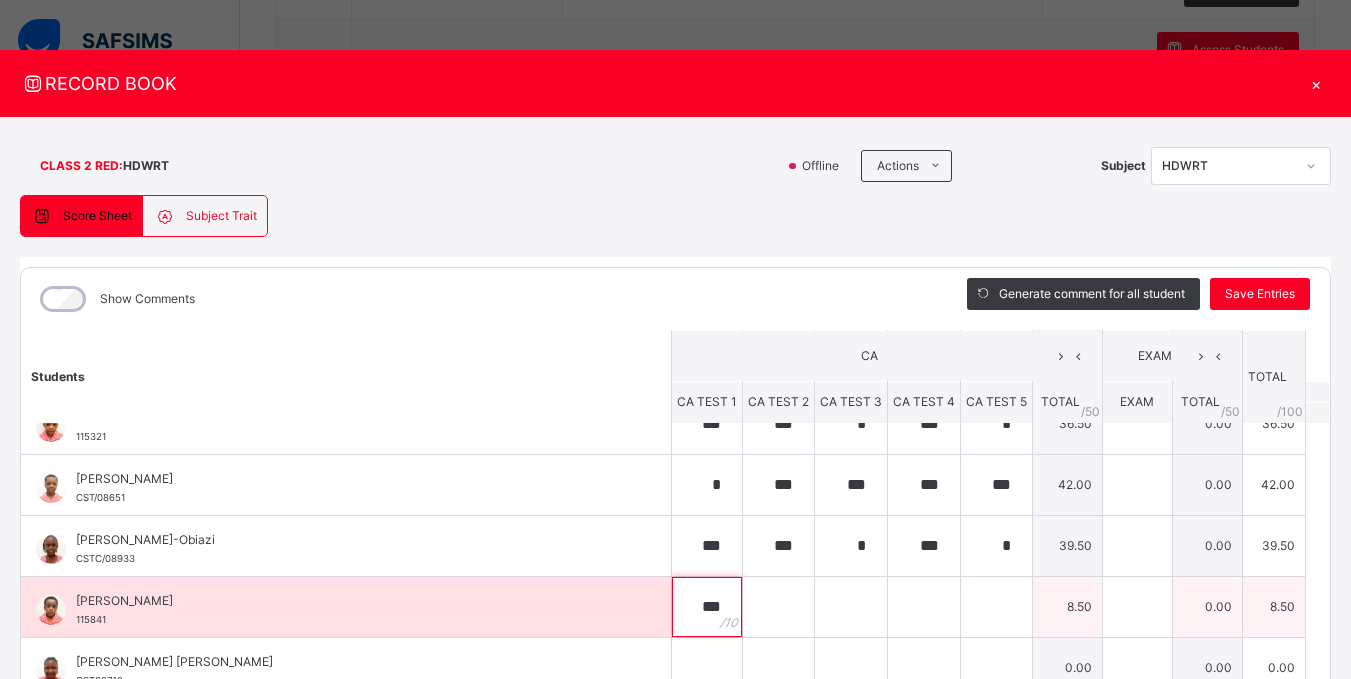 type on "***" 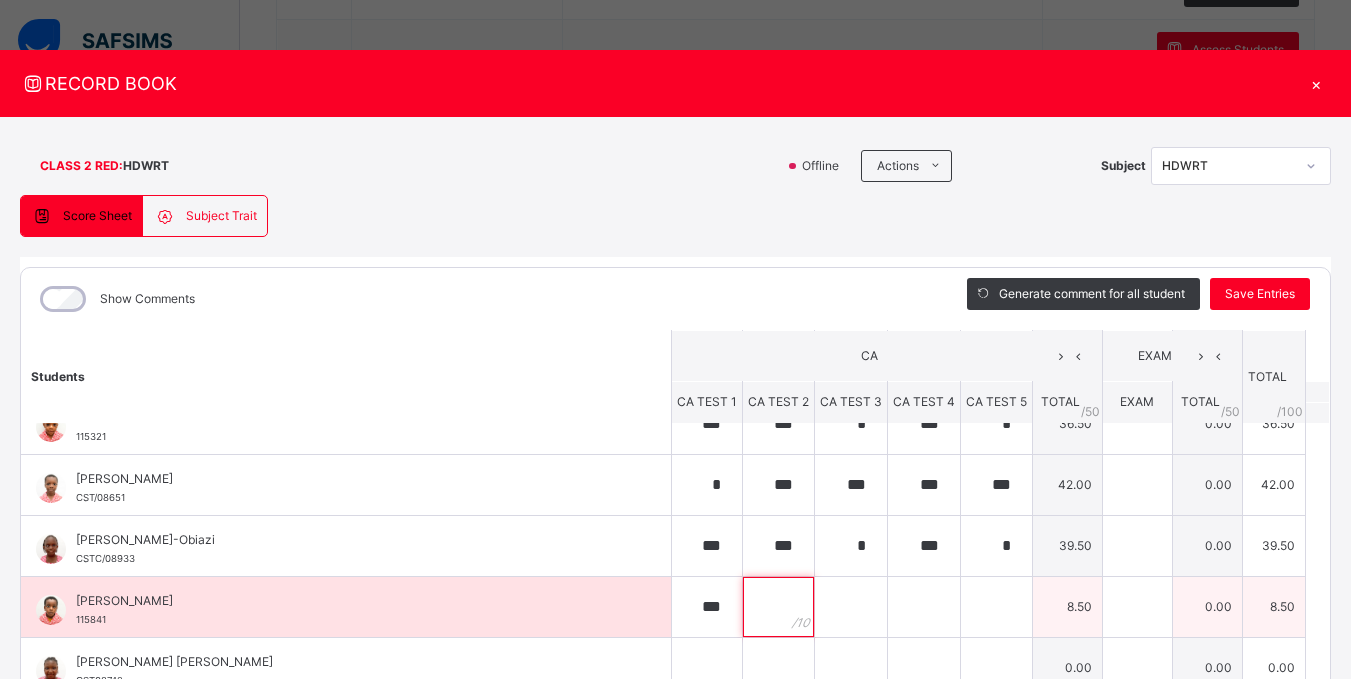 click at bounding box center (778, 607) 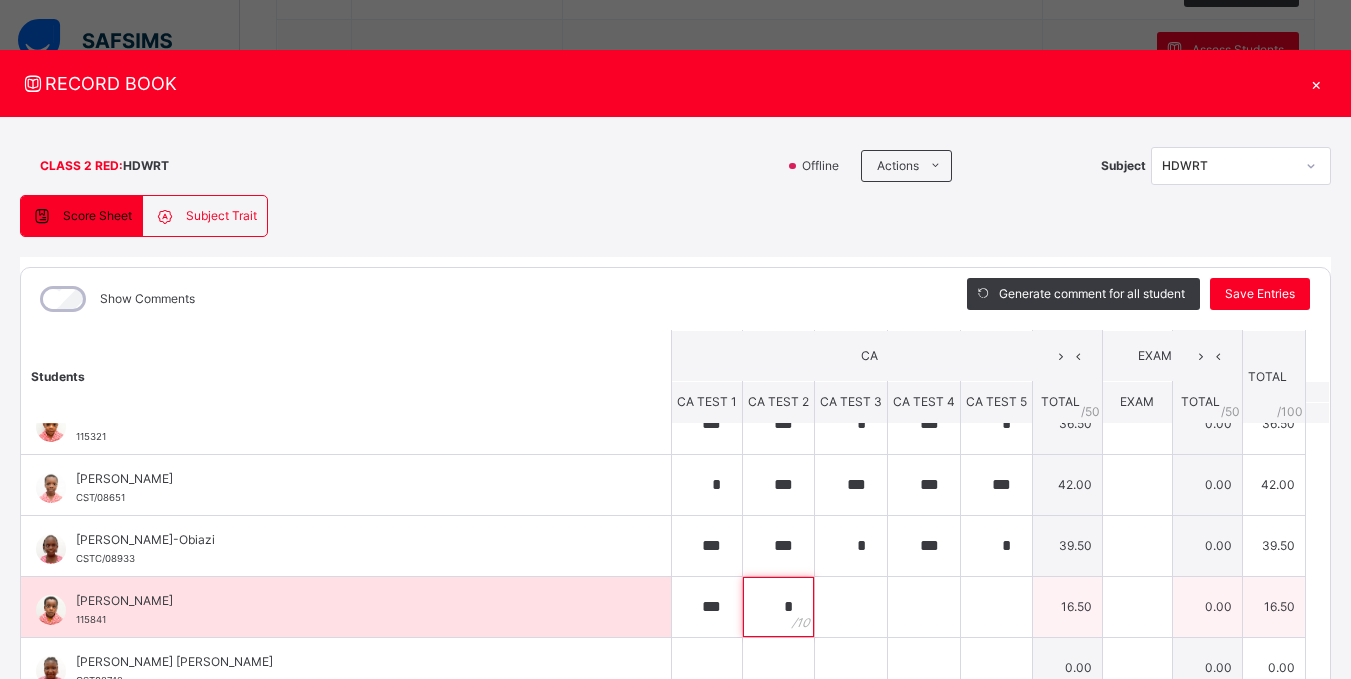 type on "*" 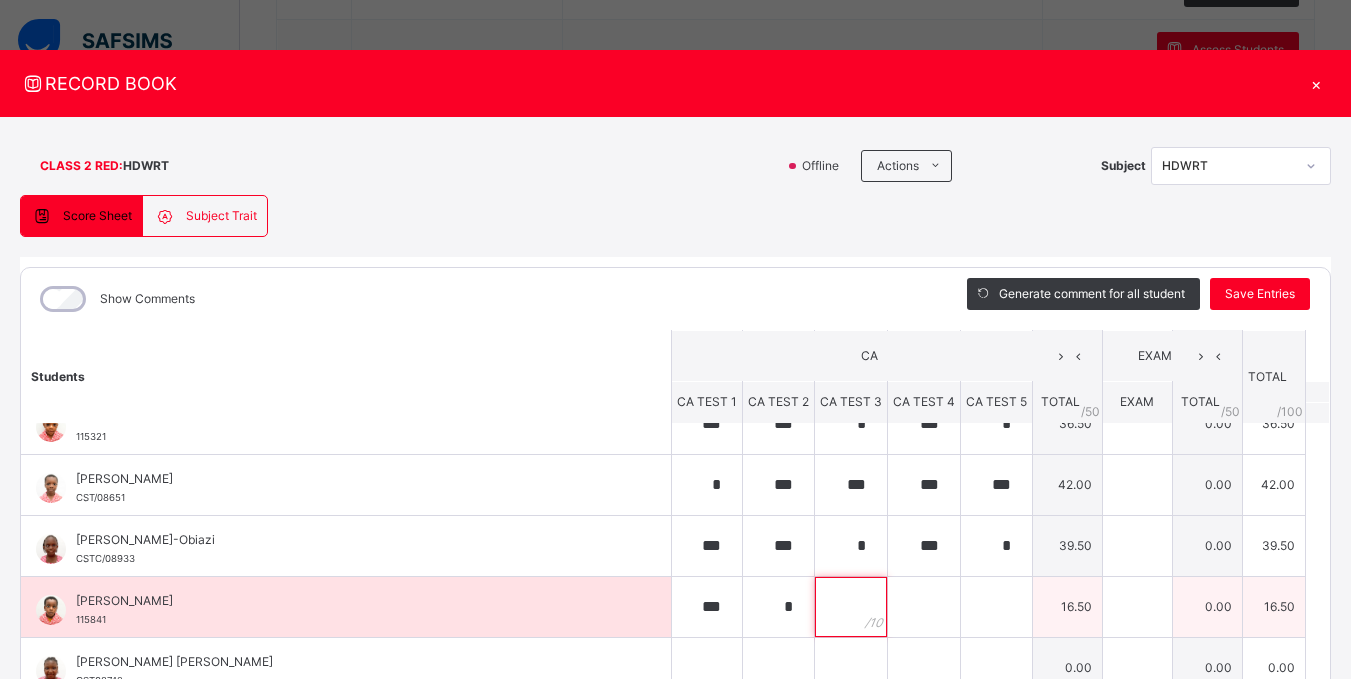 click at bounding box center (851, 607) 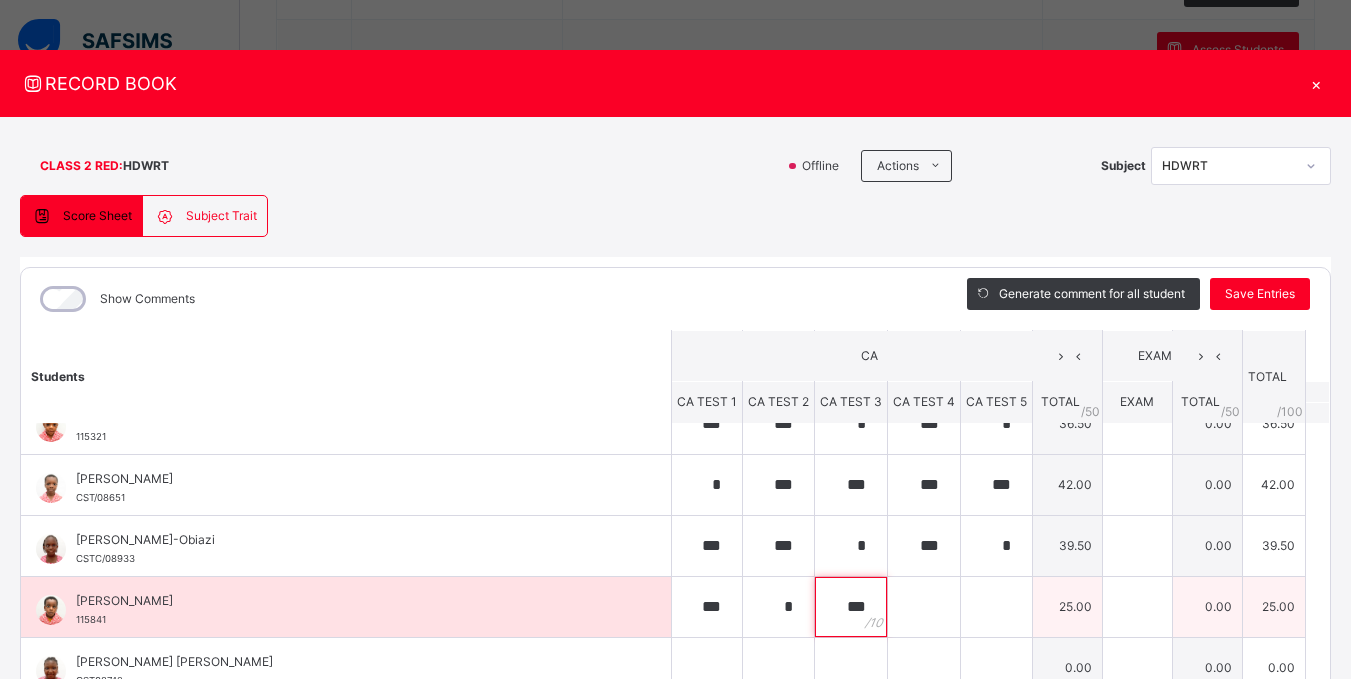 type on "***" 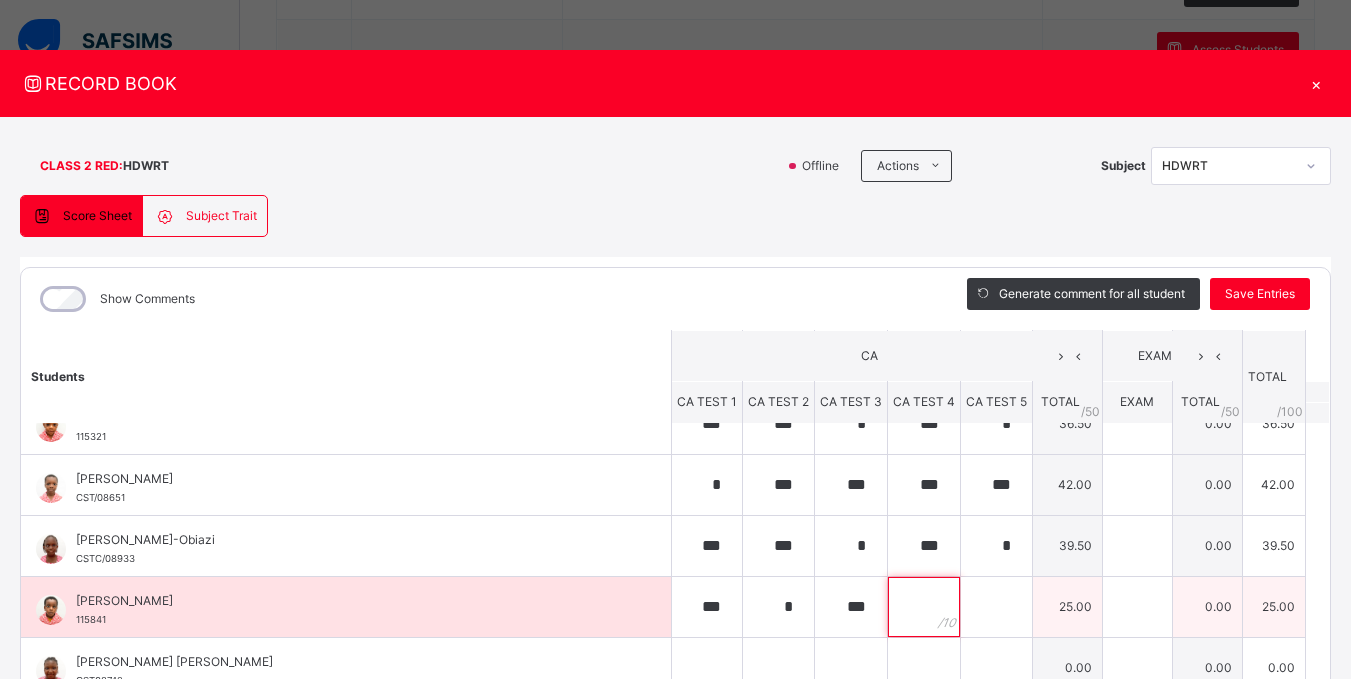 click at bounding box center (924, 607) 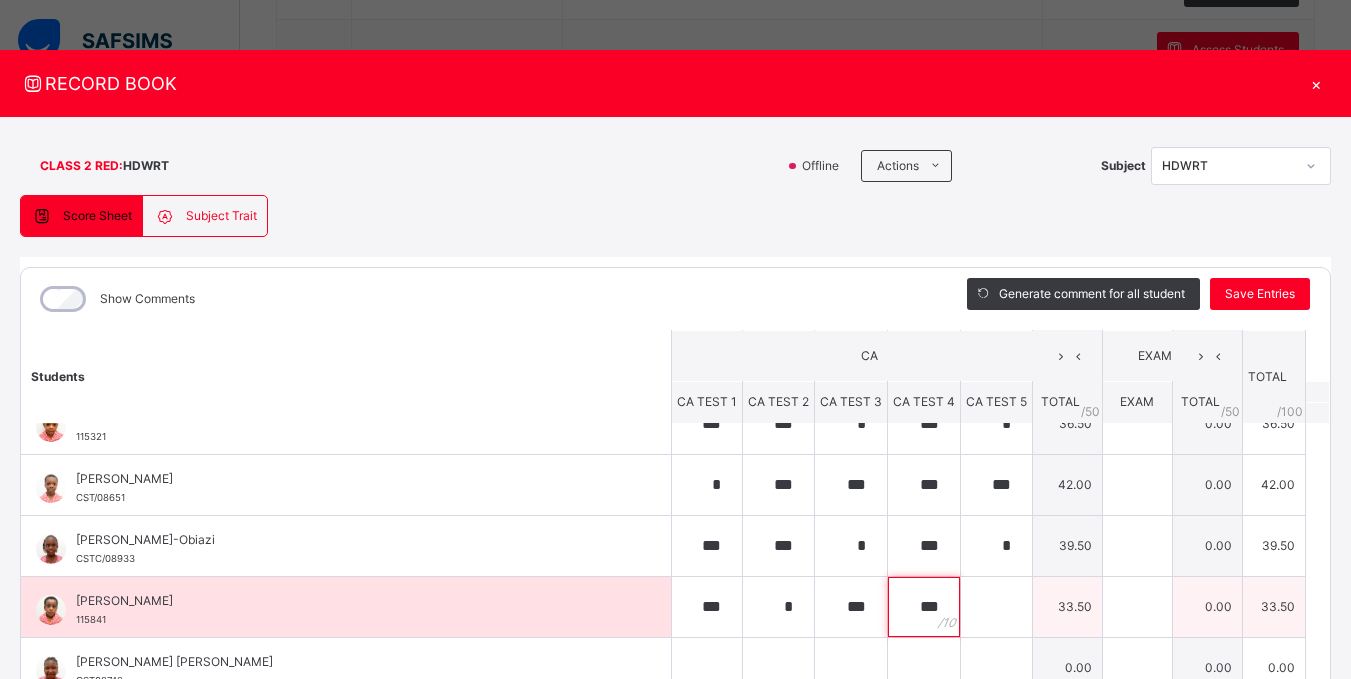 type on "***" 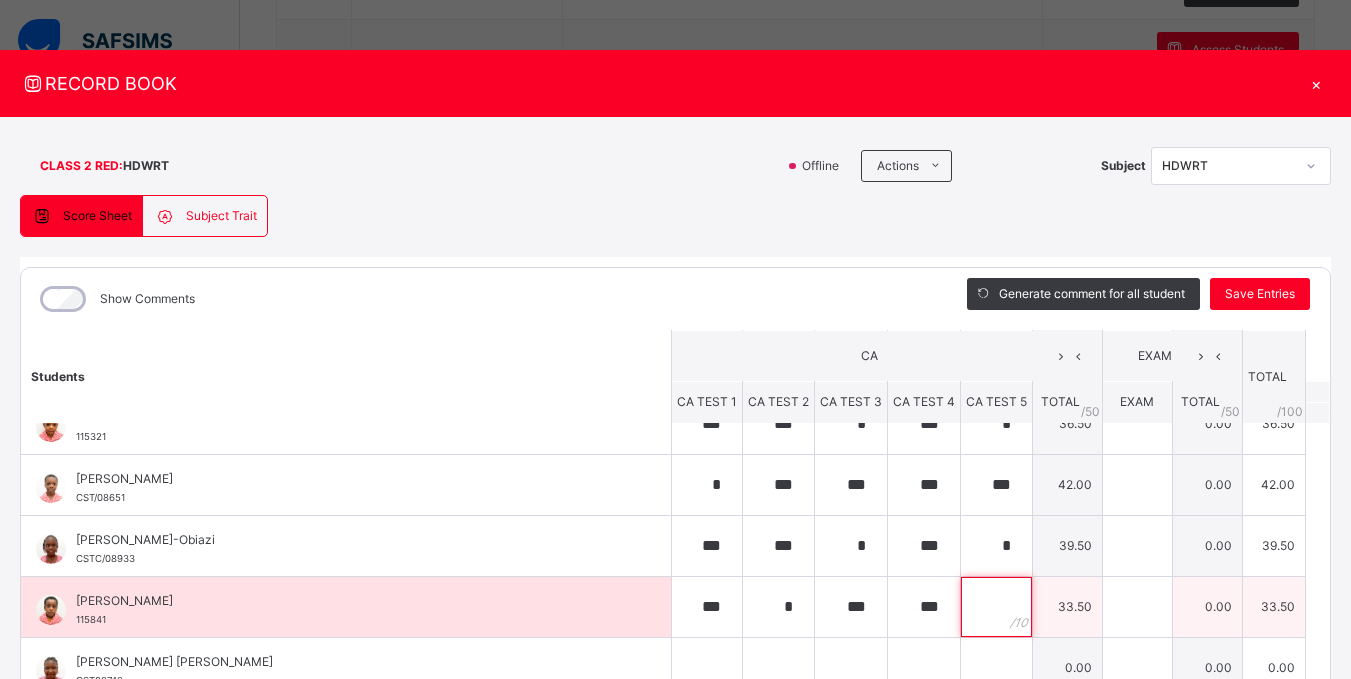 click at bounding box center [996, 607] 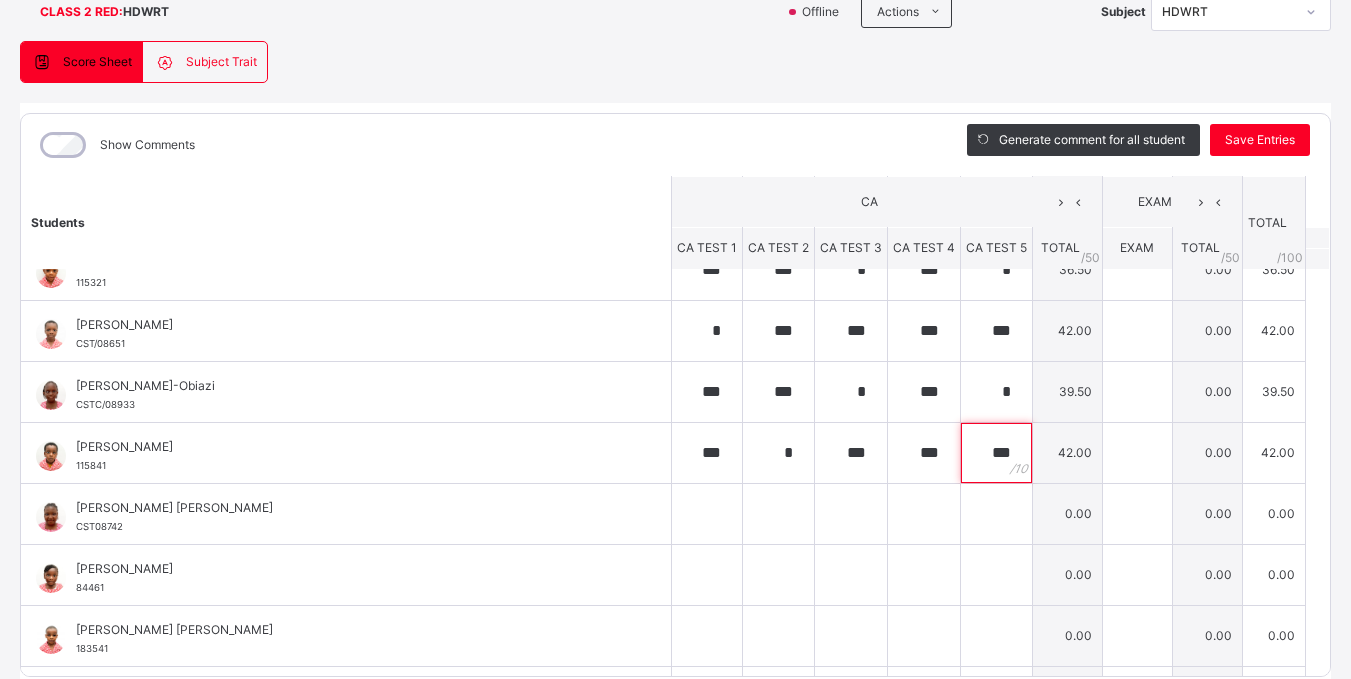 scroll, scrollTop: 211, scrollLeft: 0, axis: vertical 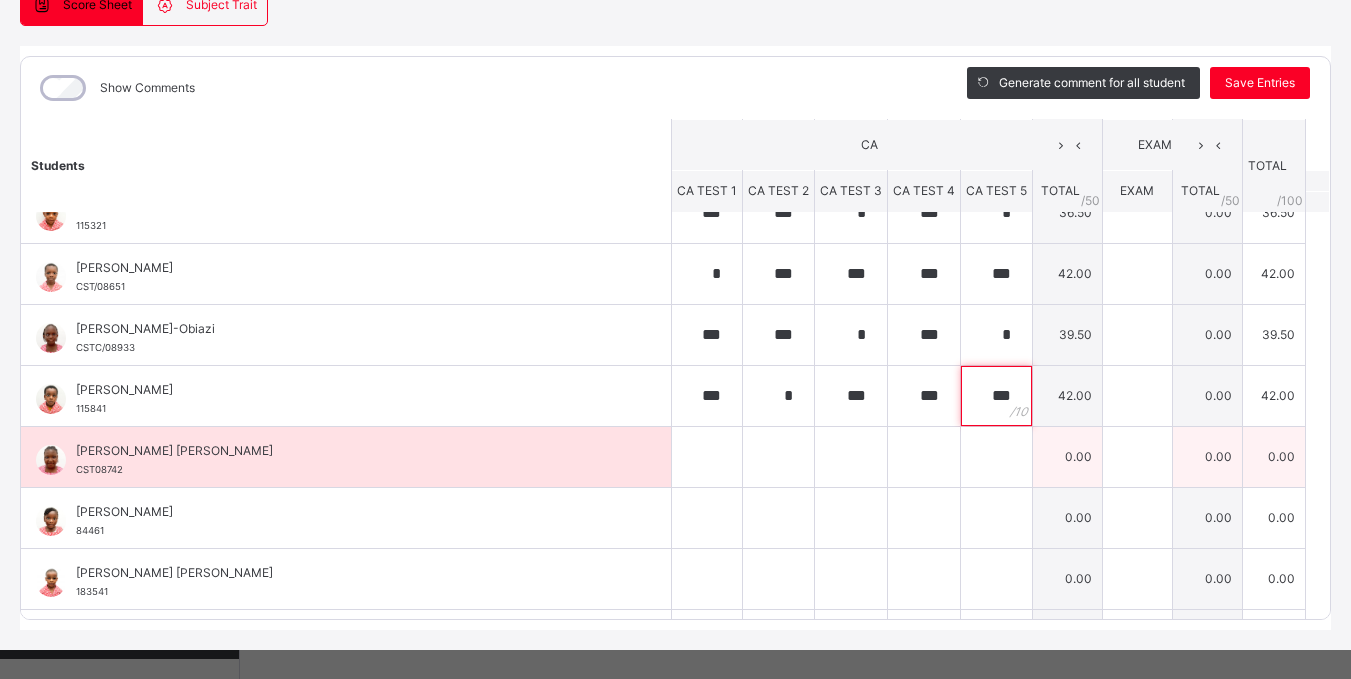 type on "***" 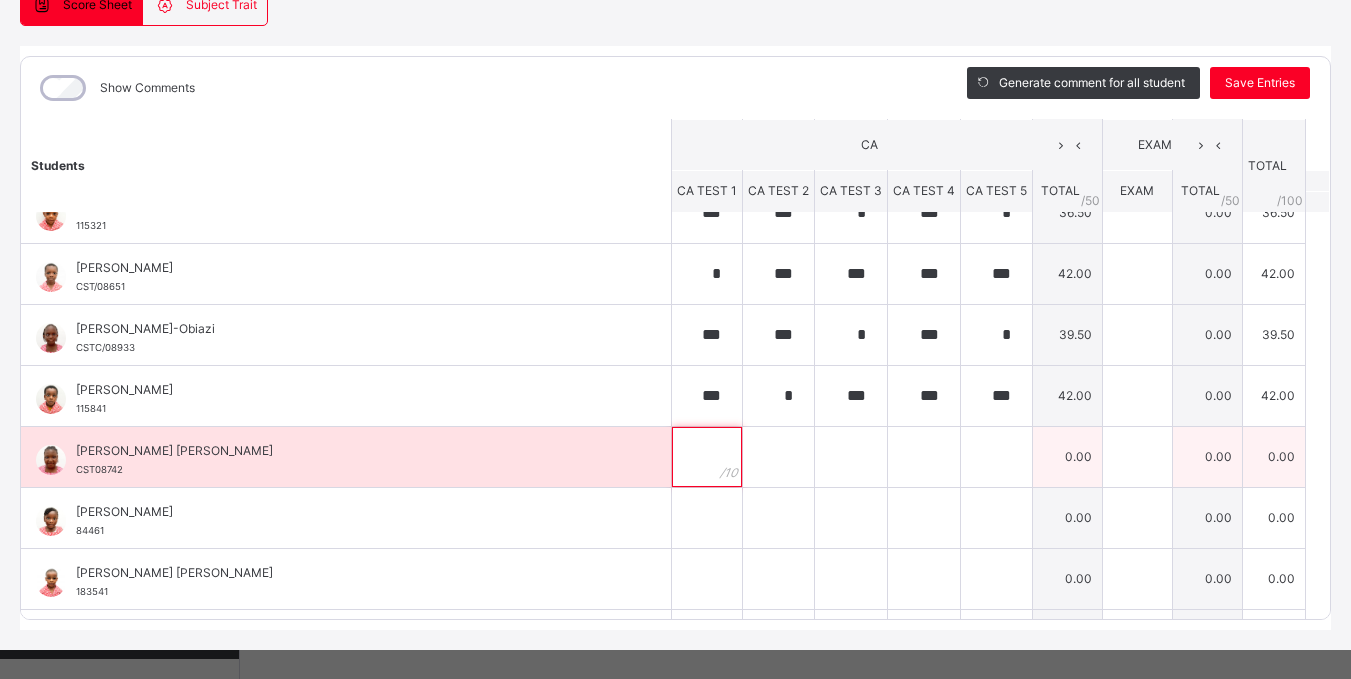 click at bounding box center [707, 457] 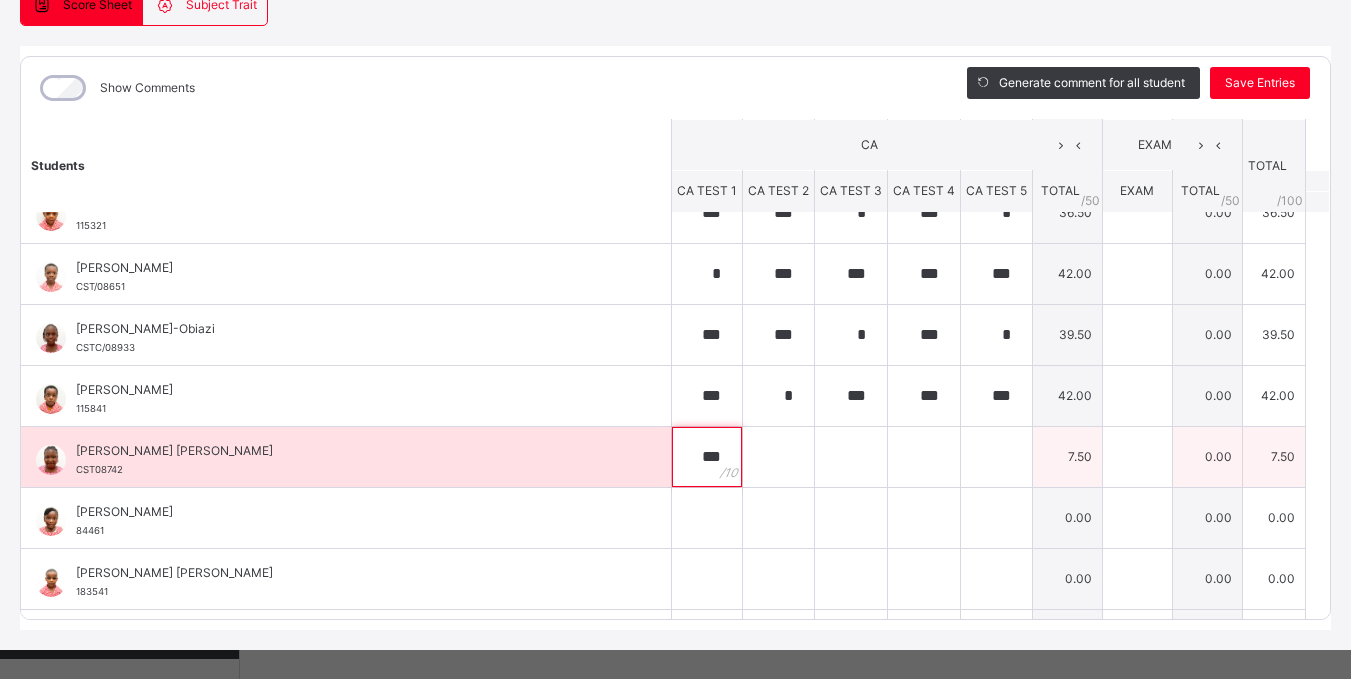 type on "***" 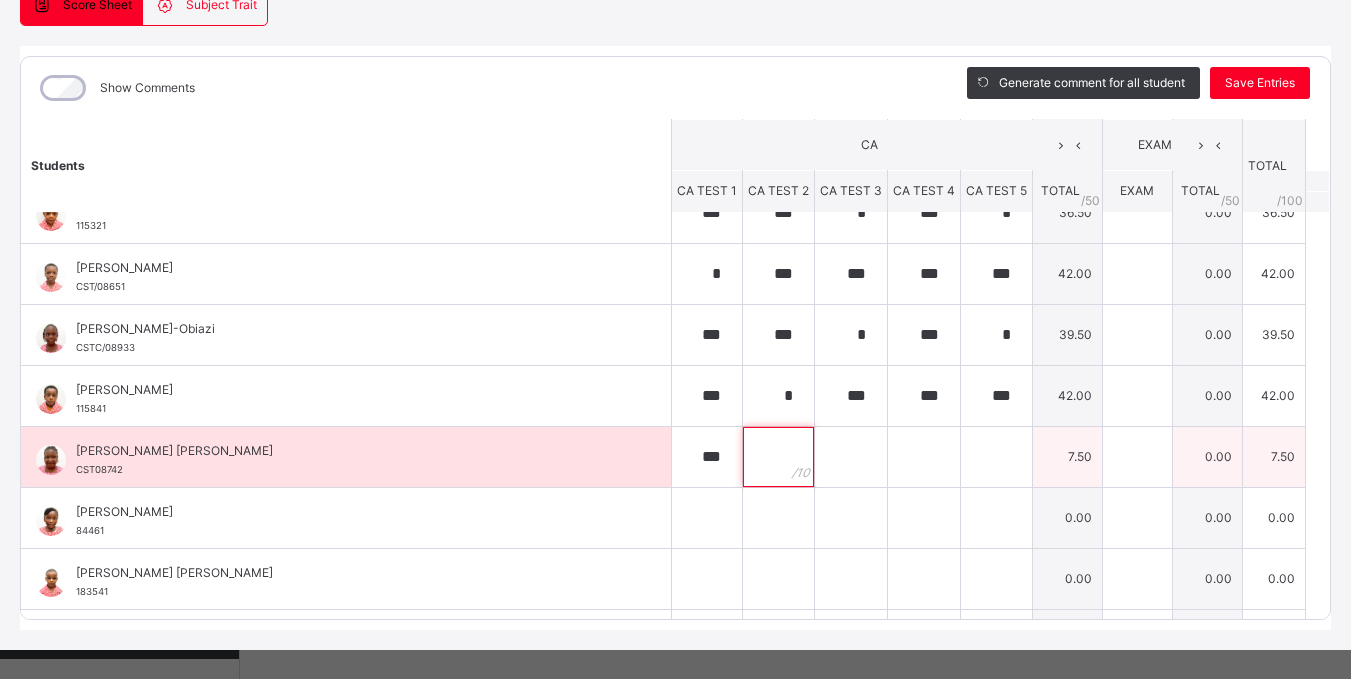 click at bounding box center (778, 457) 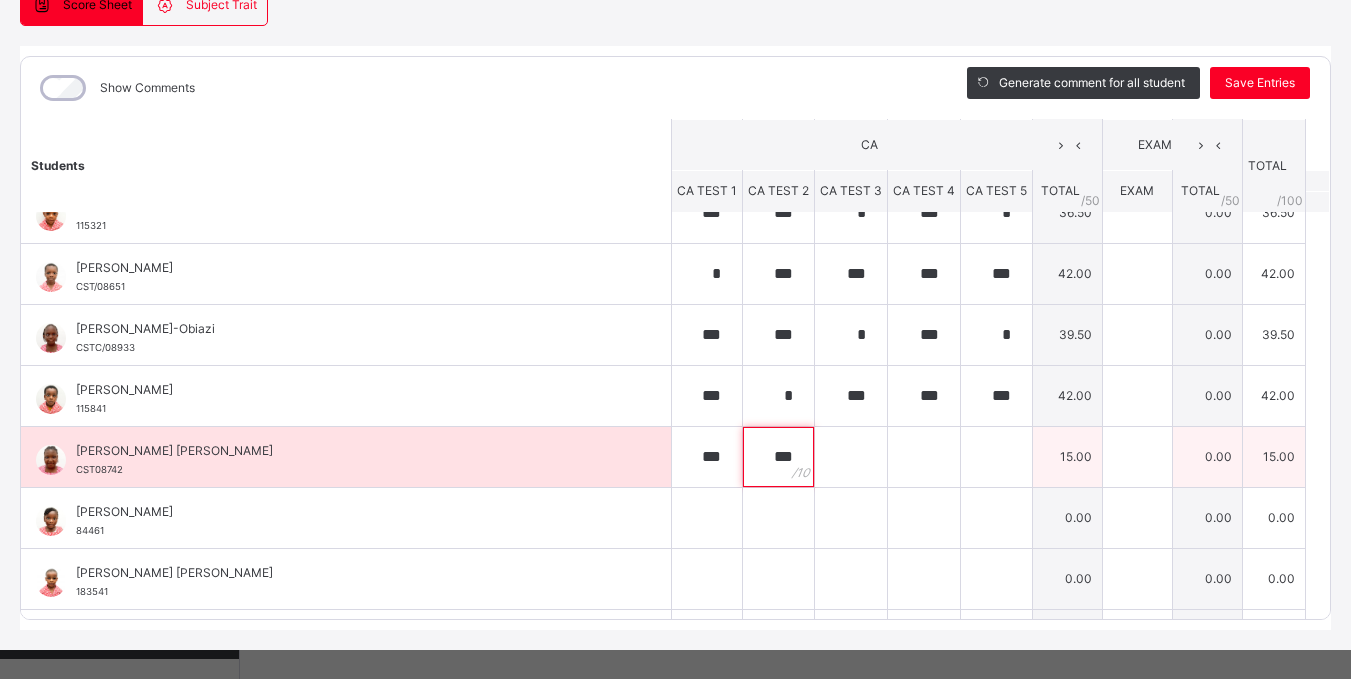 type on "***" 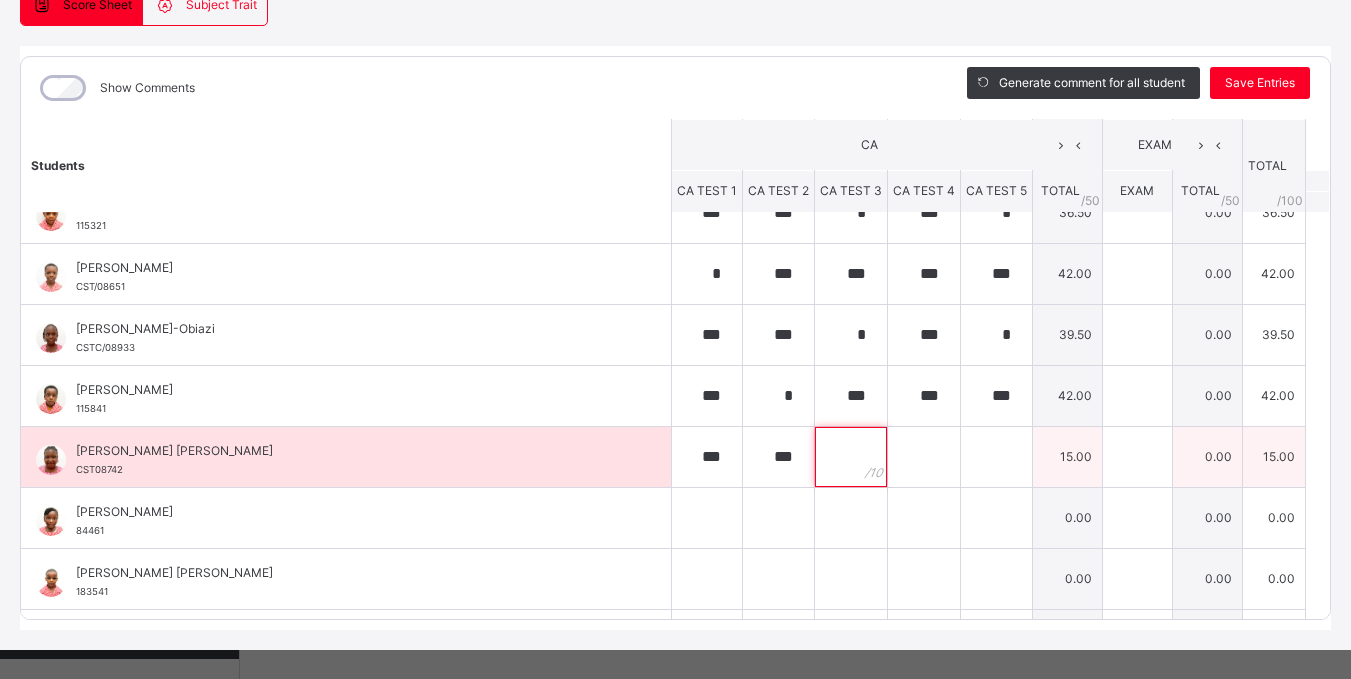 click at bounding box center [851, 457] 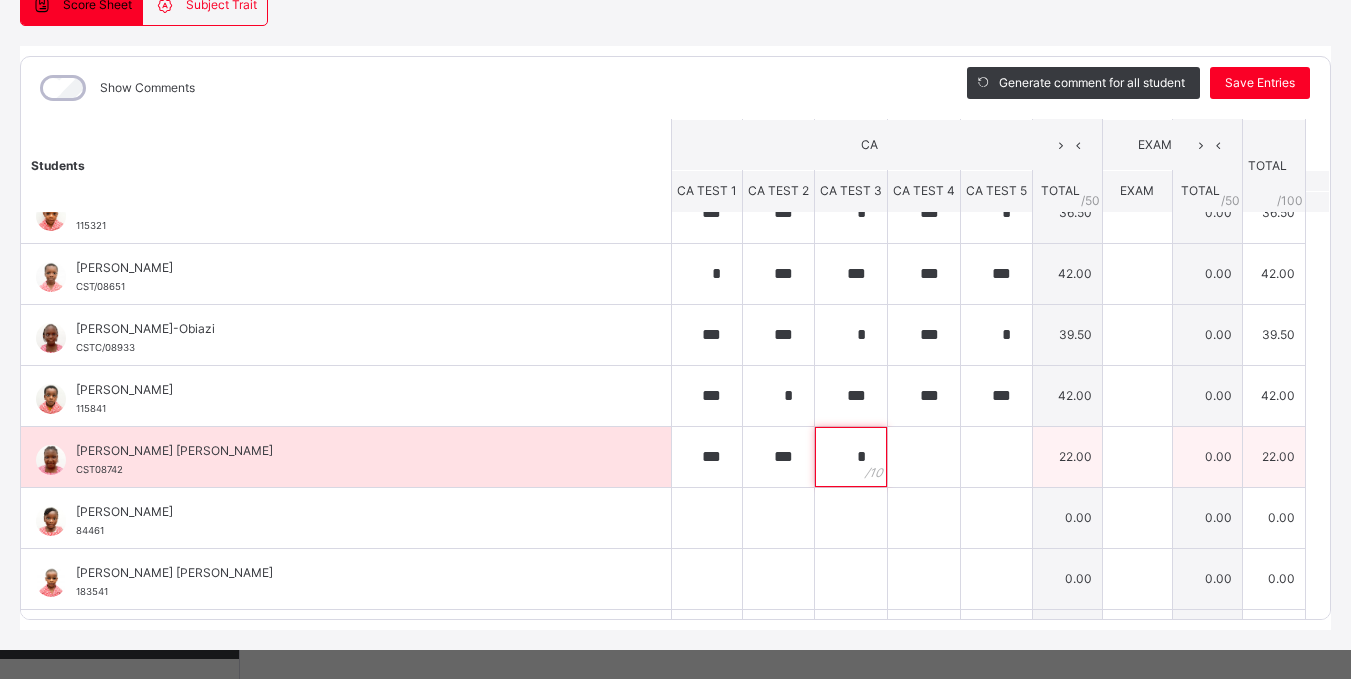 type on "*" 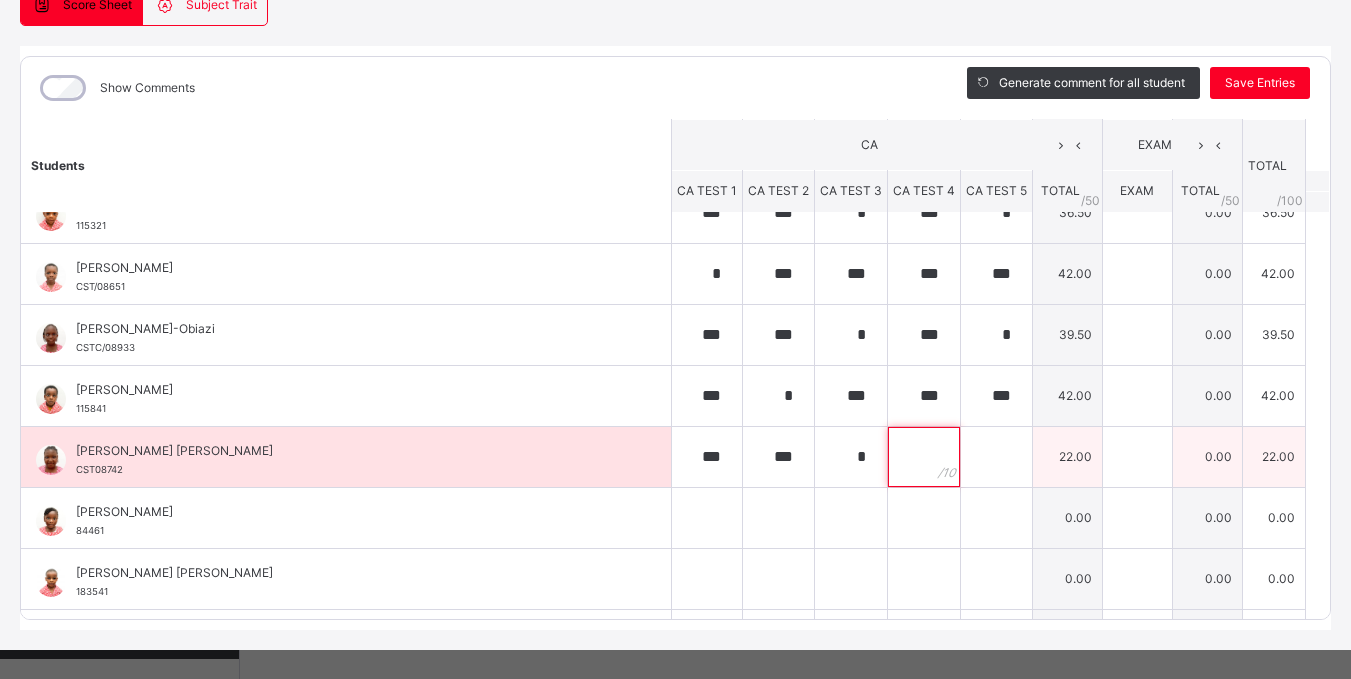 click at bounding box center [924, 457] 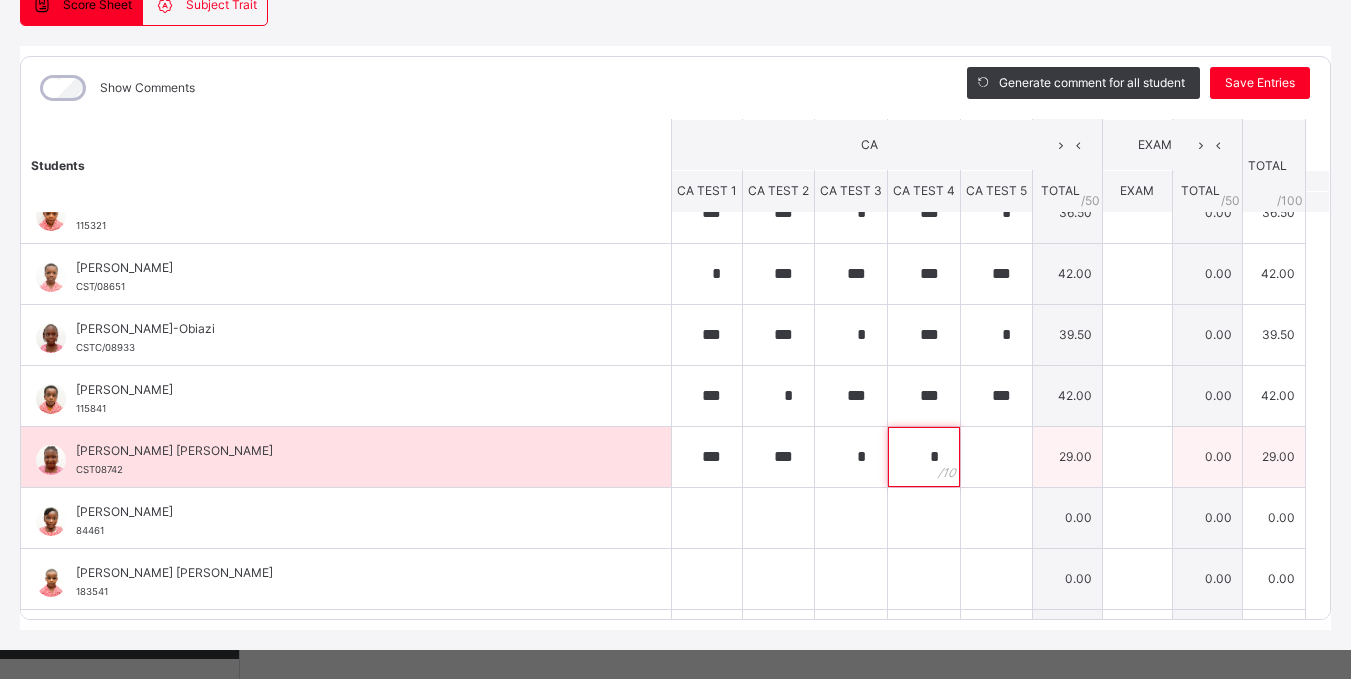 type on "*" 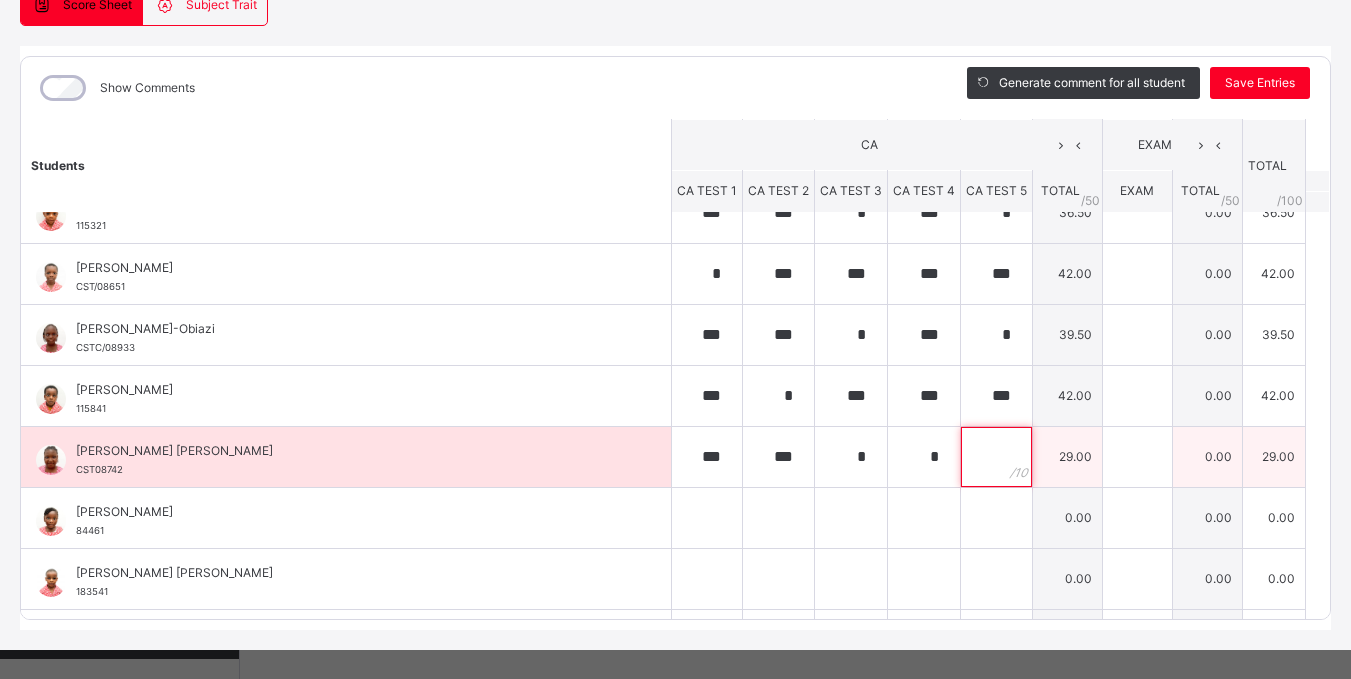 click at bounding box center (996, 457) 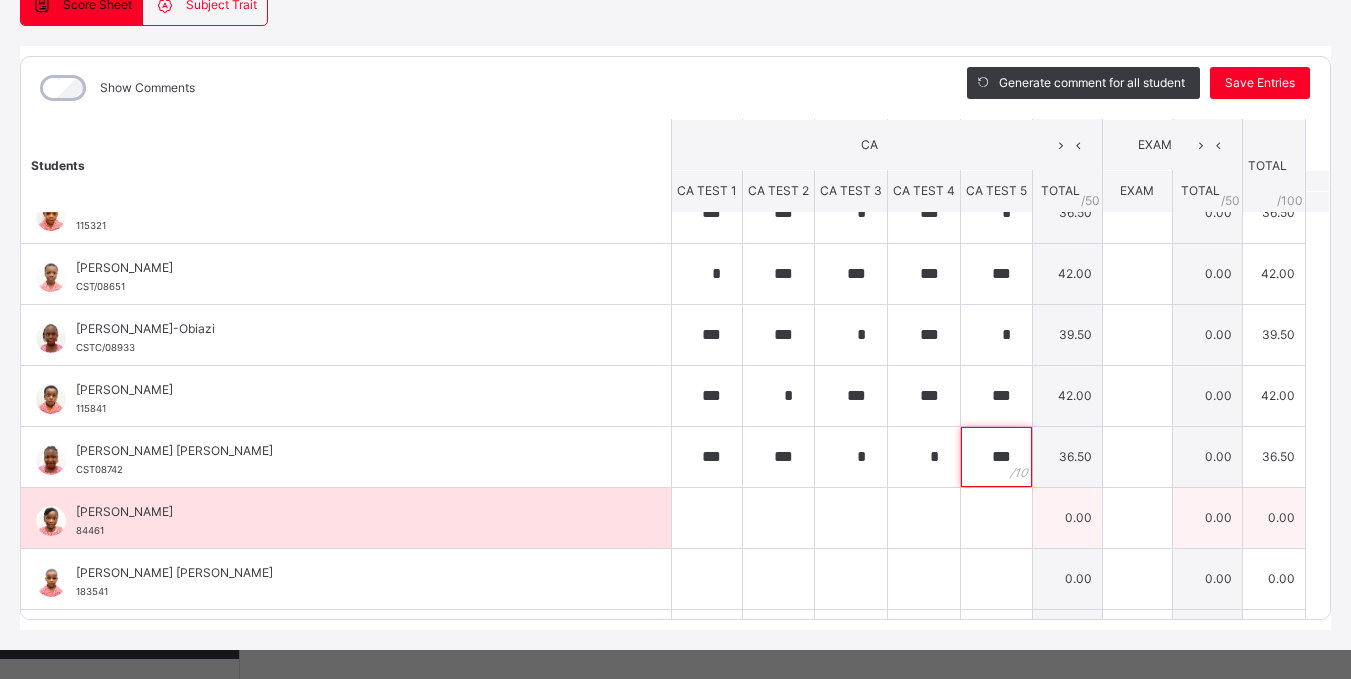 type on "***" 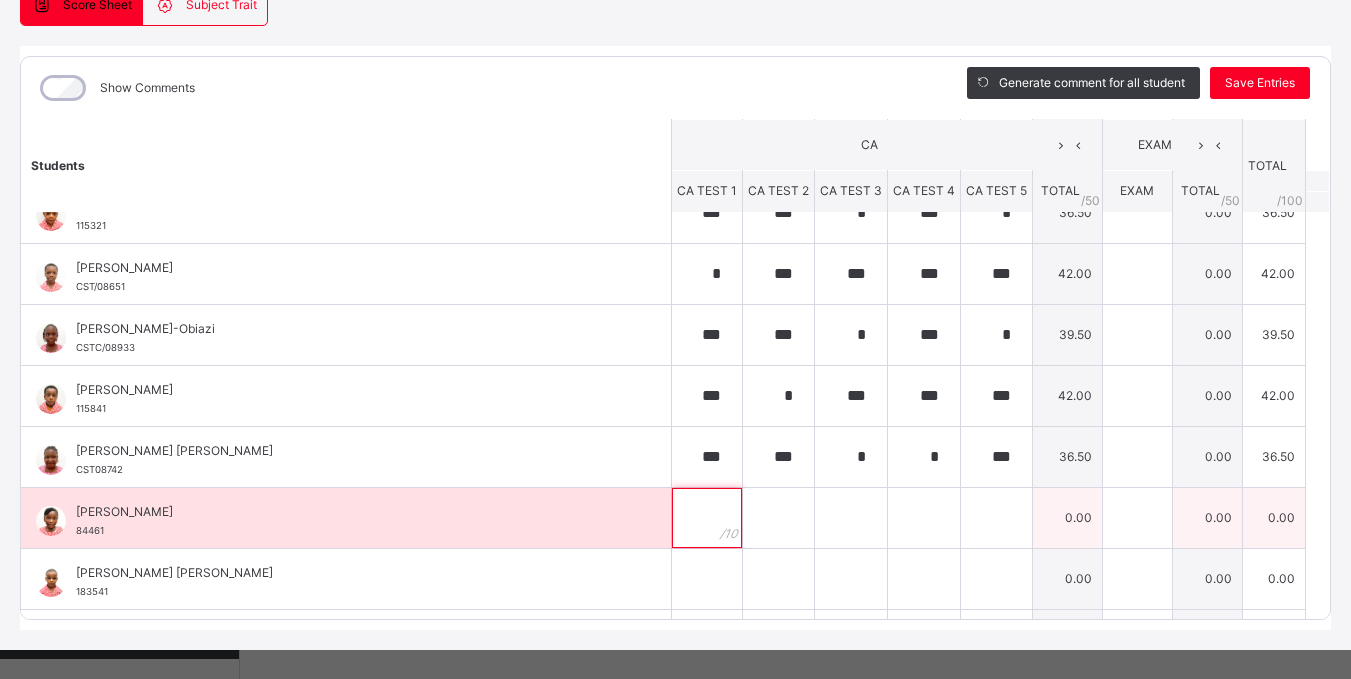 click at bounding box center (707, 518) 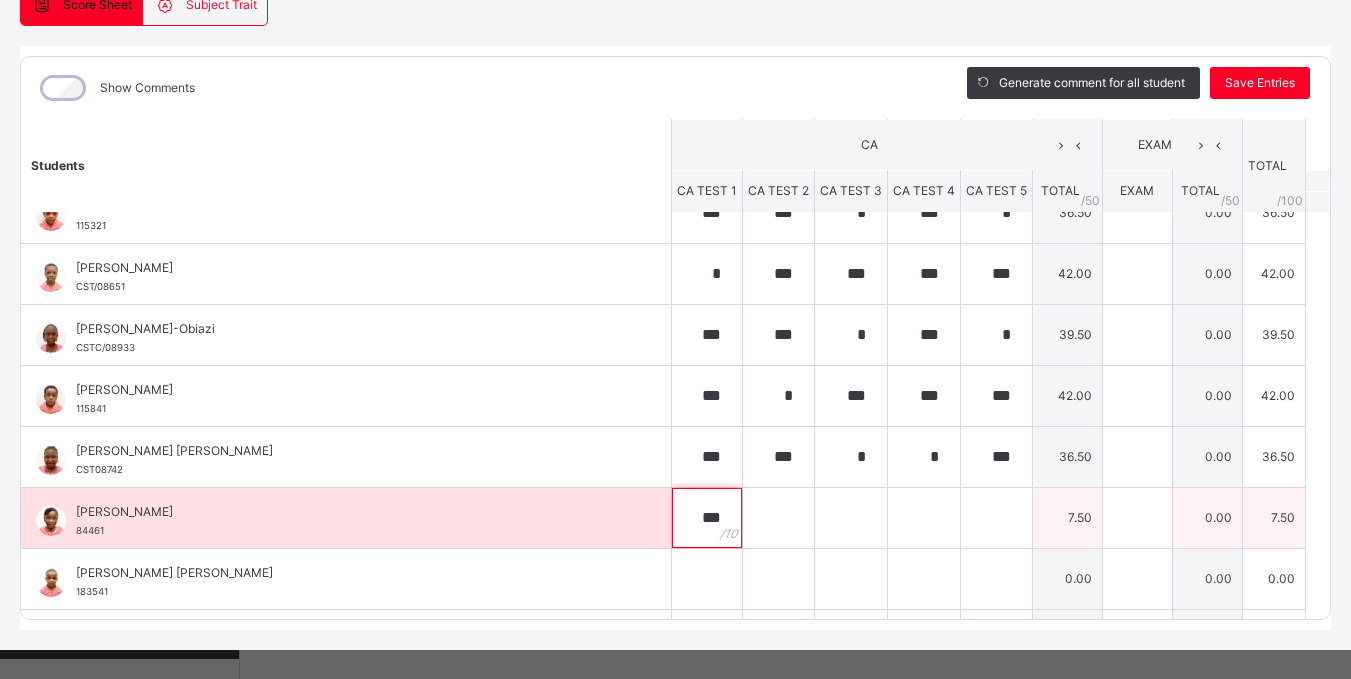 type on "***" 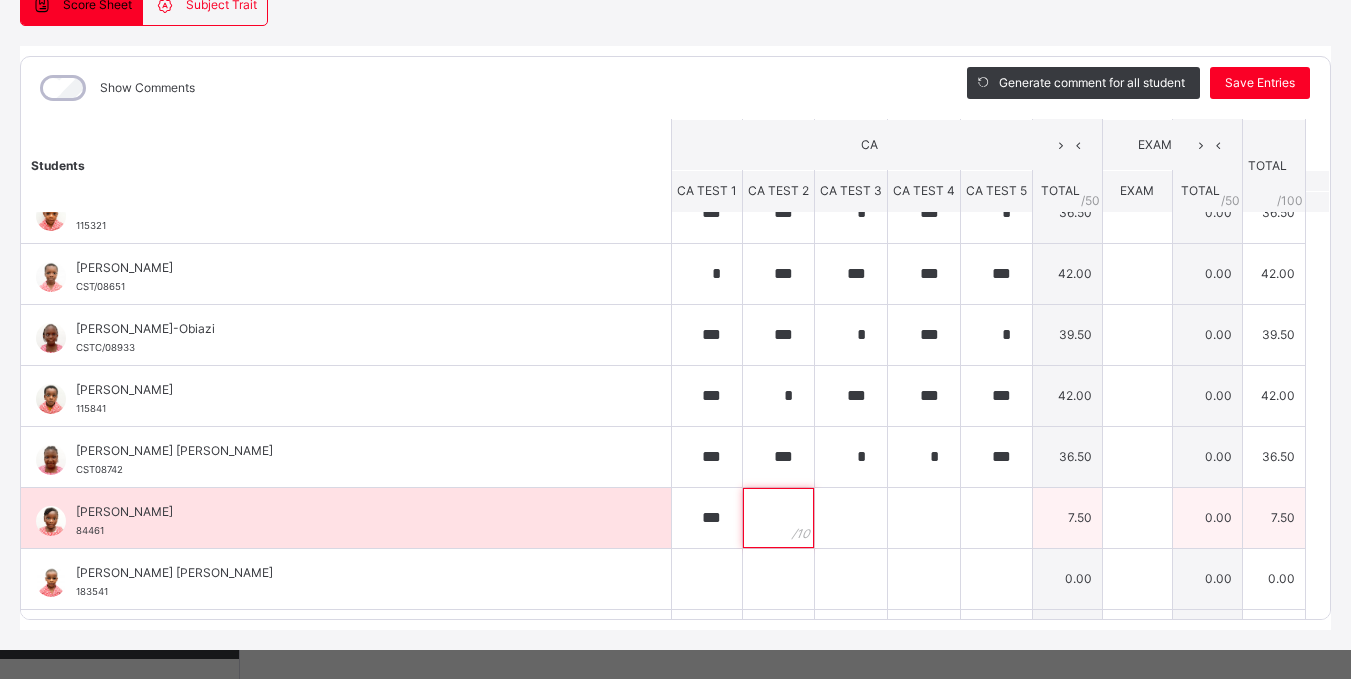 click at bounding box center [778, 518] 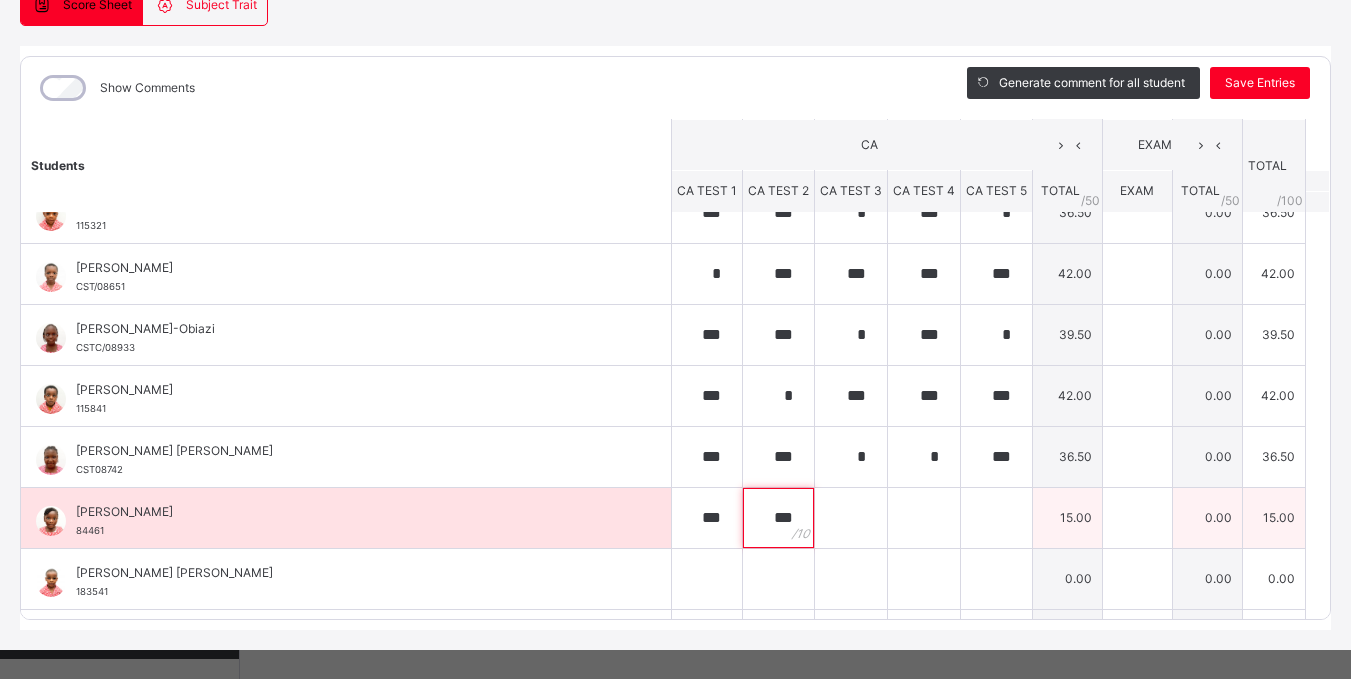 type on "***" 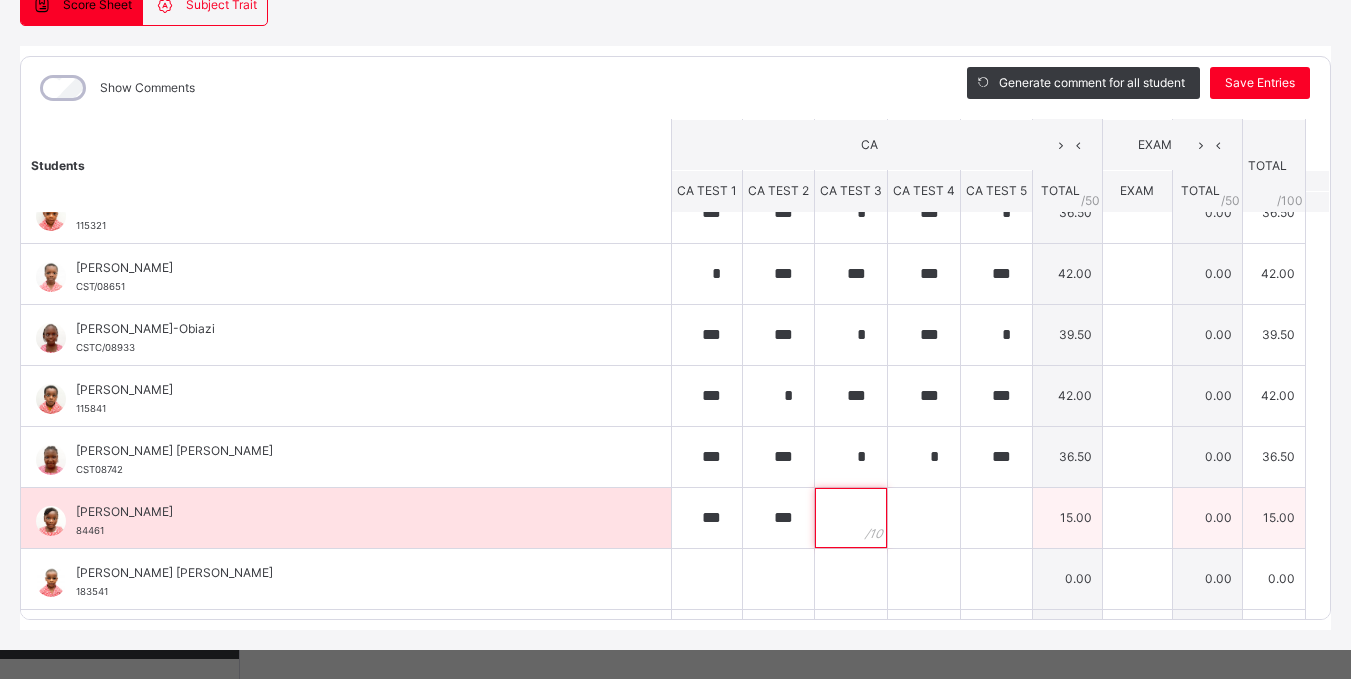 click at bounding box center [851, 518] 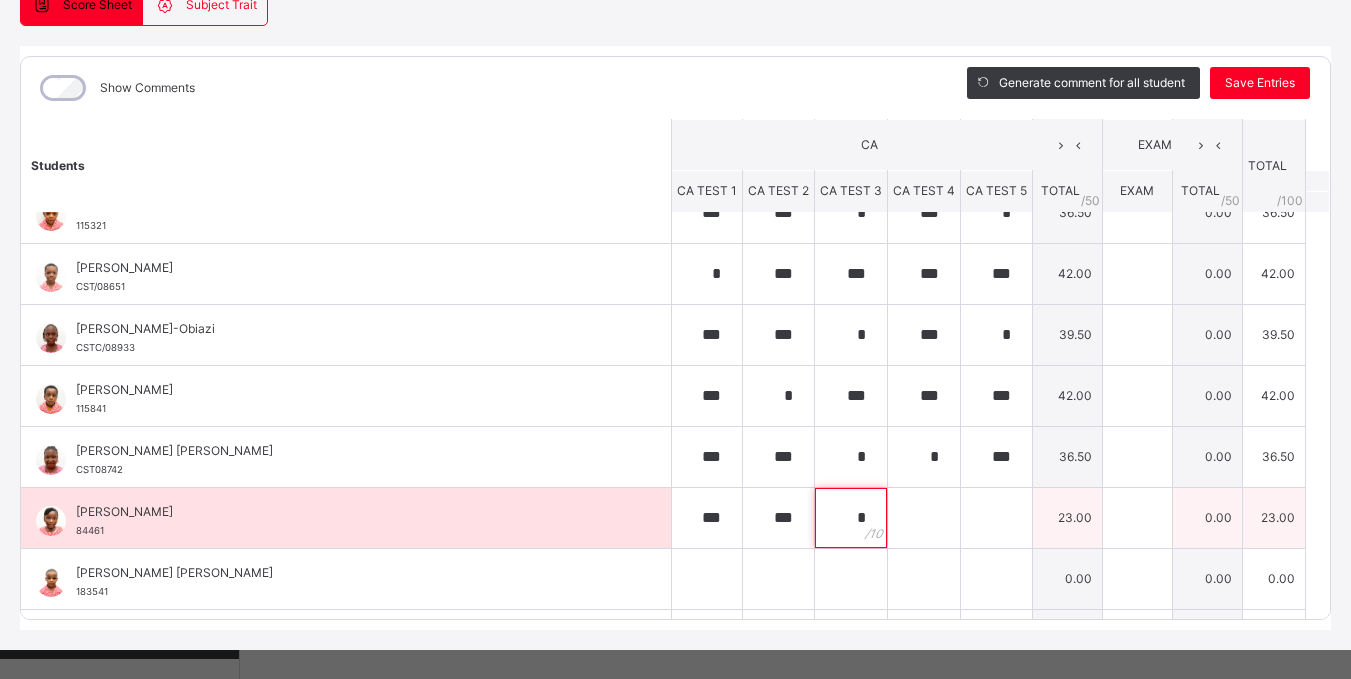 type on "*" 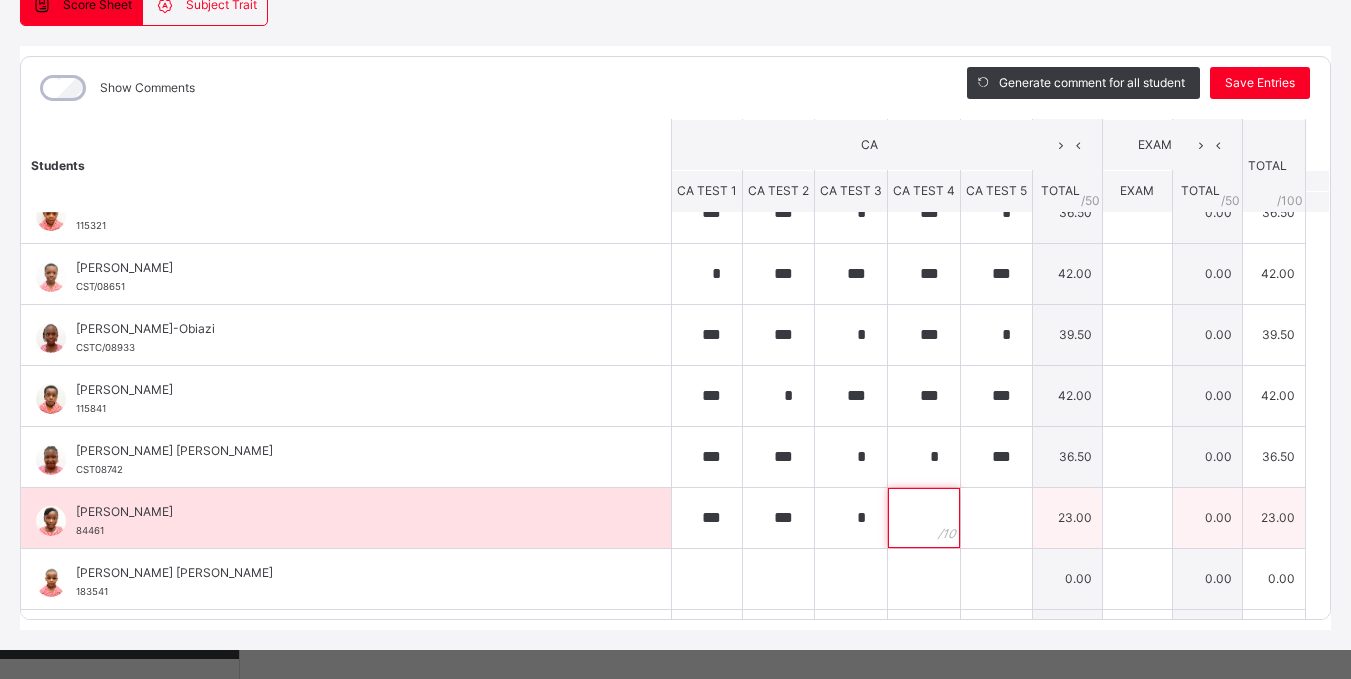 click at bounding box center [924, 518] 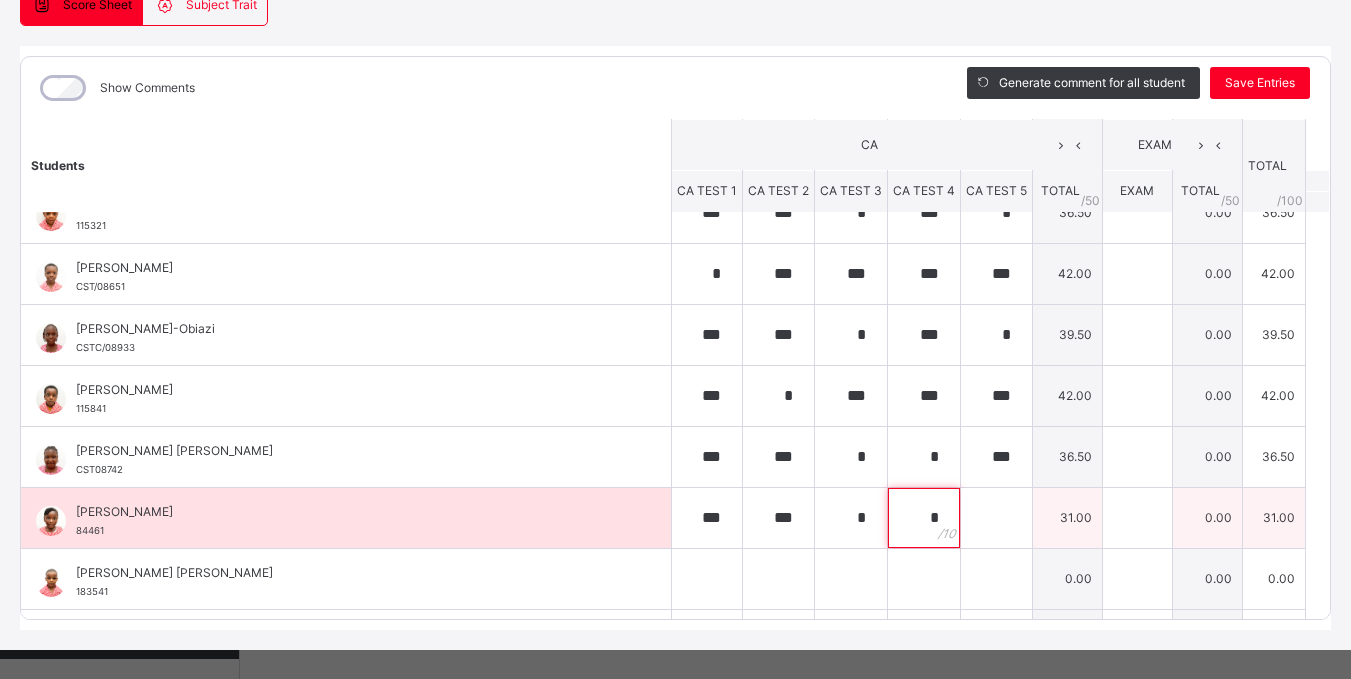 type on "*" 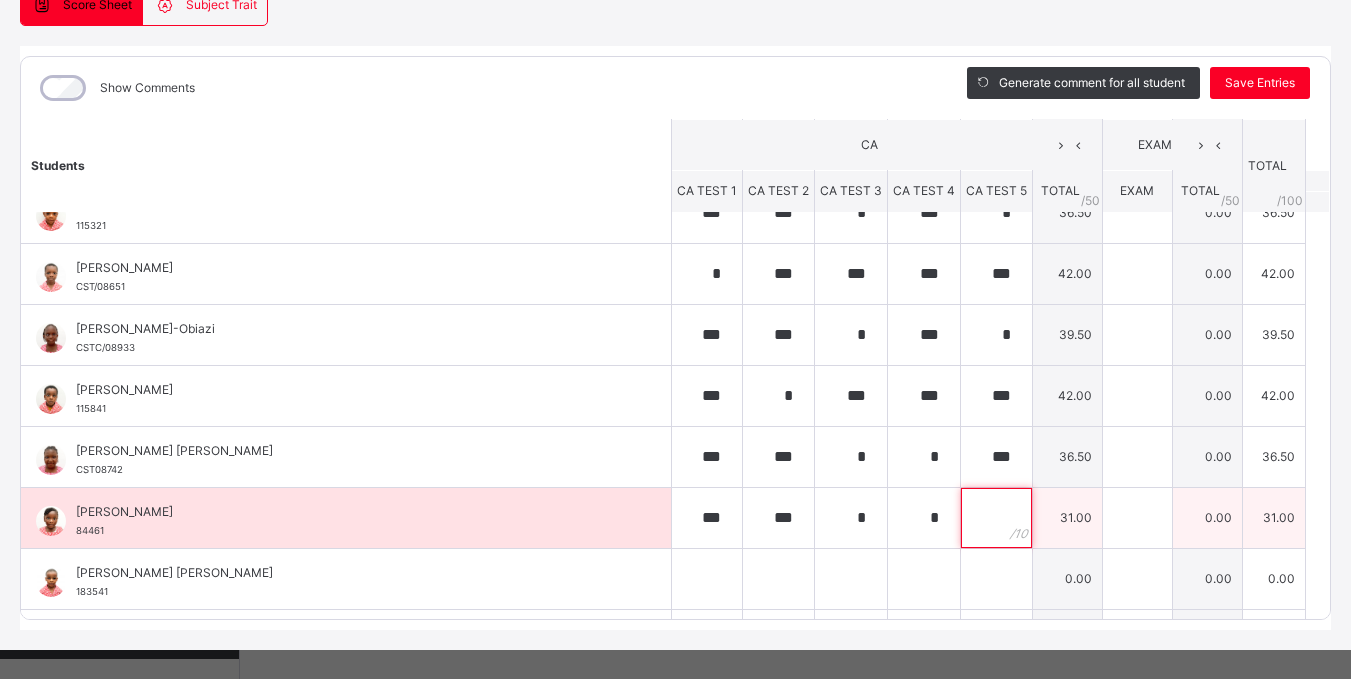 click at bounding box center (996, 518) 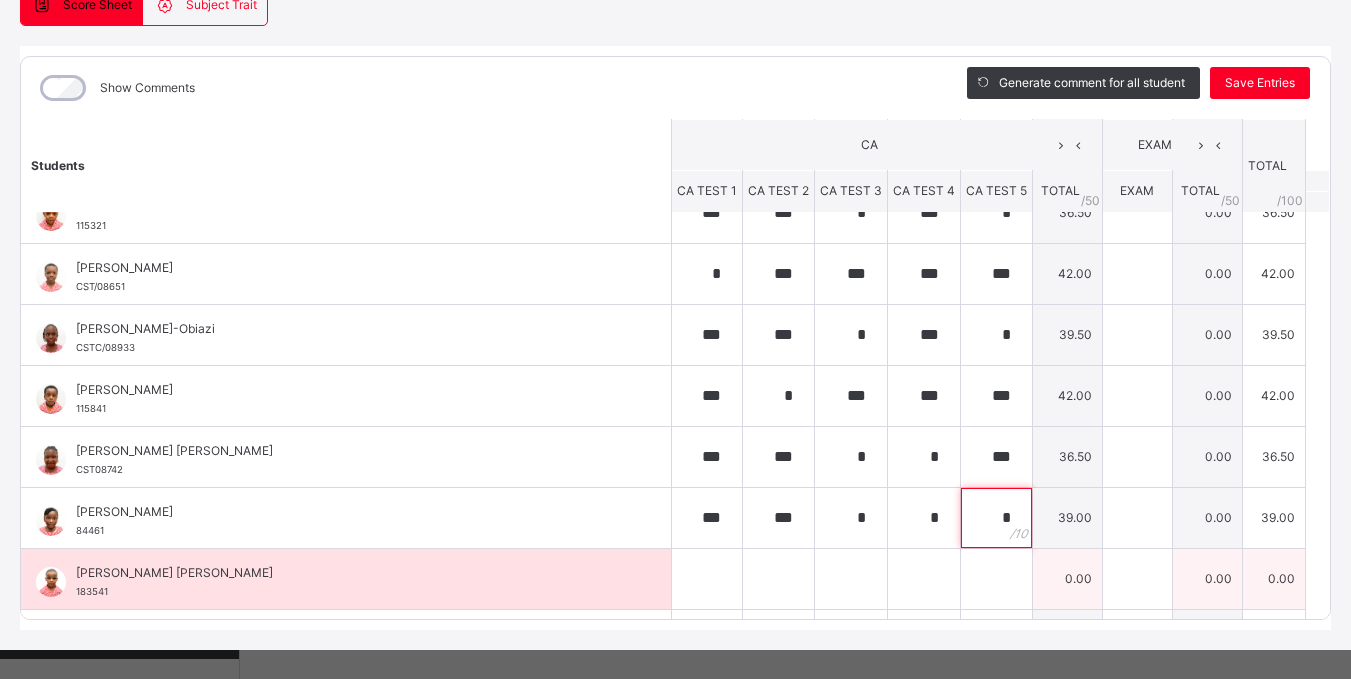 type on "*" 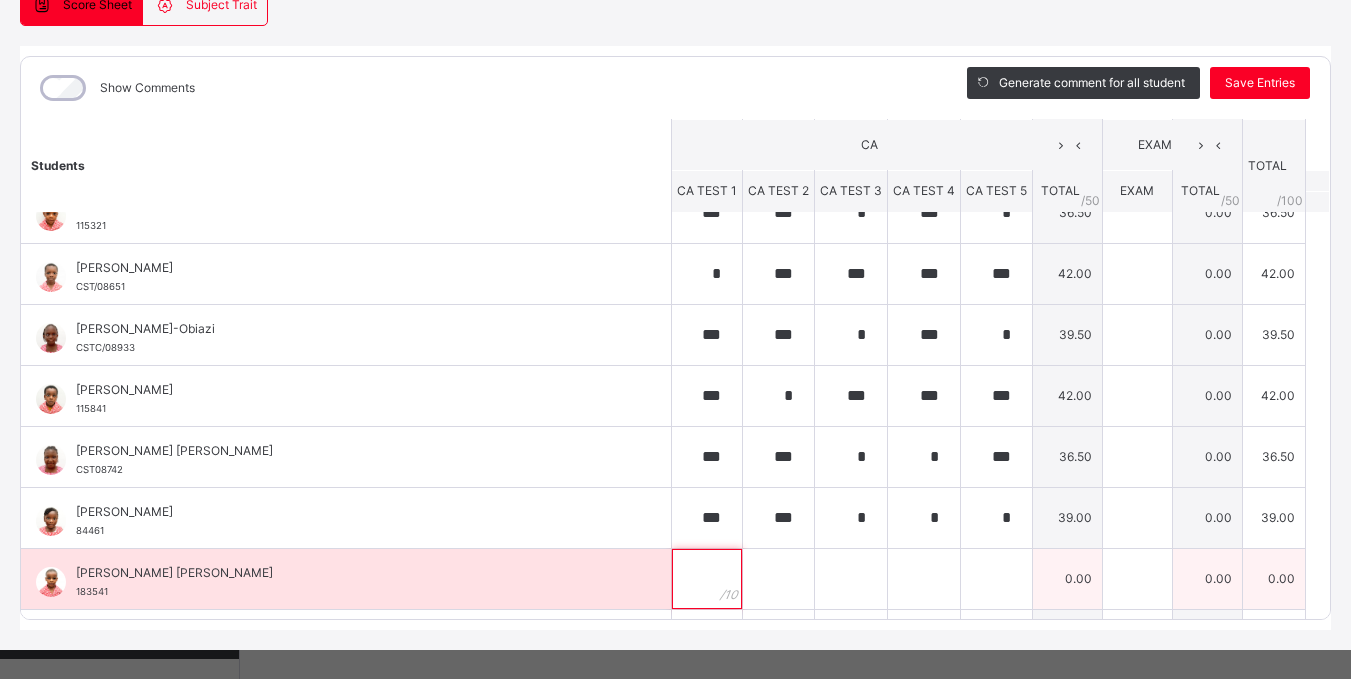 click at bounding box center (707, 579) 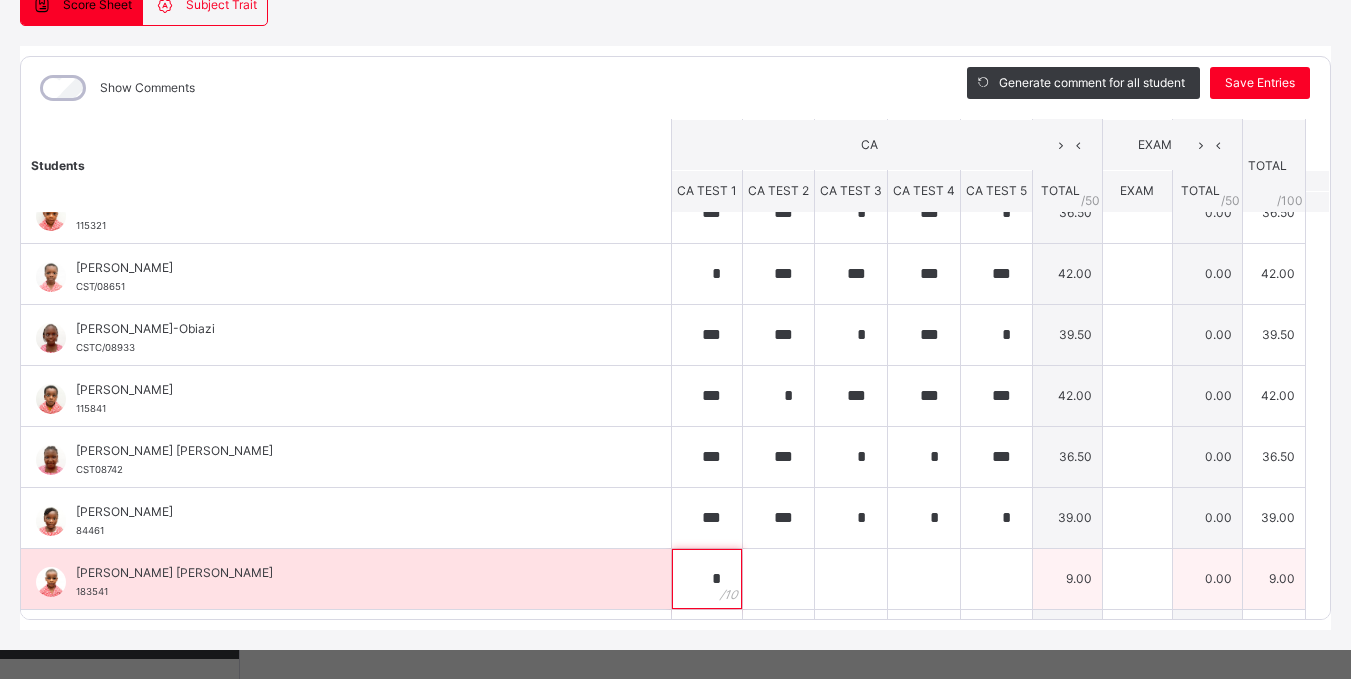 type on "*" 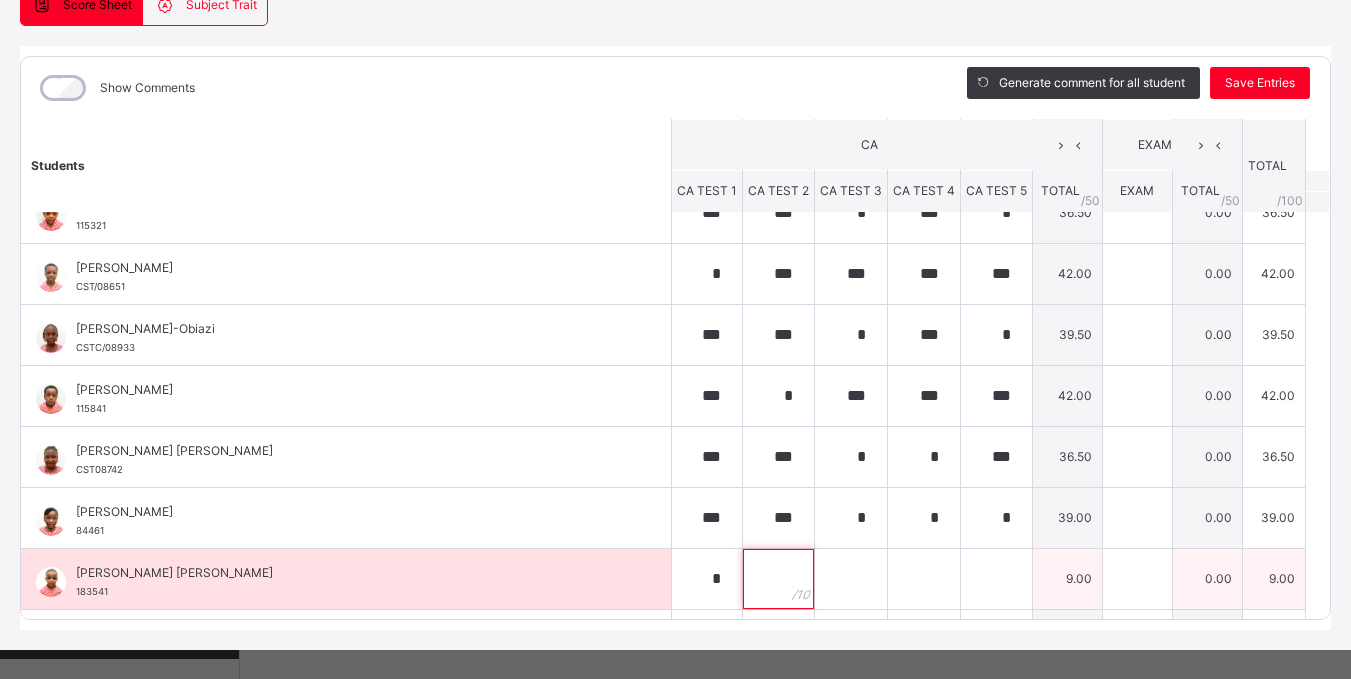 click at bounding box center [778, 579] 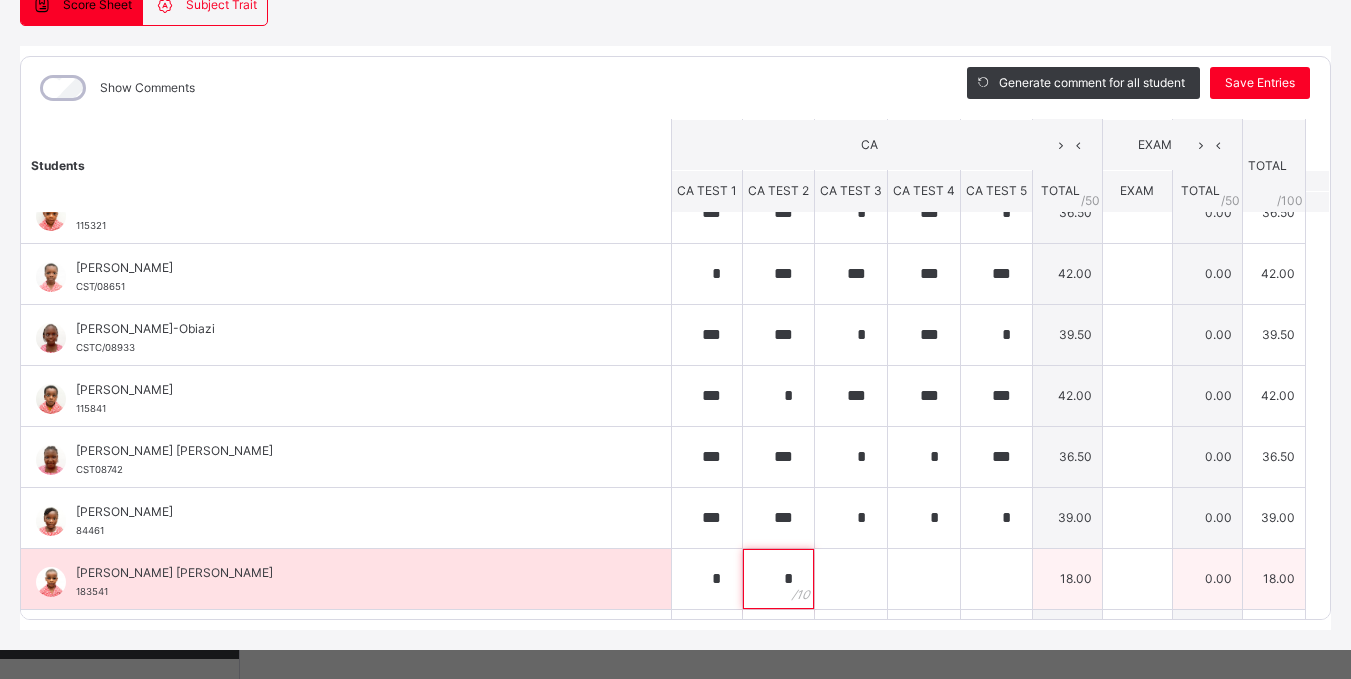 type on "*" 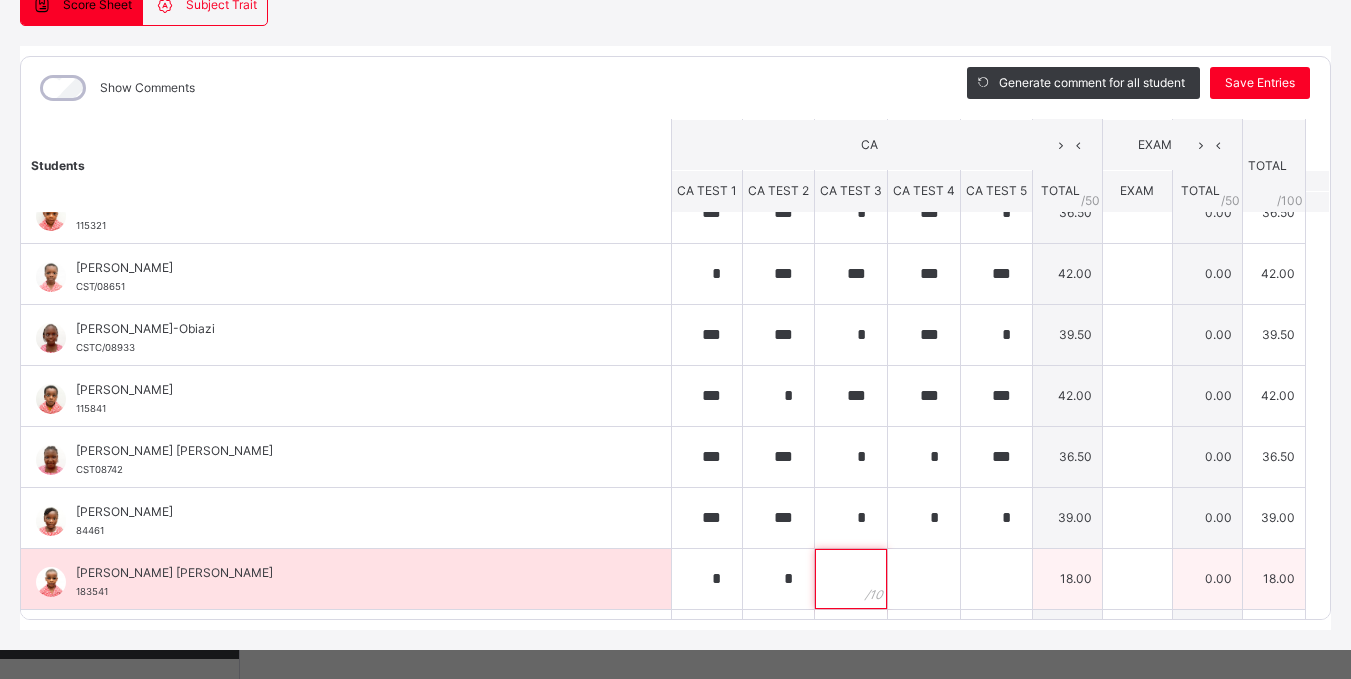 click at bounding box center [851, 579] 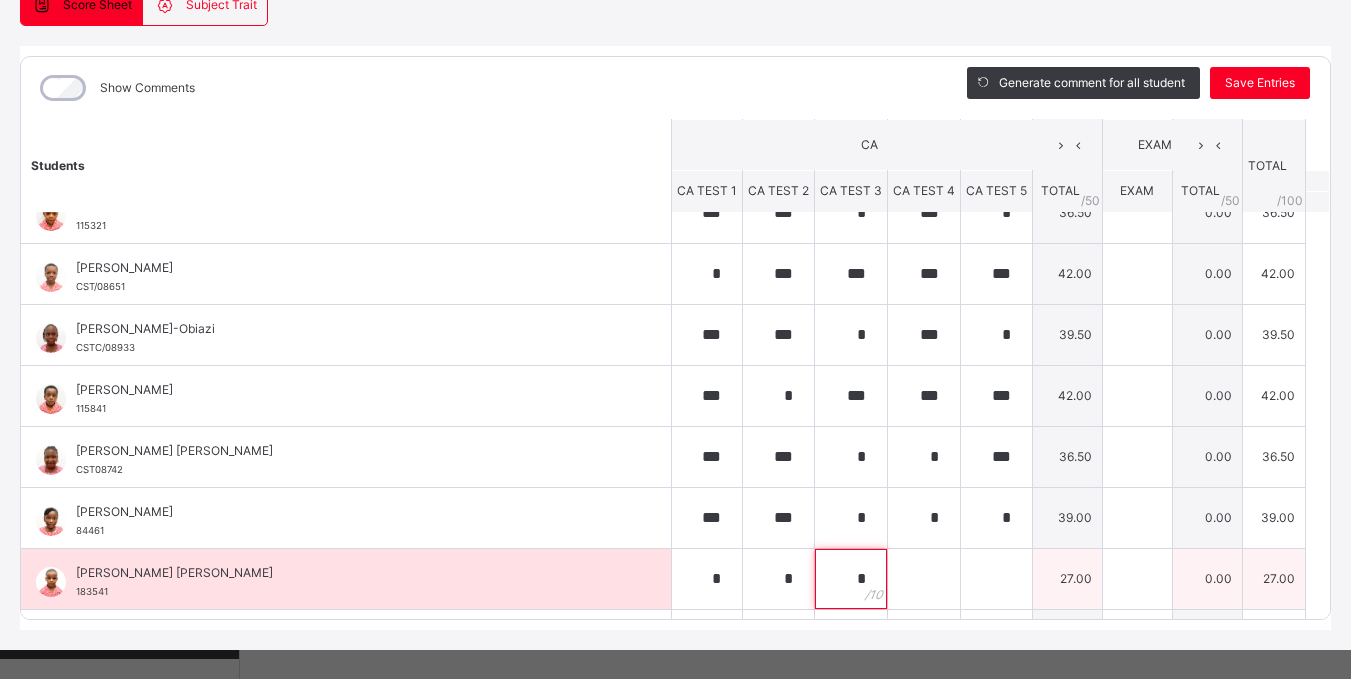 type on "*" 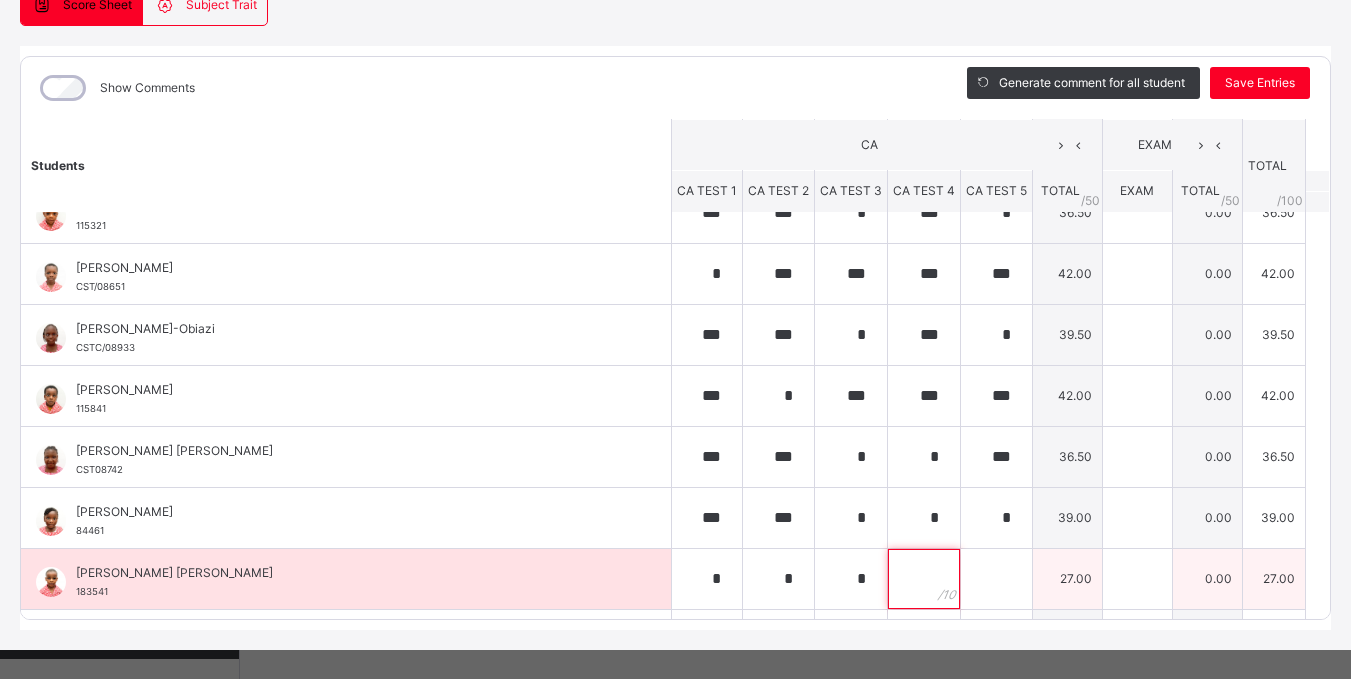 click at bounding box center (924, 579) 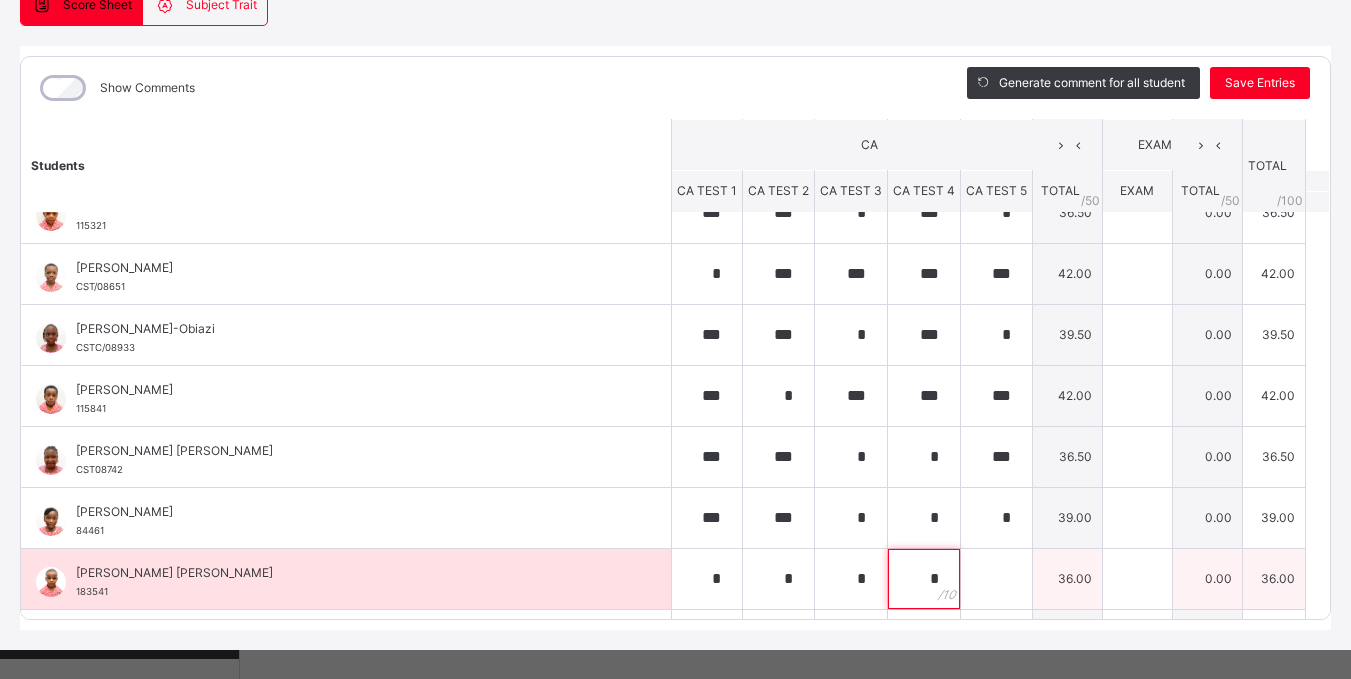 type on "*" 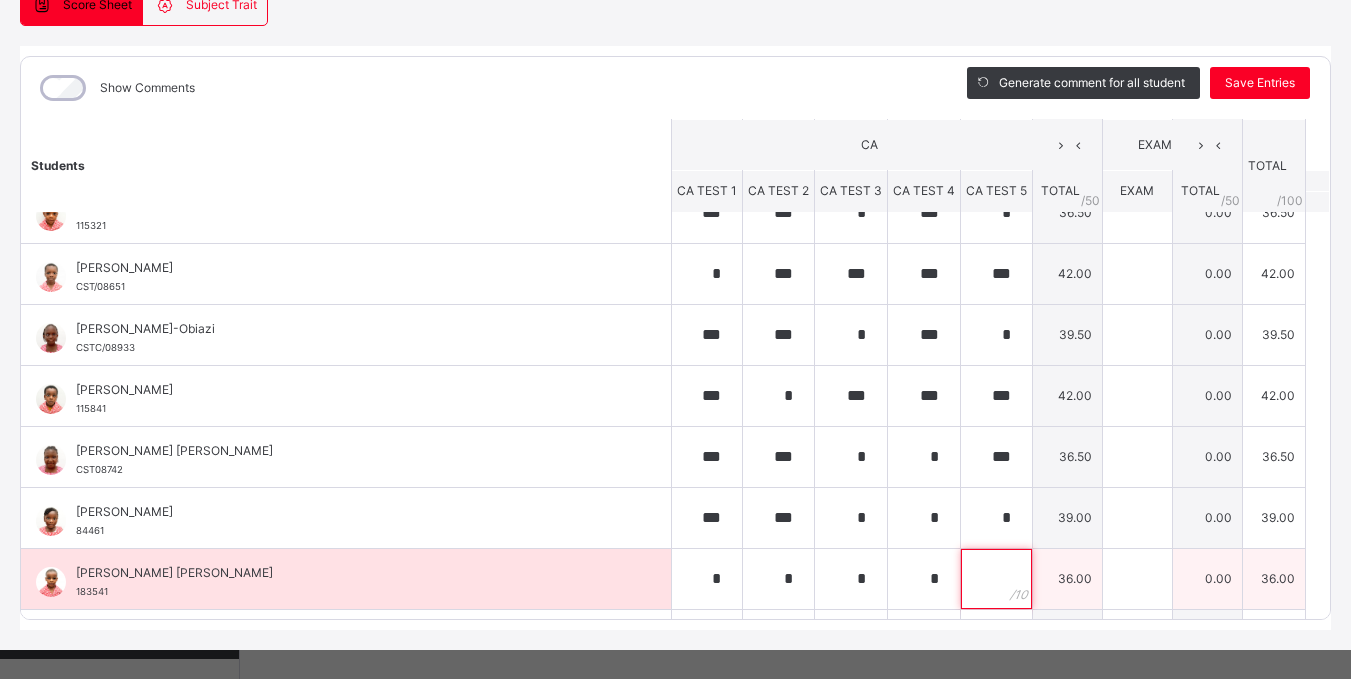 click at bounding box center (996, 579) 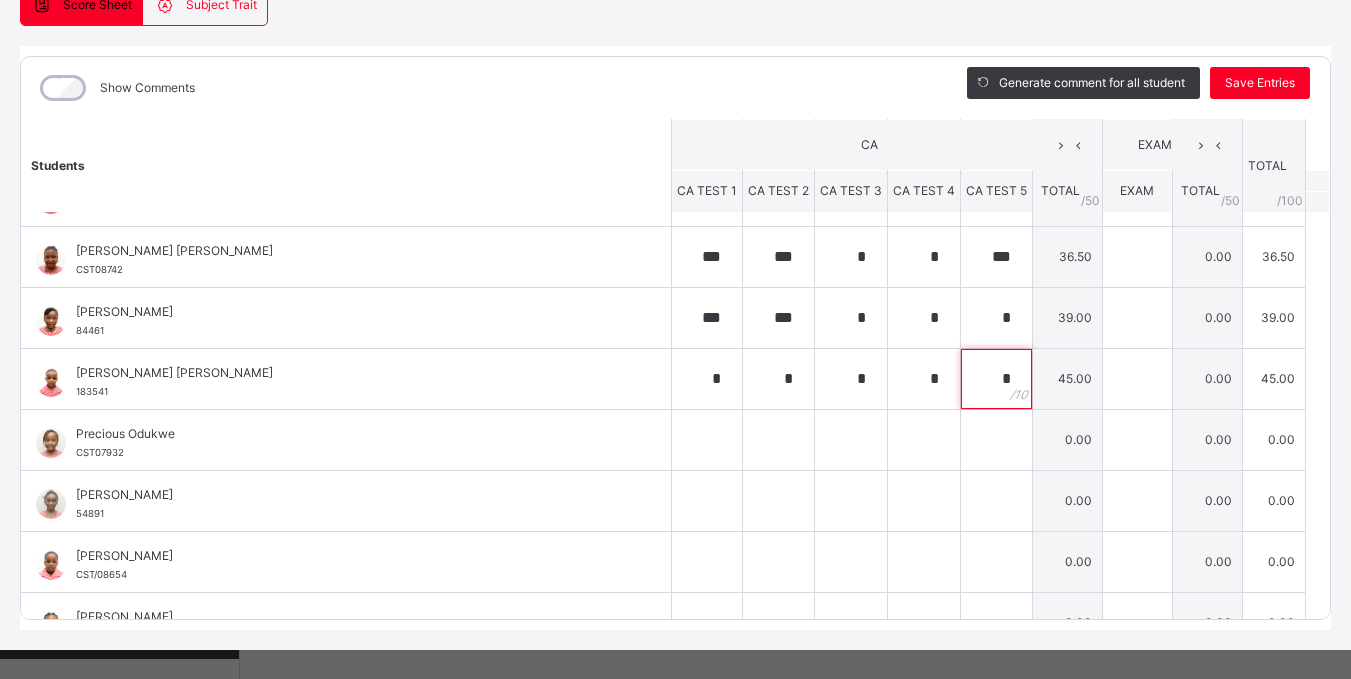 scroll, scrollTop: 448, scrollLeft: 0, axis: vertical 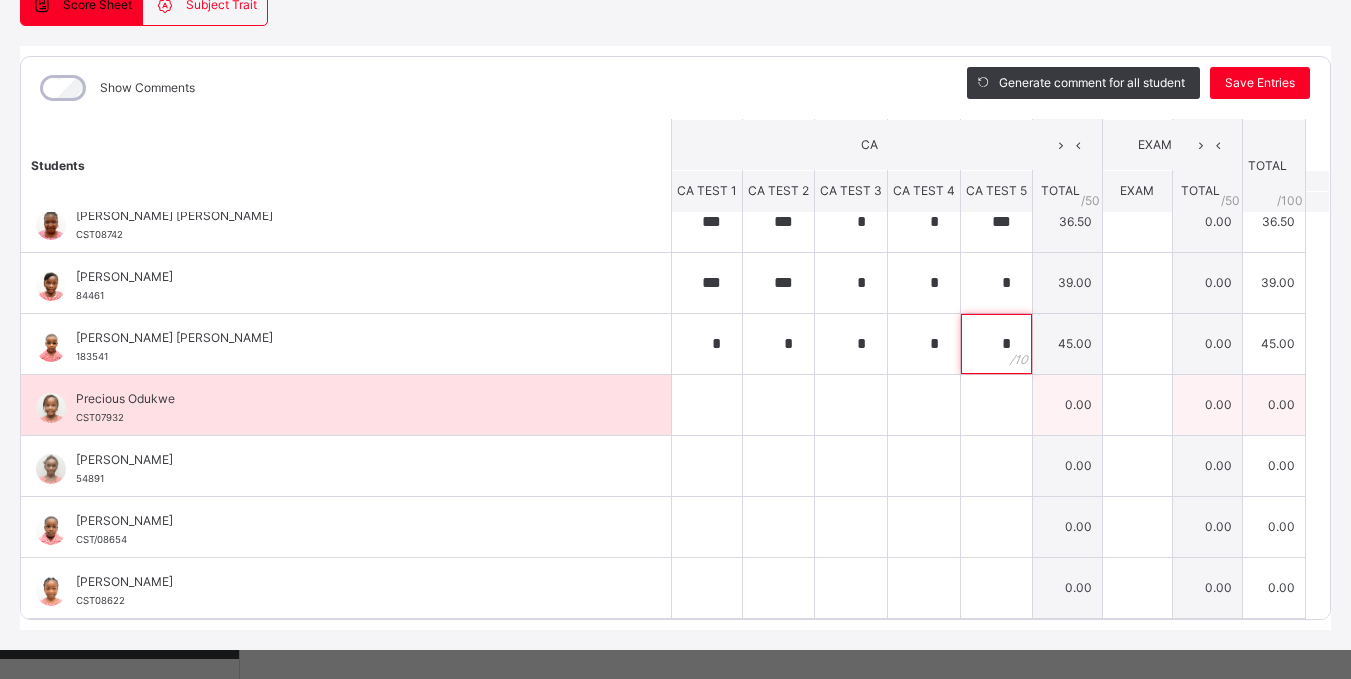 type on "*" 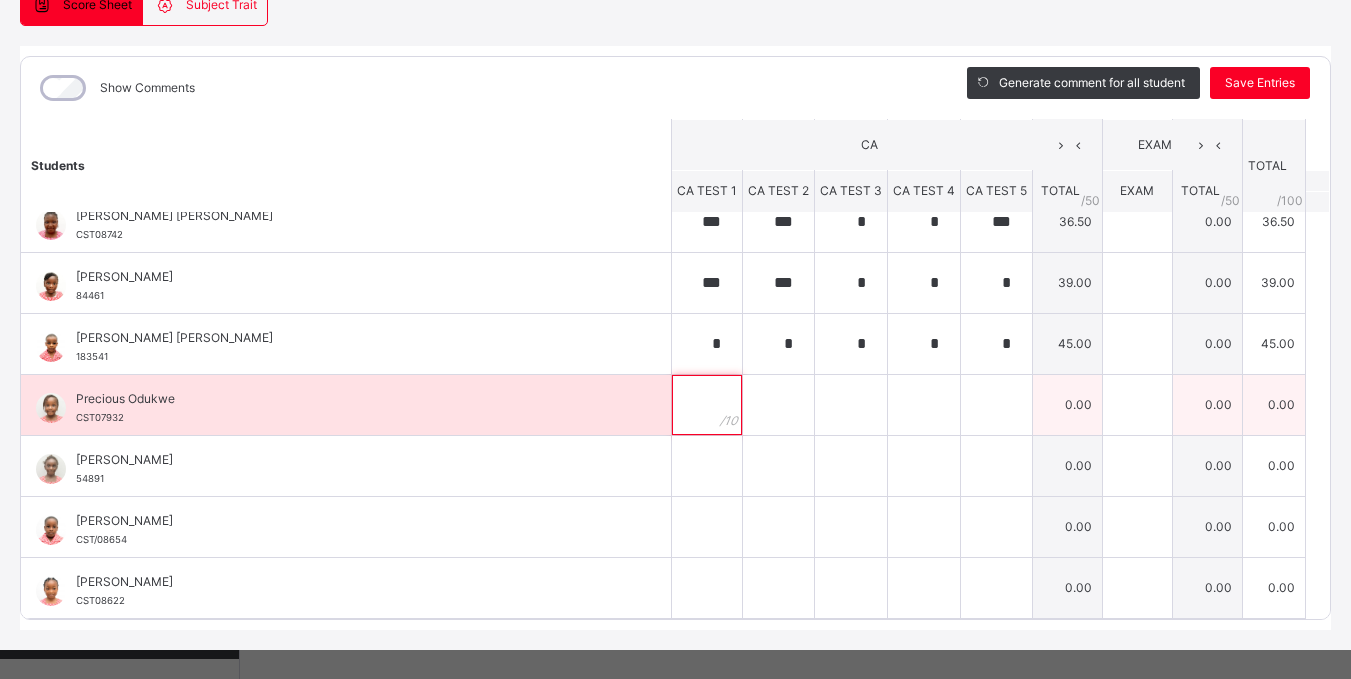 click at bounding box center [707, 405] 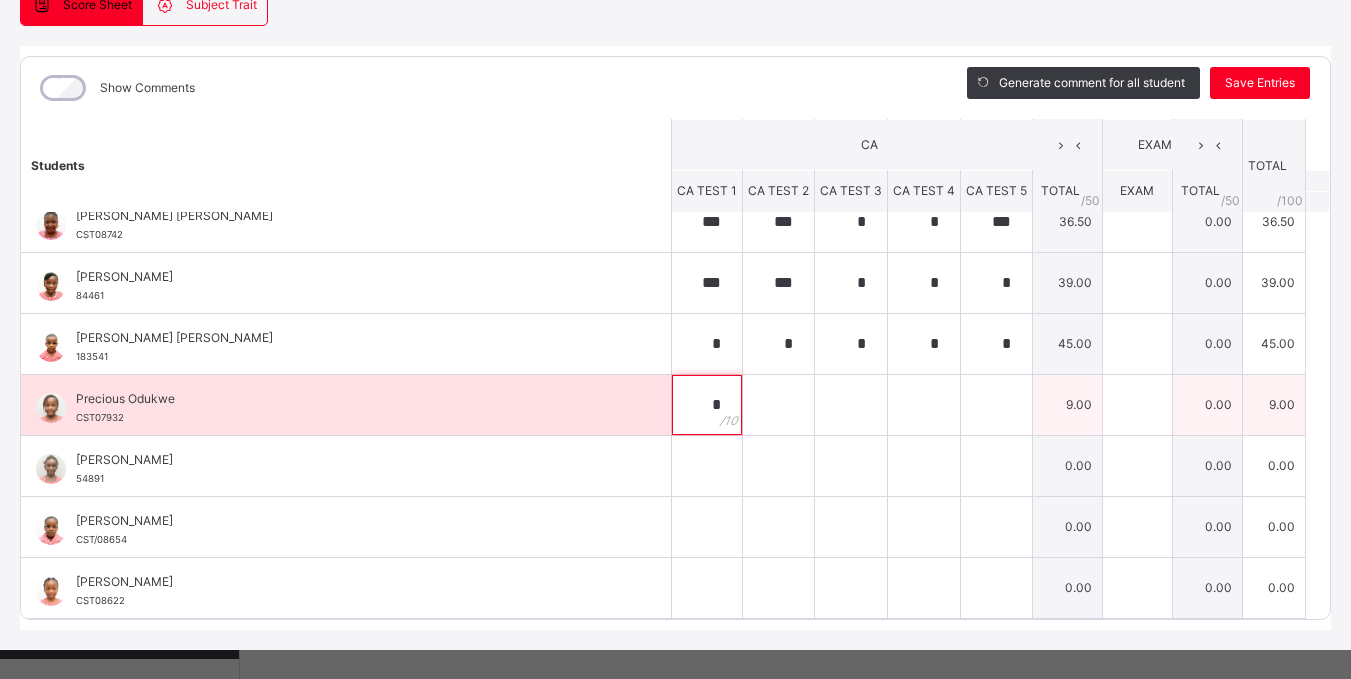 type on "*" 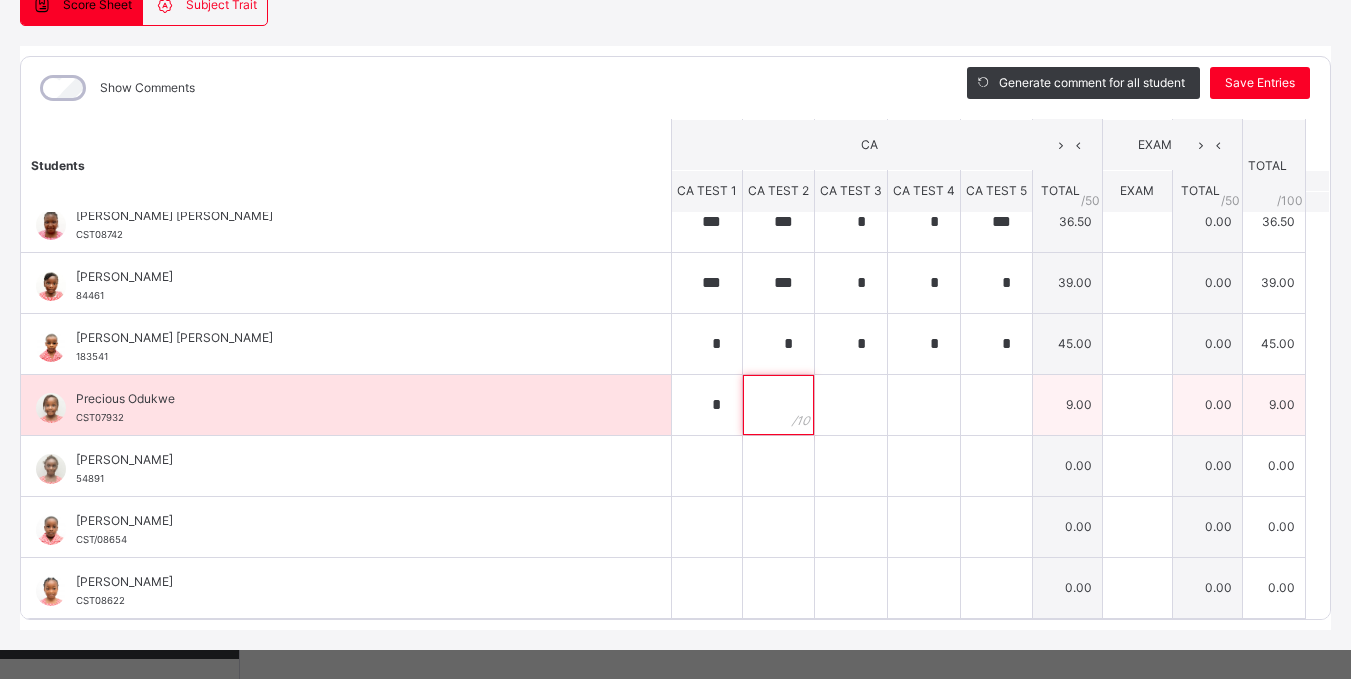 click at bounding box center (778, 405) 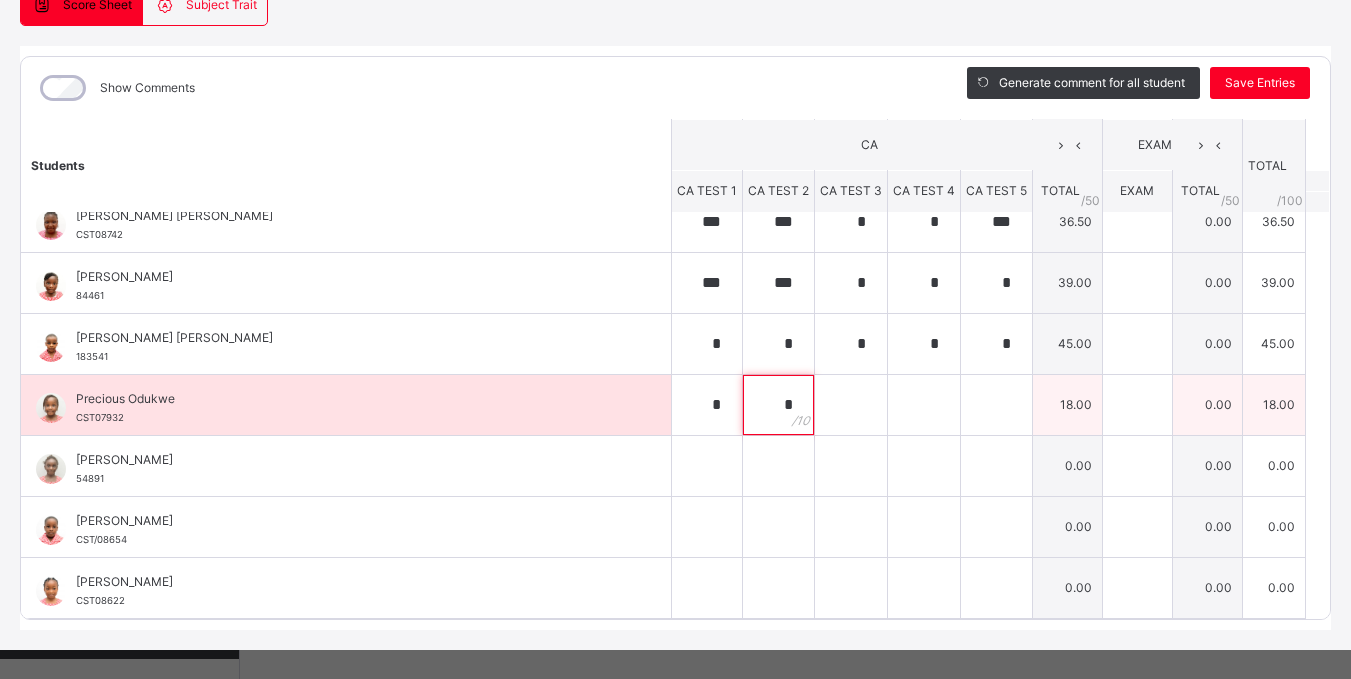 type on "*" 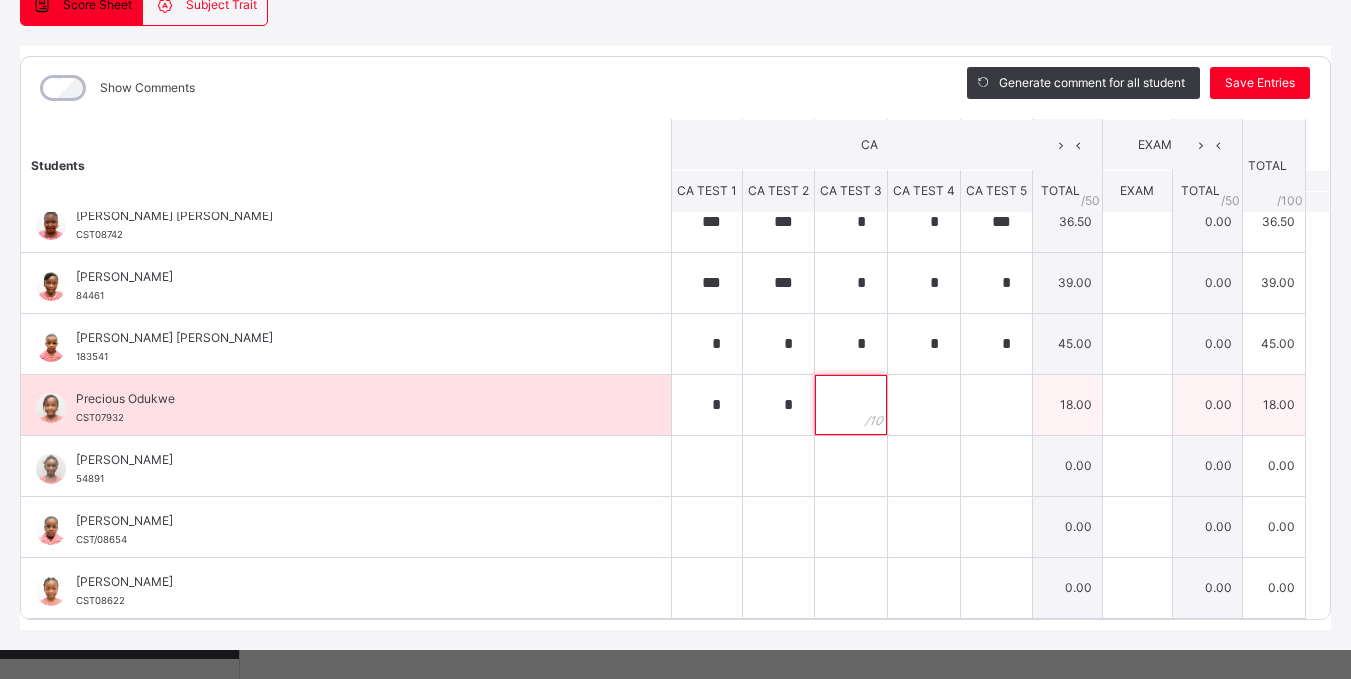 click at bounding box center [851, 405] 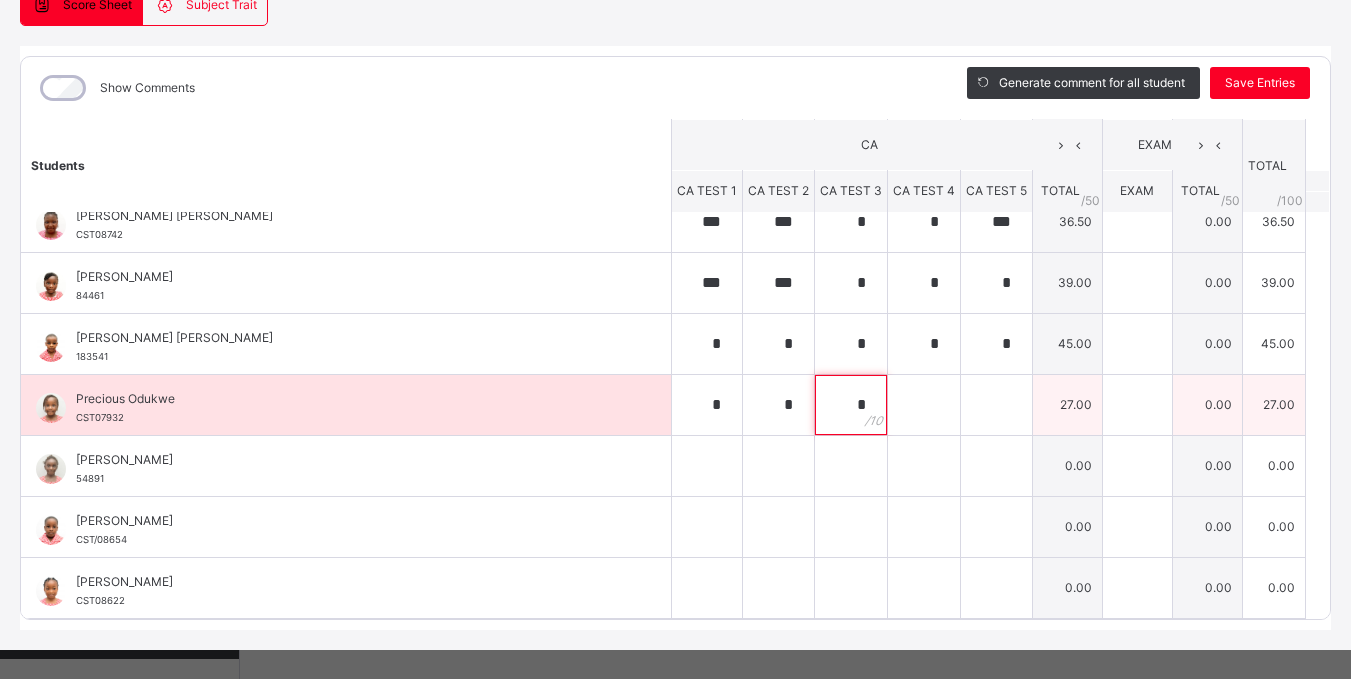 type on "*" 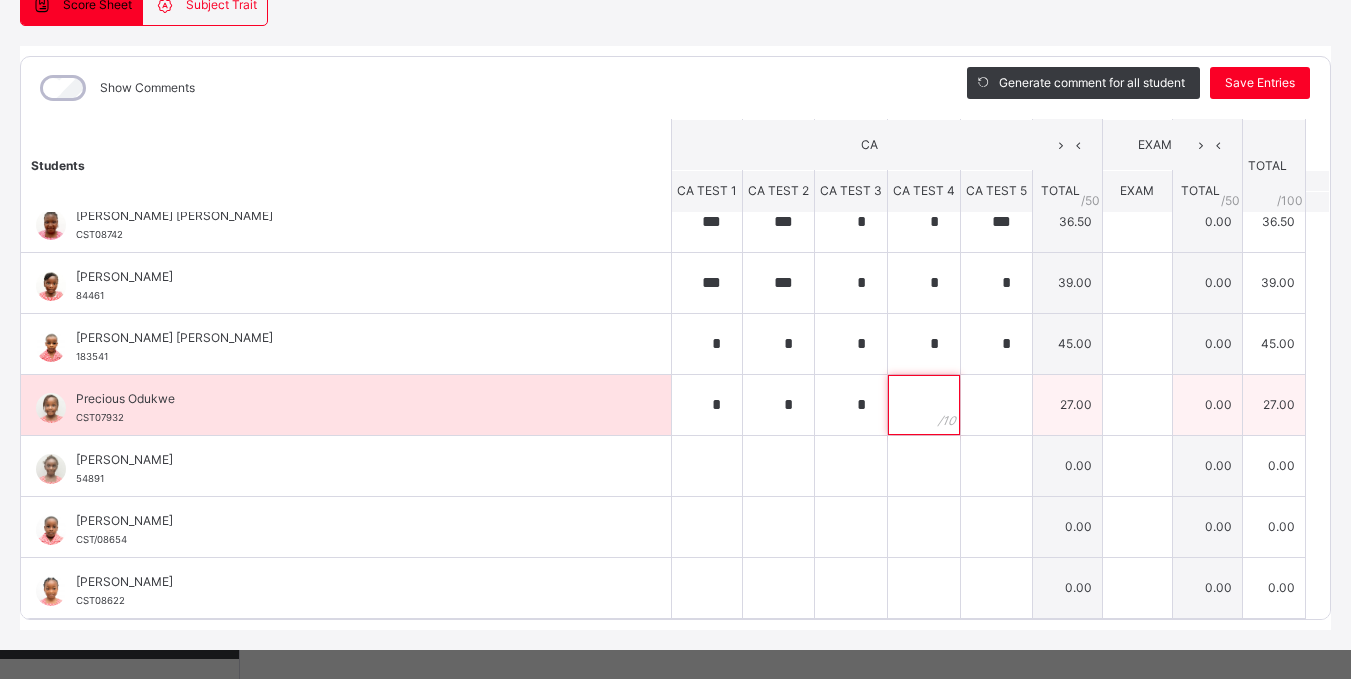 click at bounding box center [924, 405] 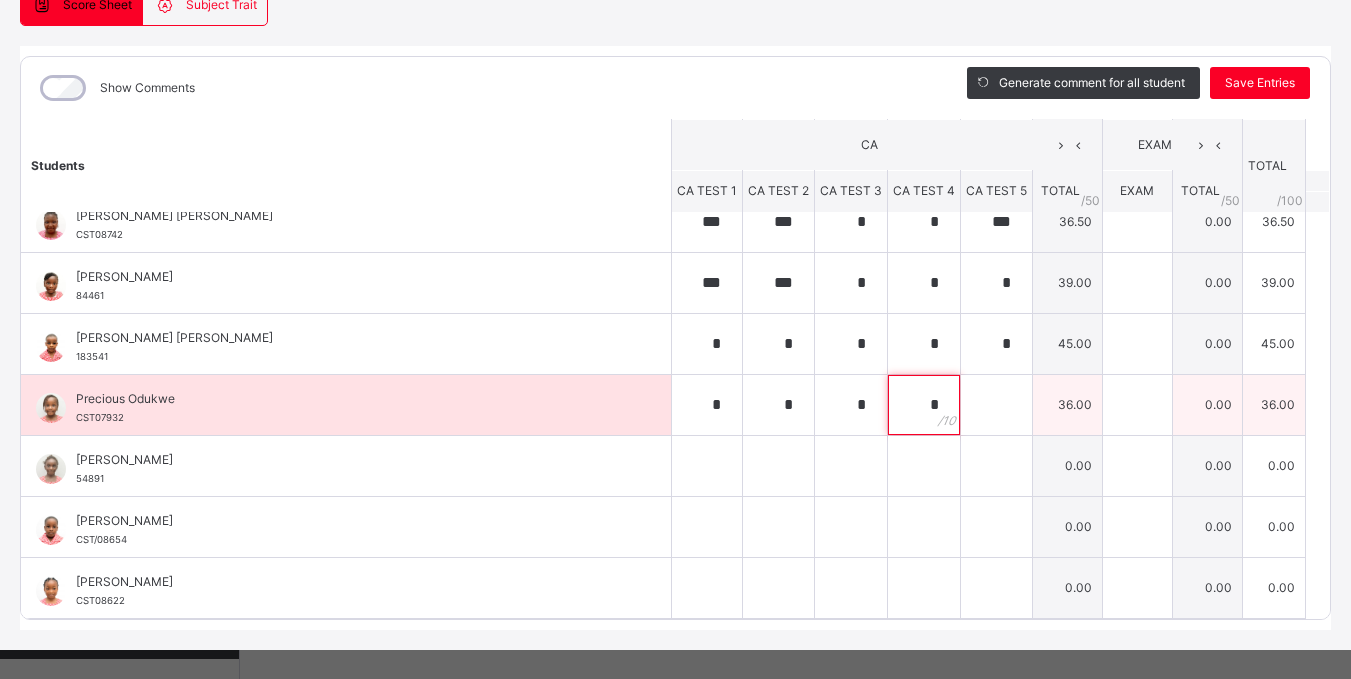 type on "*" 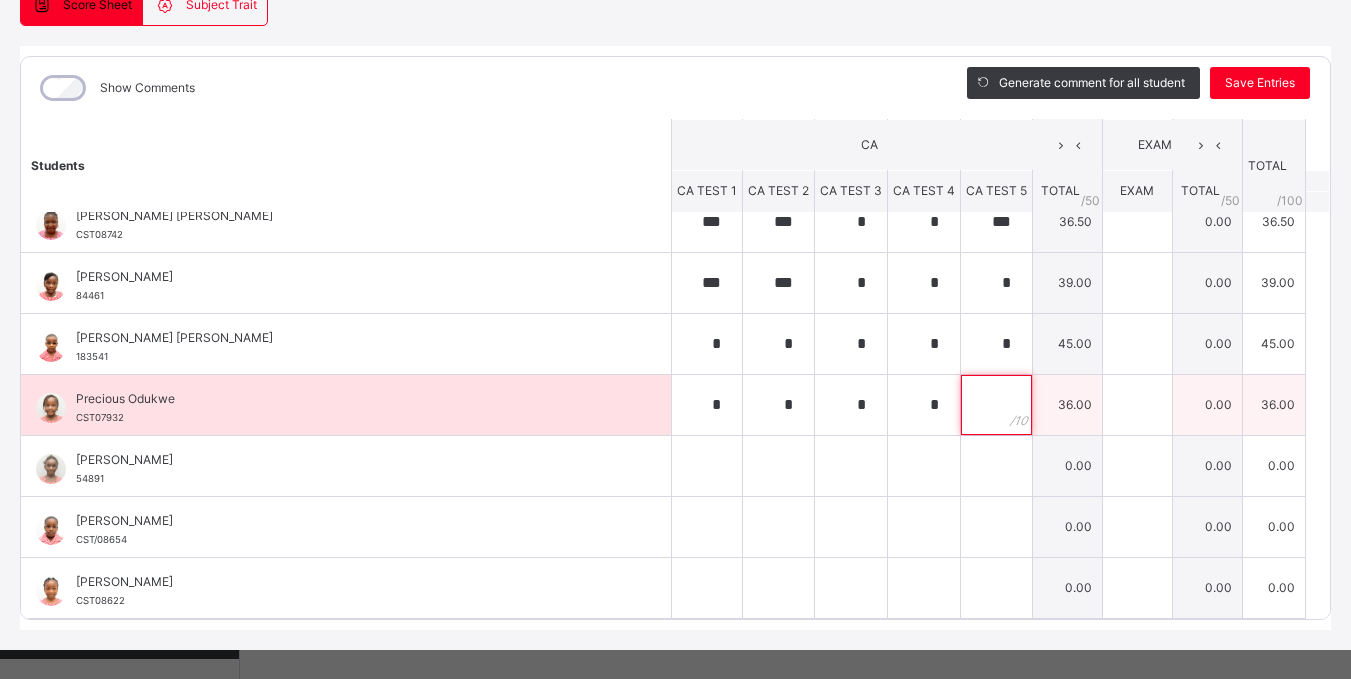 click at bounding box center (996, 405) 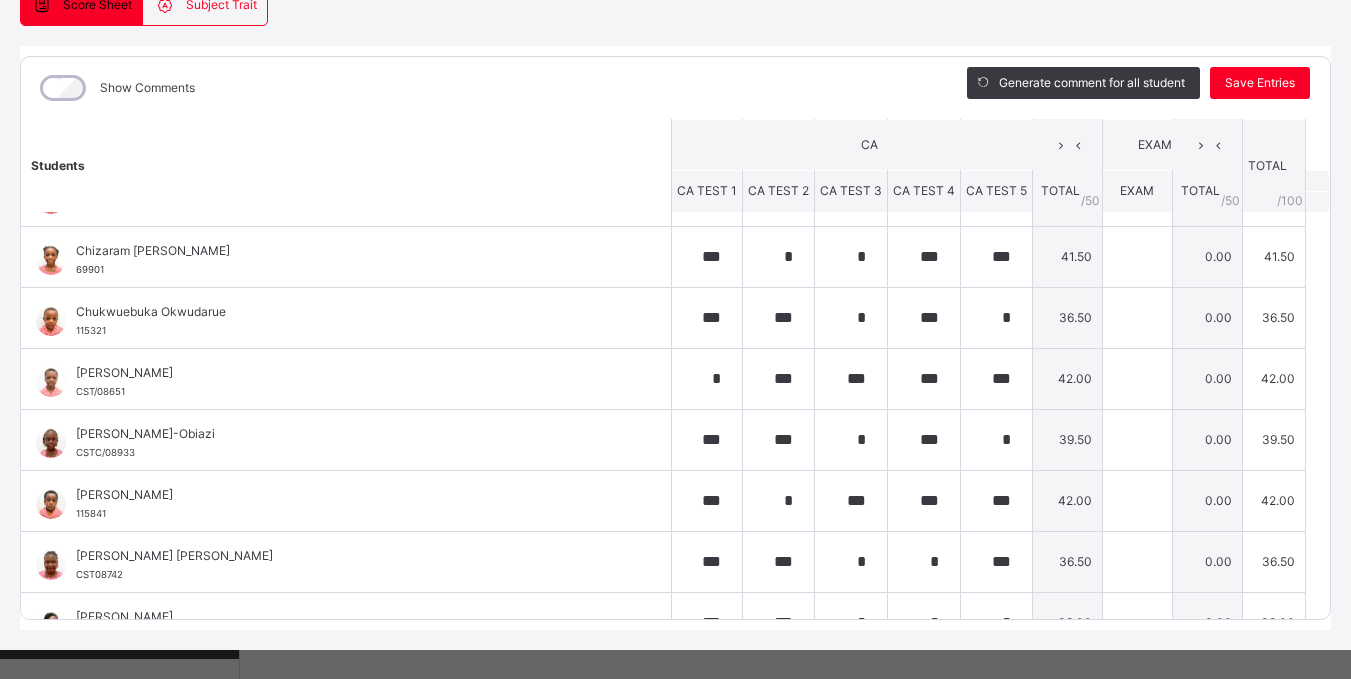 scroll, scrollTop: 100, scrollLeft: 0, axis: vertical 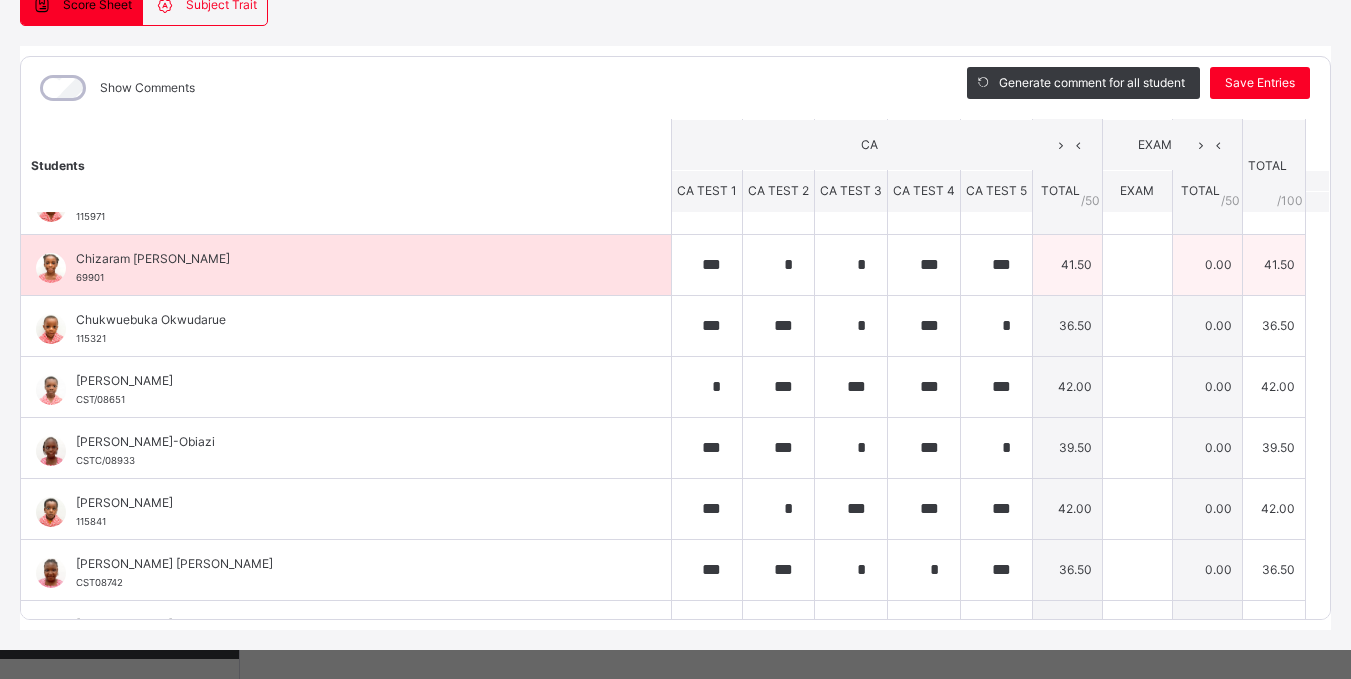 type on "*" 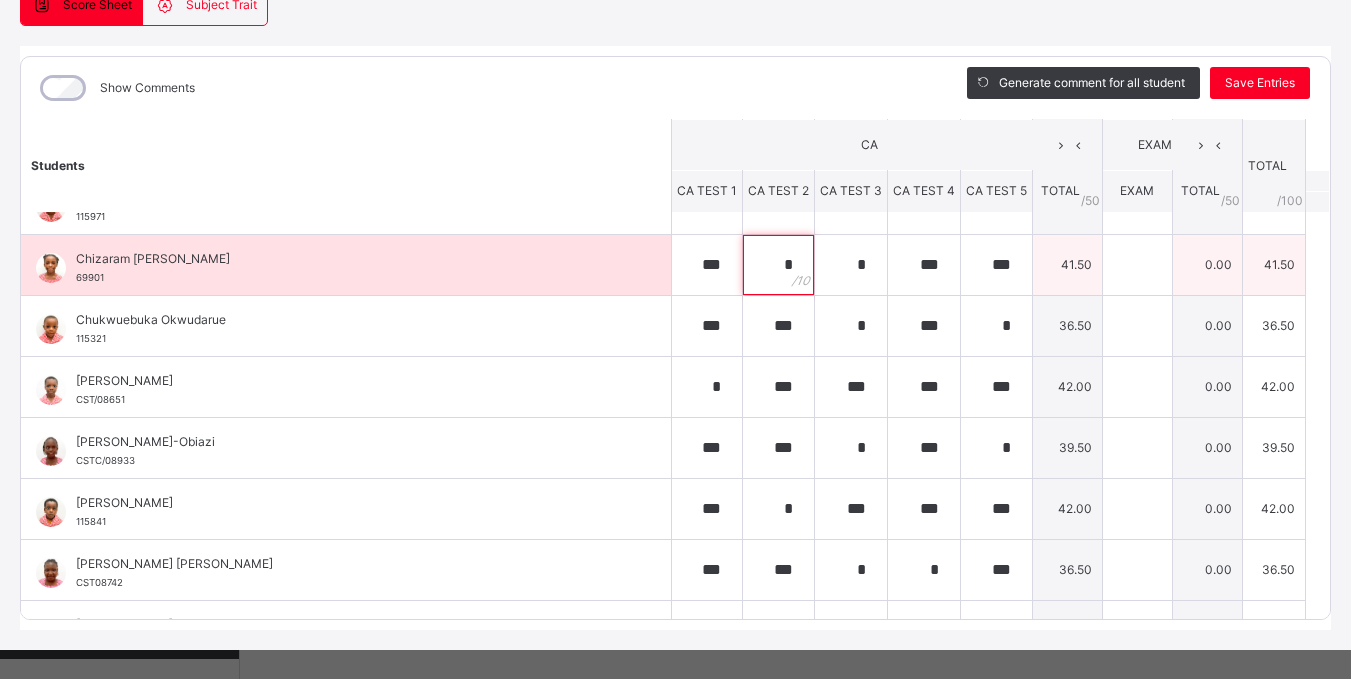 click on "*" at bounding box center (778, 265) 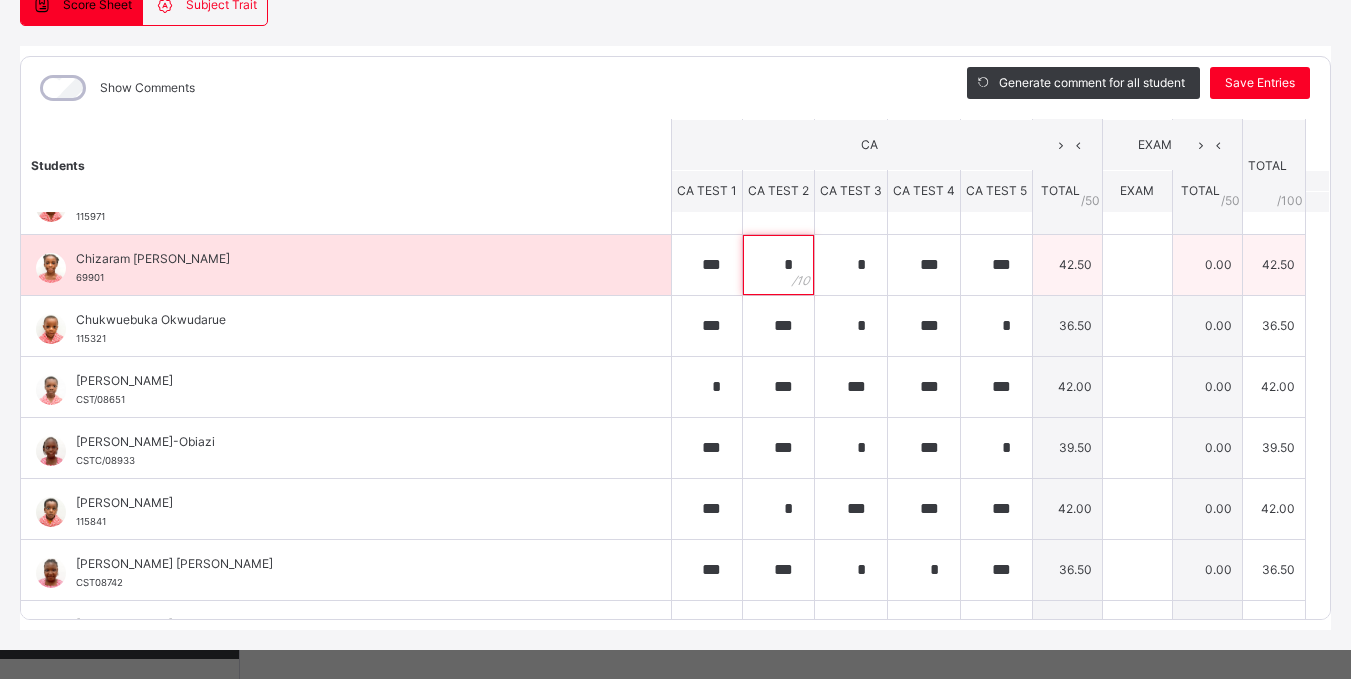 type on "*" 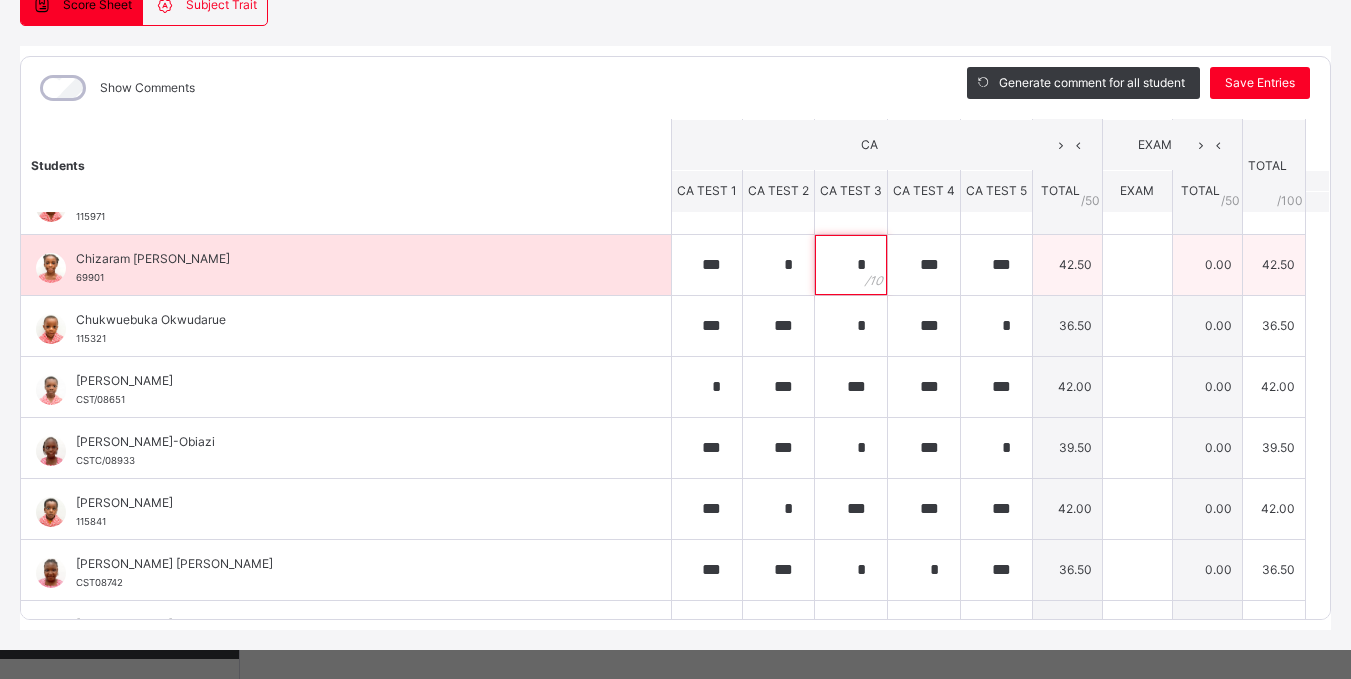click on "*" at bounding box center (851, 265) 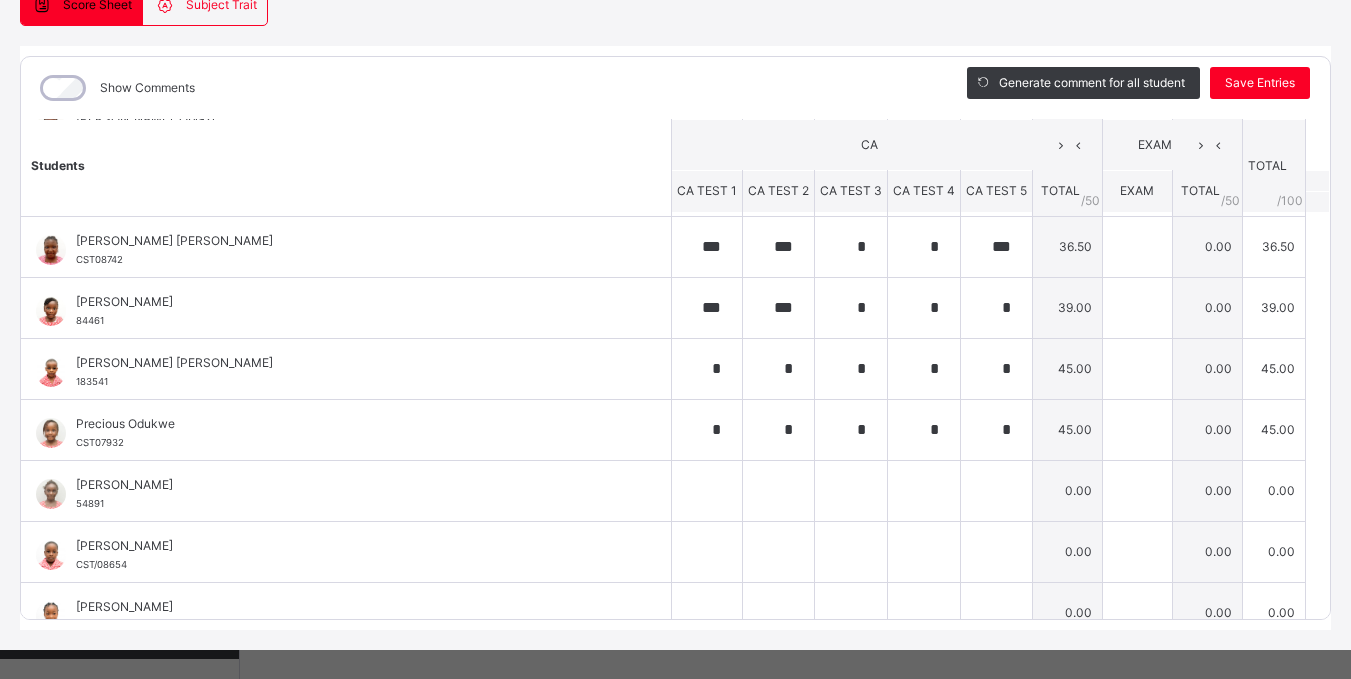scroll, scrollTop: 448, scrollLeft: 0, axis: vertical 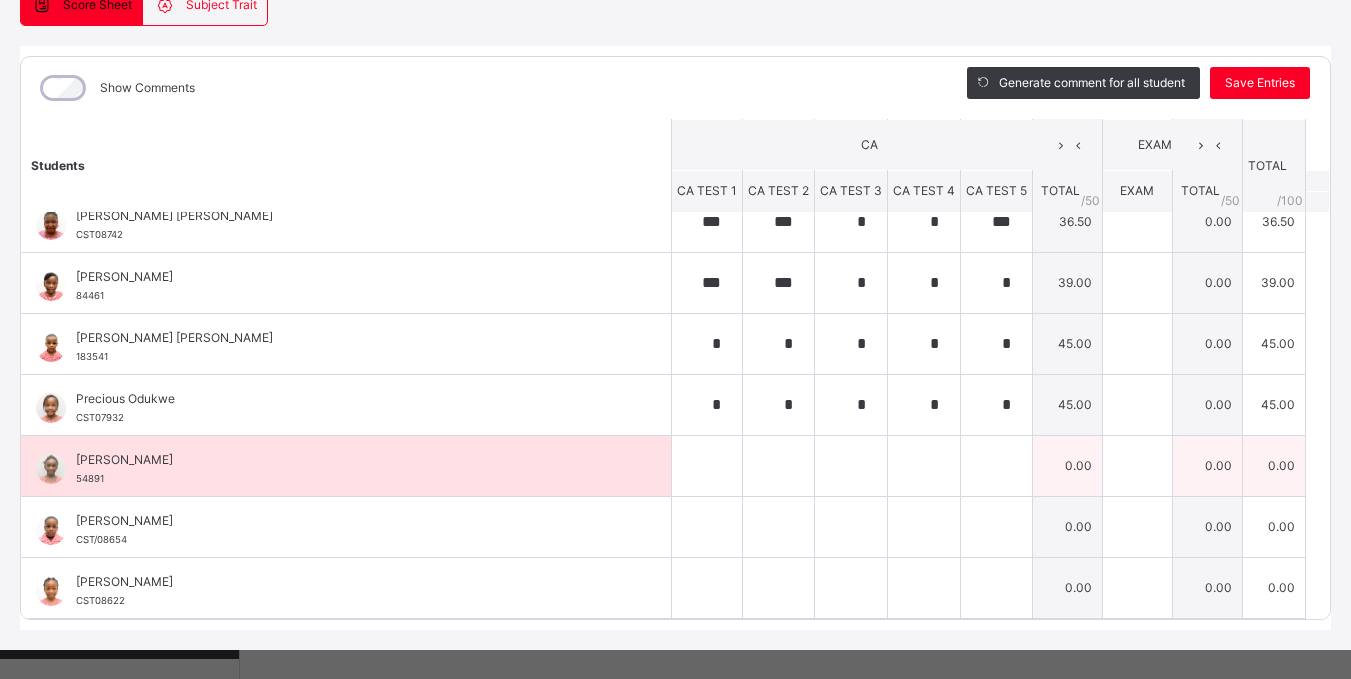 type on "*" 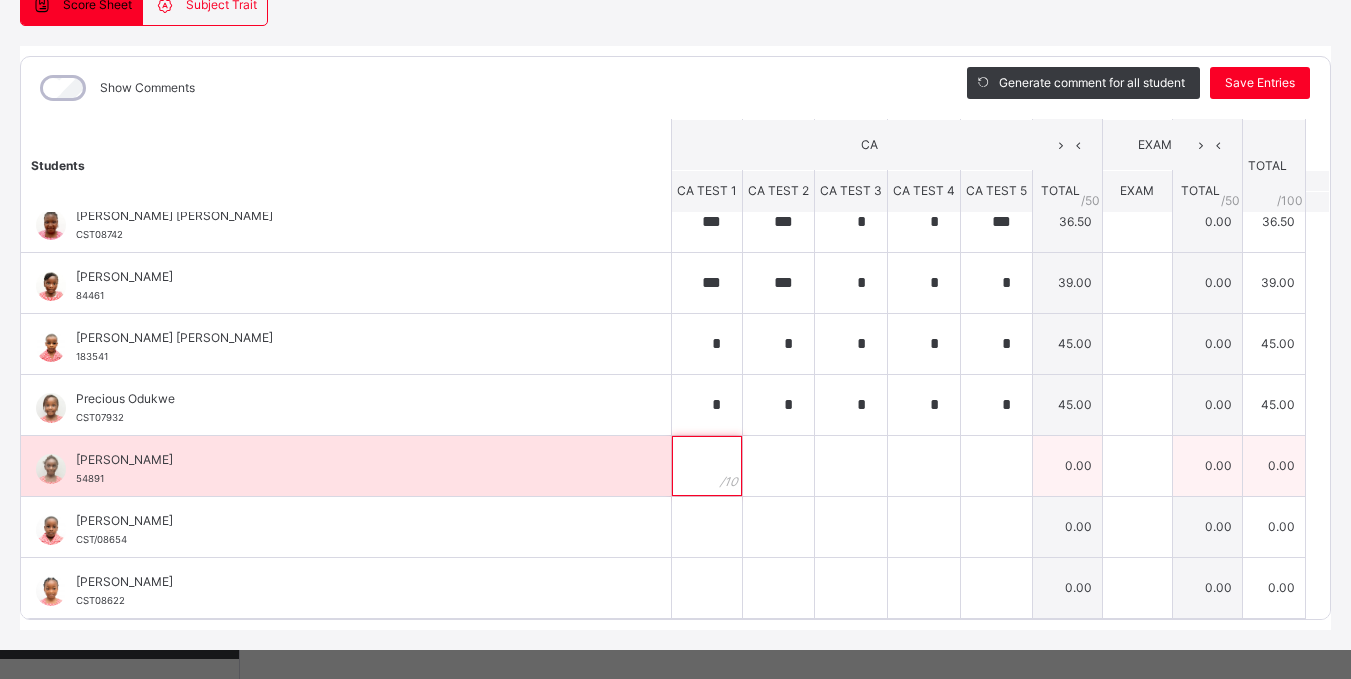 click at bounding box center (707, 466) 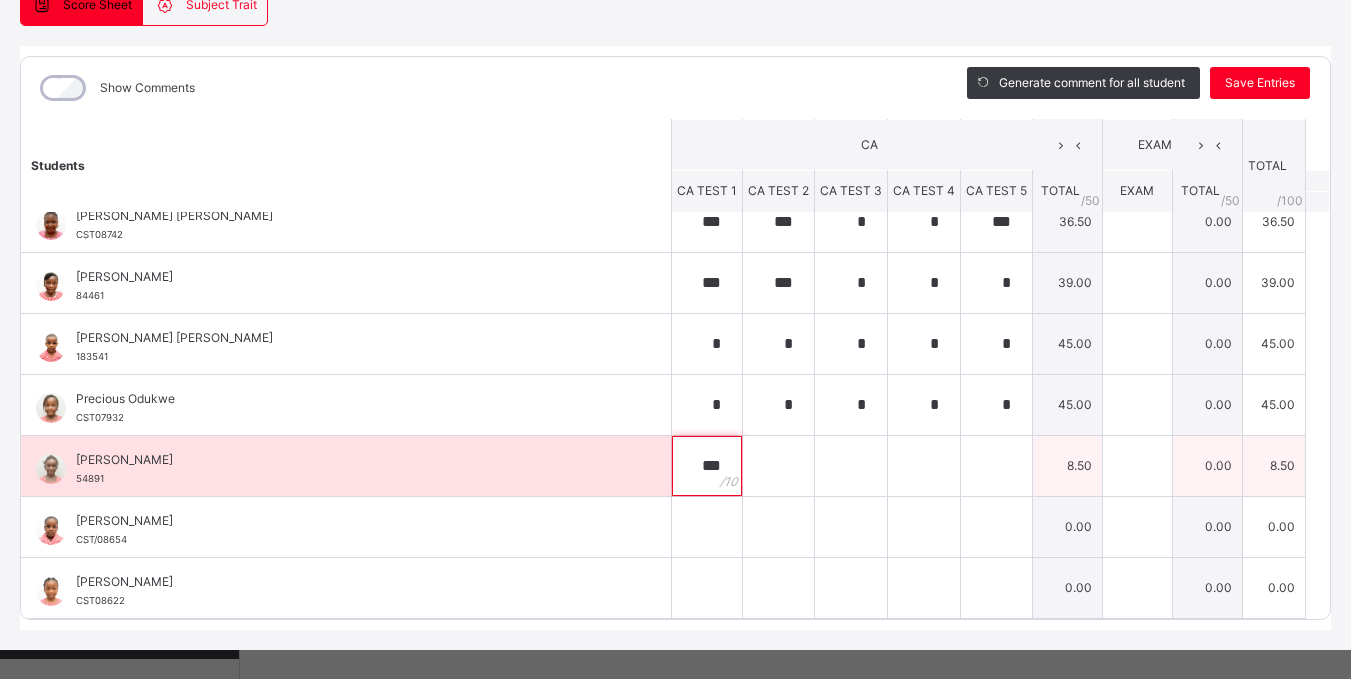type on "***" 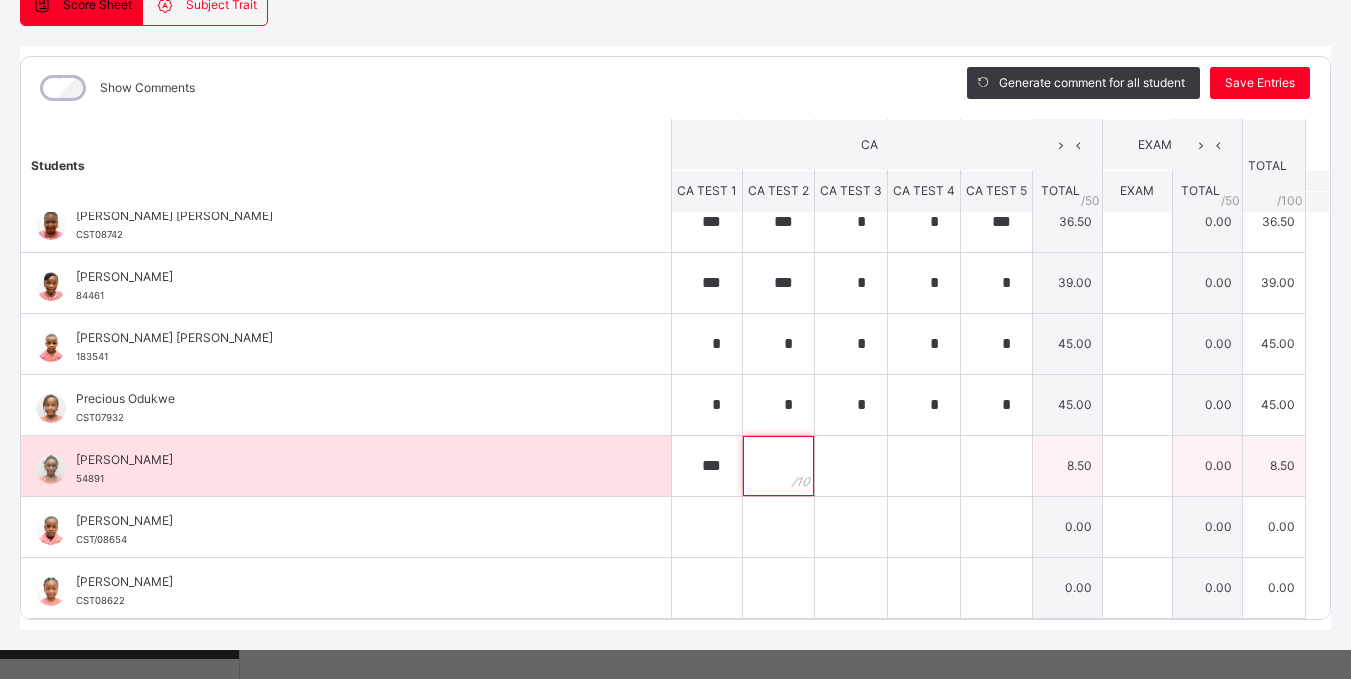 click at bounding box center [778, 466] 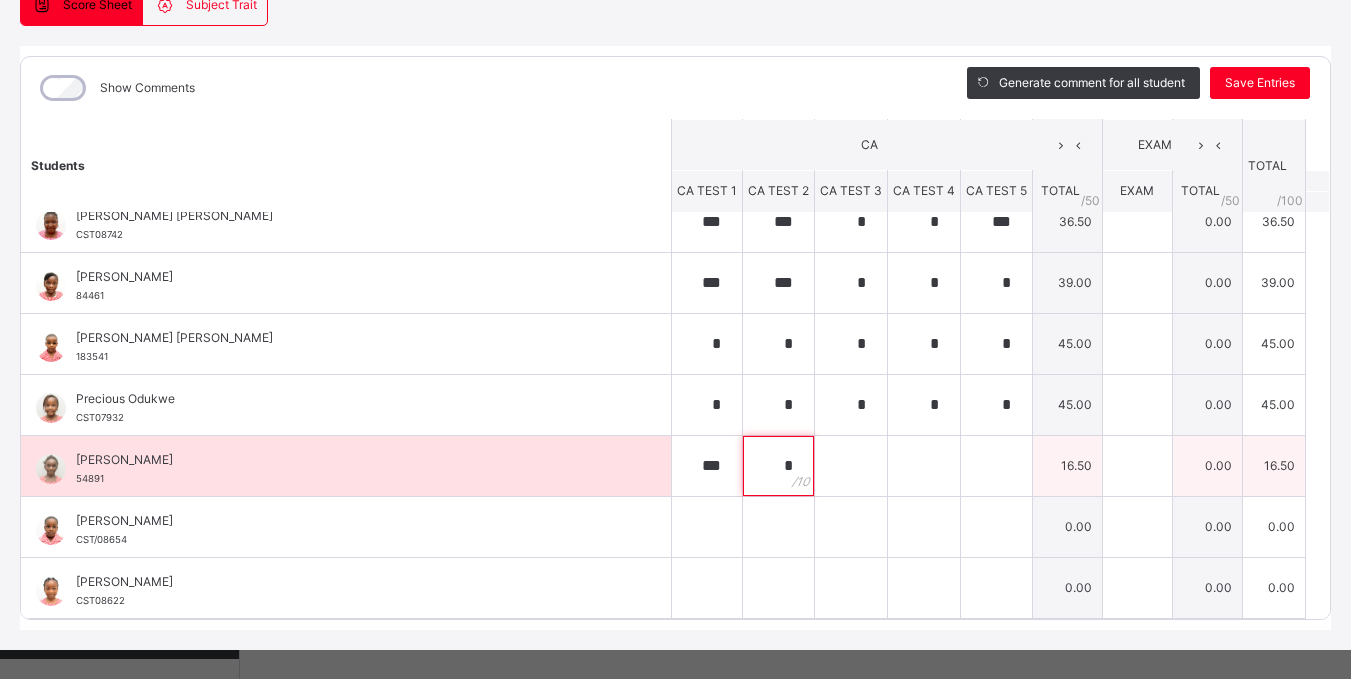 type on "*" 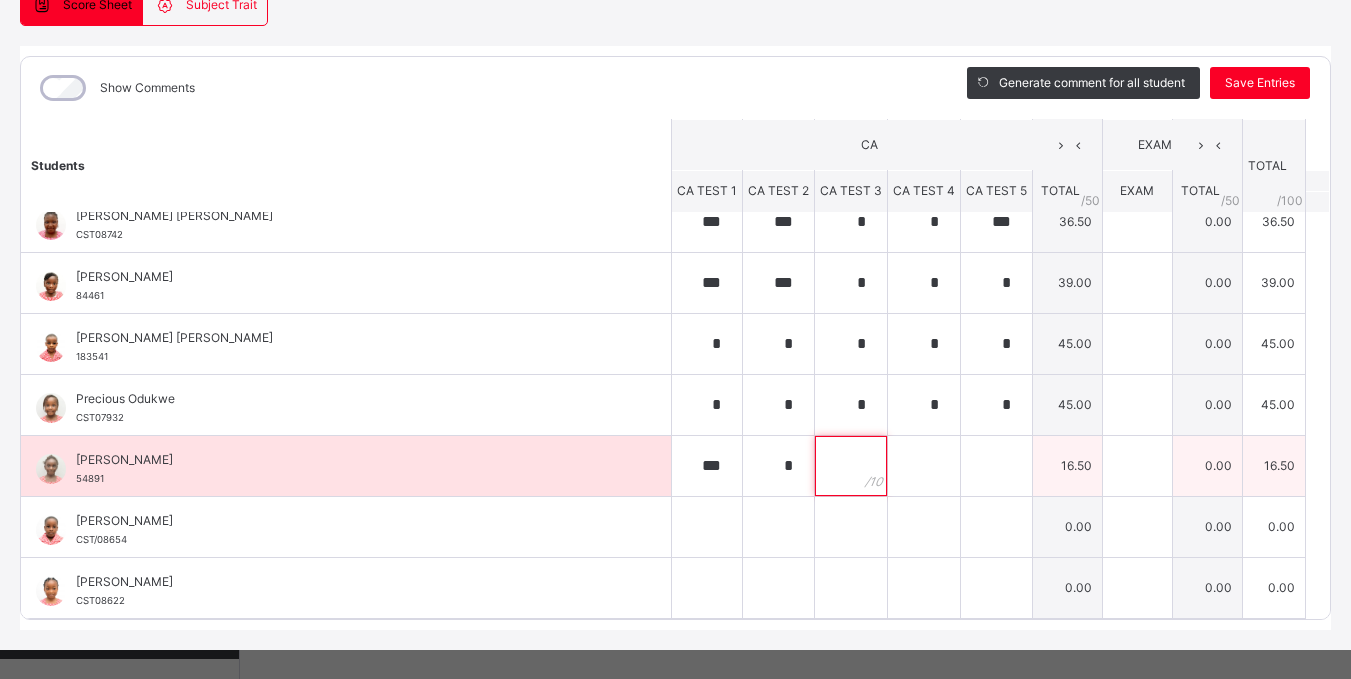 click at bounding box center [851, 466] 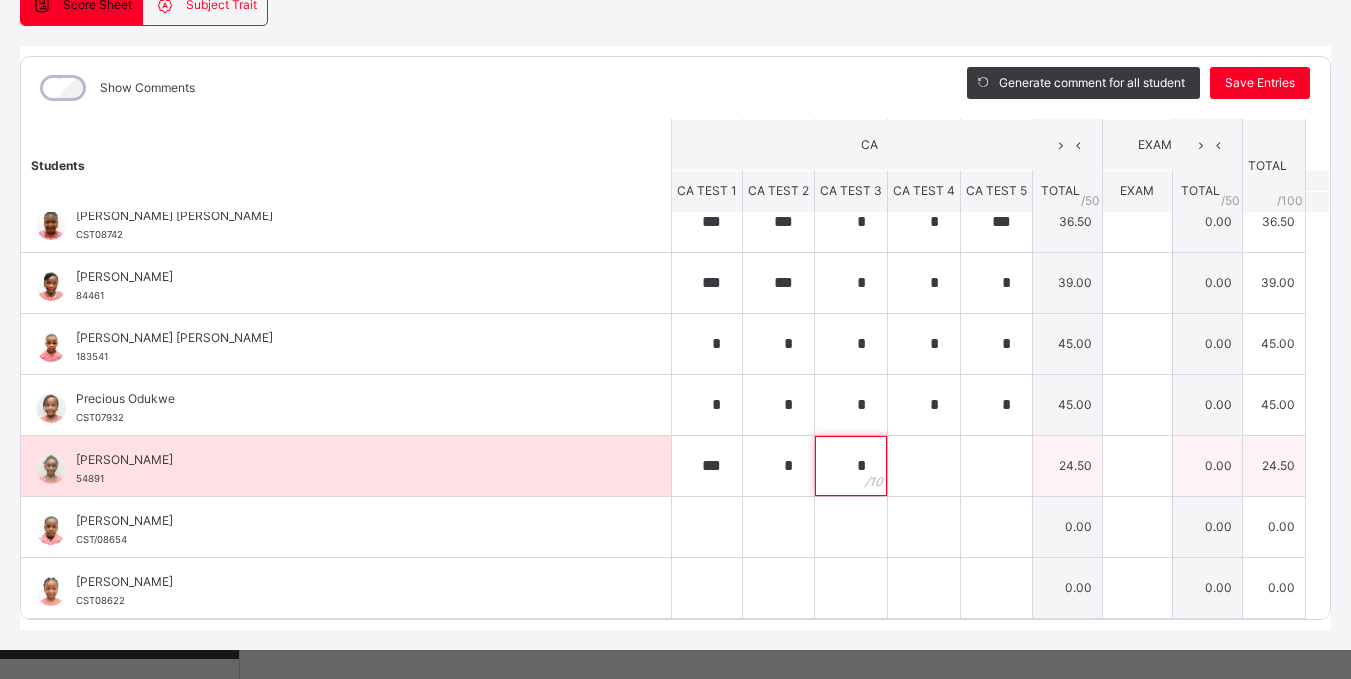 type on "*" 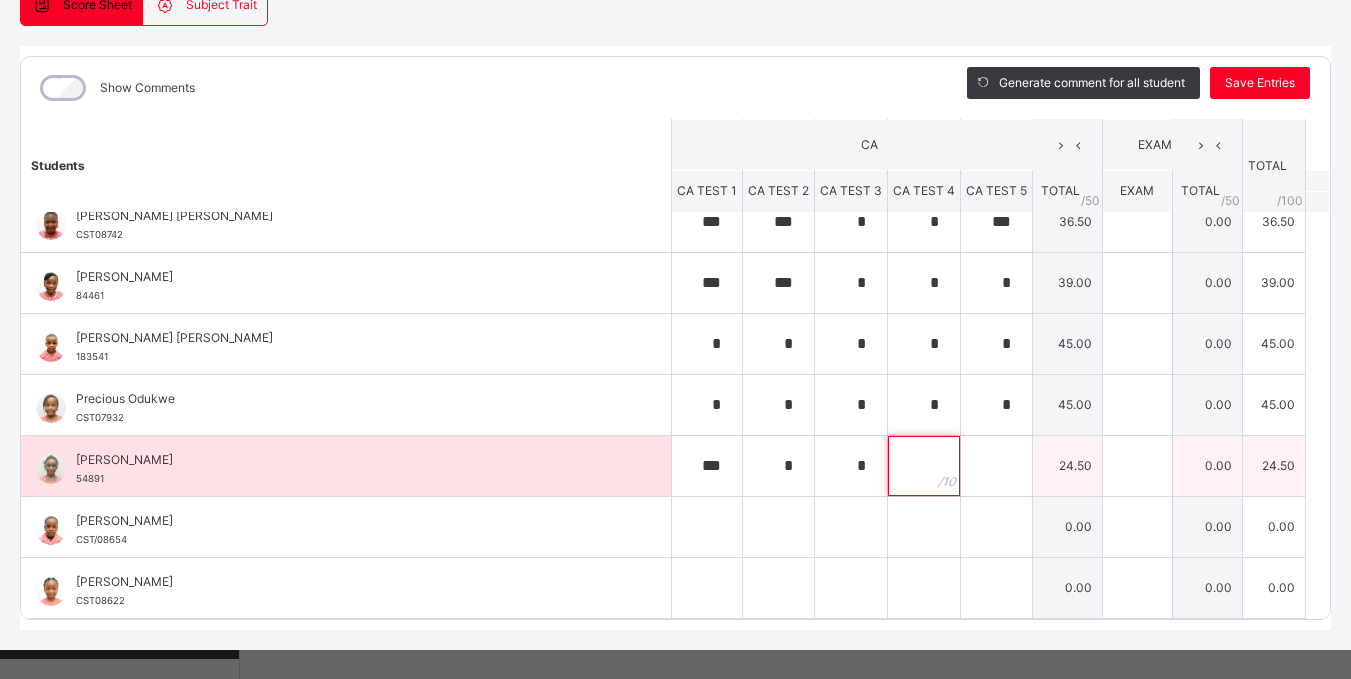 click at bounding box center [924, 466] 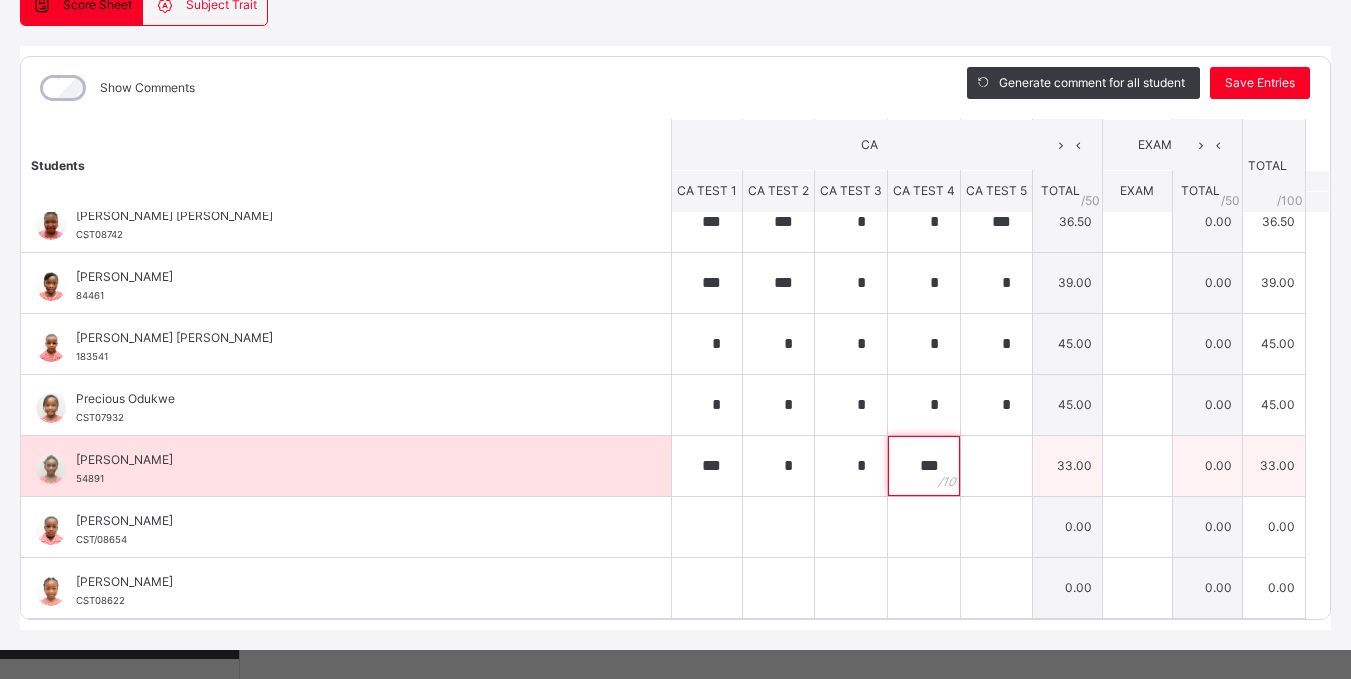 type on "***" 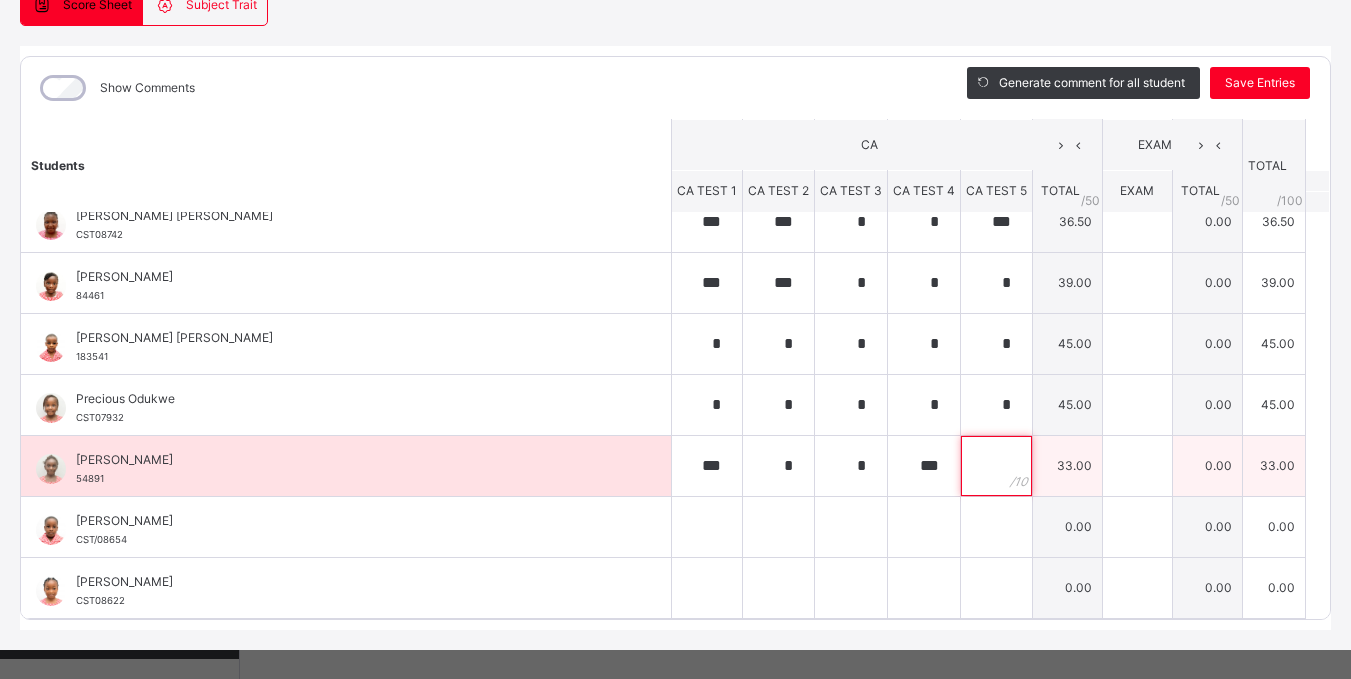 click at bounding box center [996, 466] 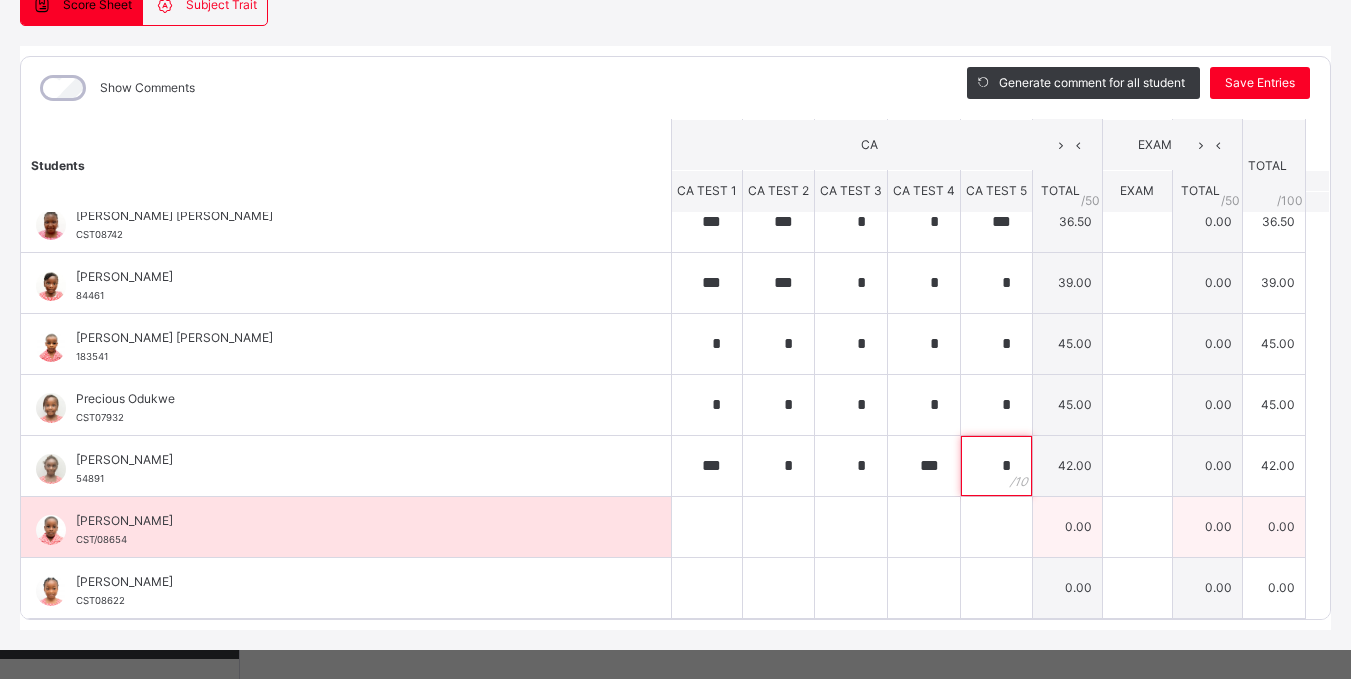type on "*" 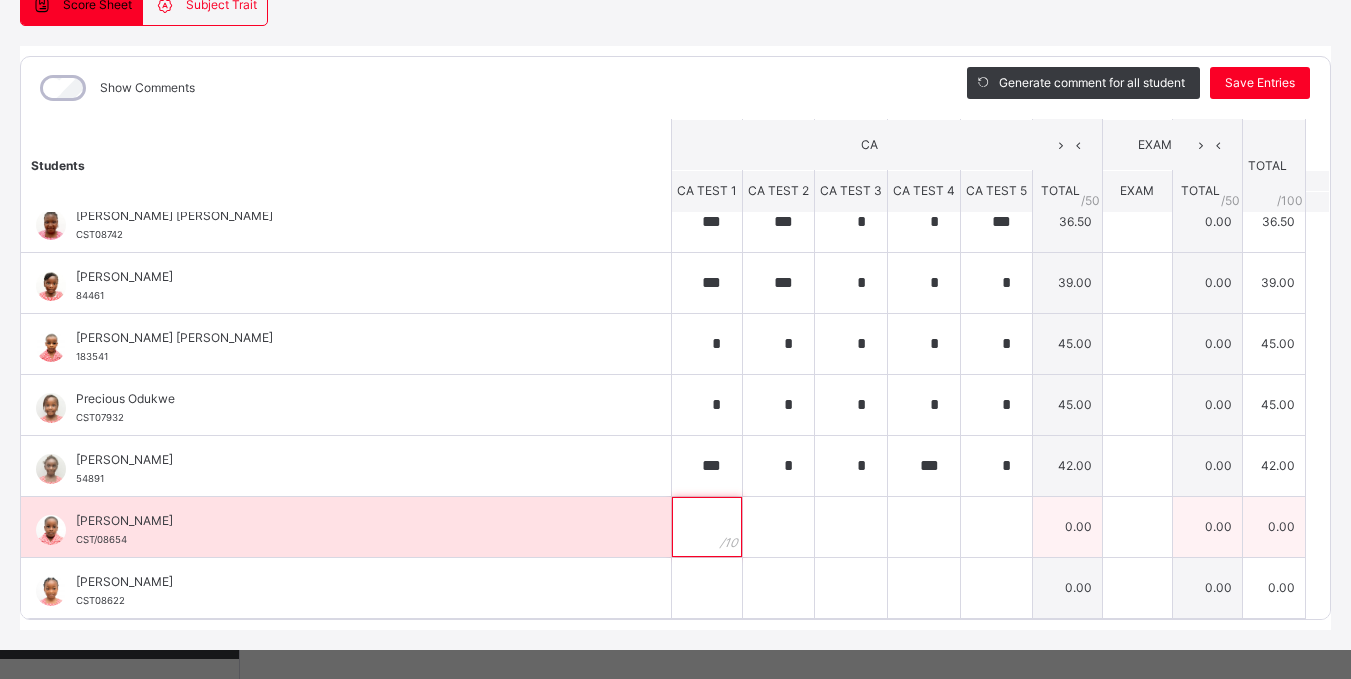 click at bounding box center [707, 527] 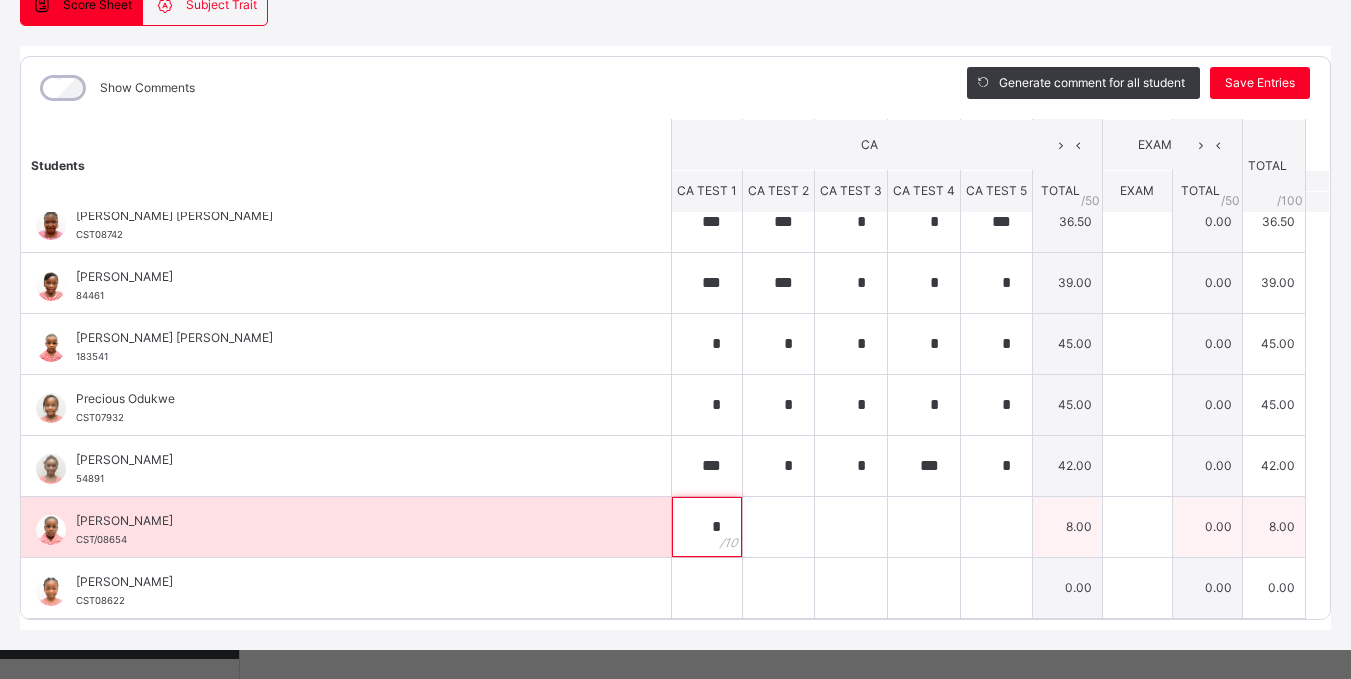 type on "*" 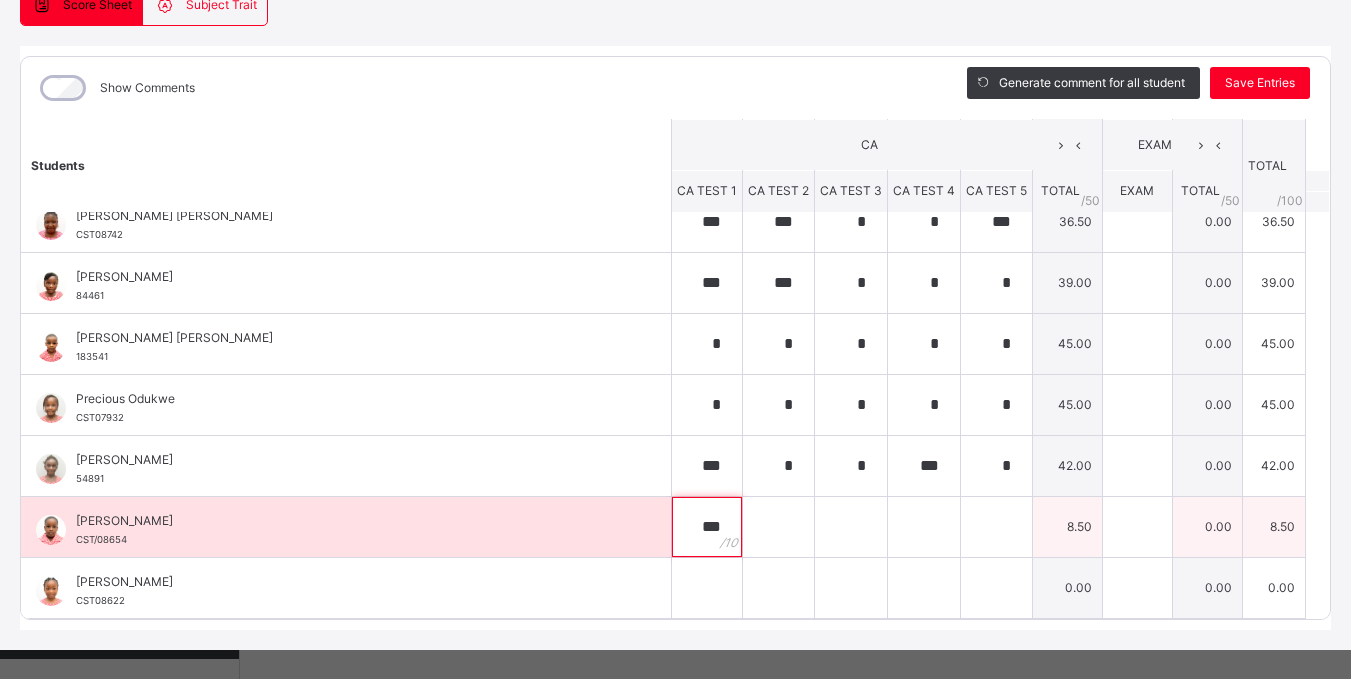 type on "***" 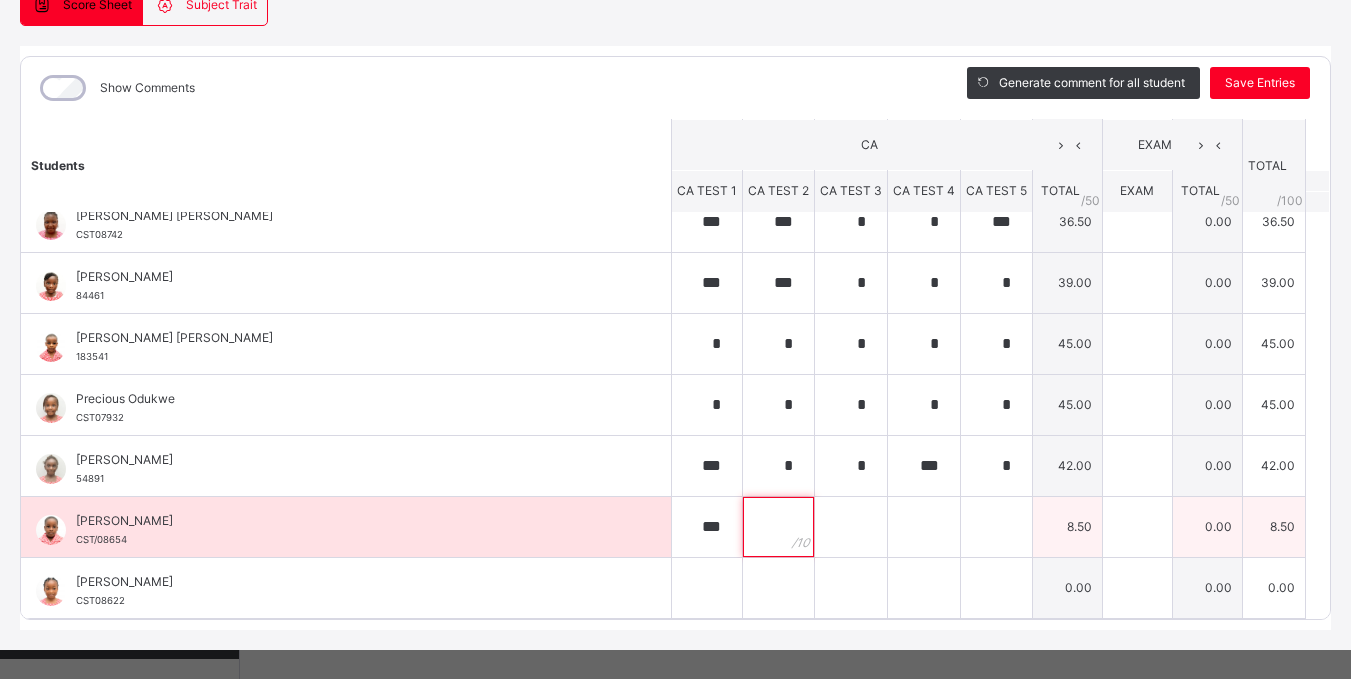 click at bounding box center (778, 527) 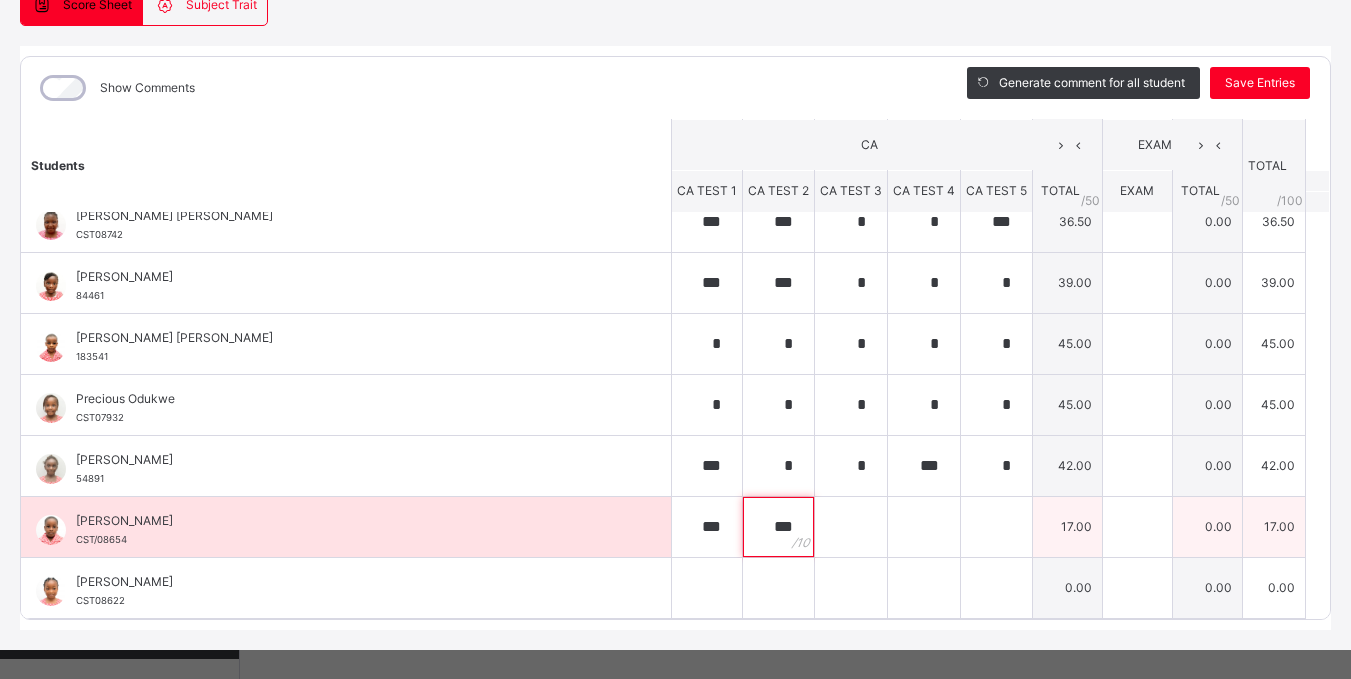 type on "***" 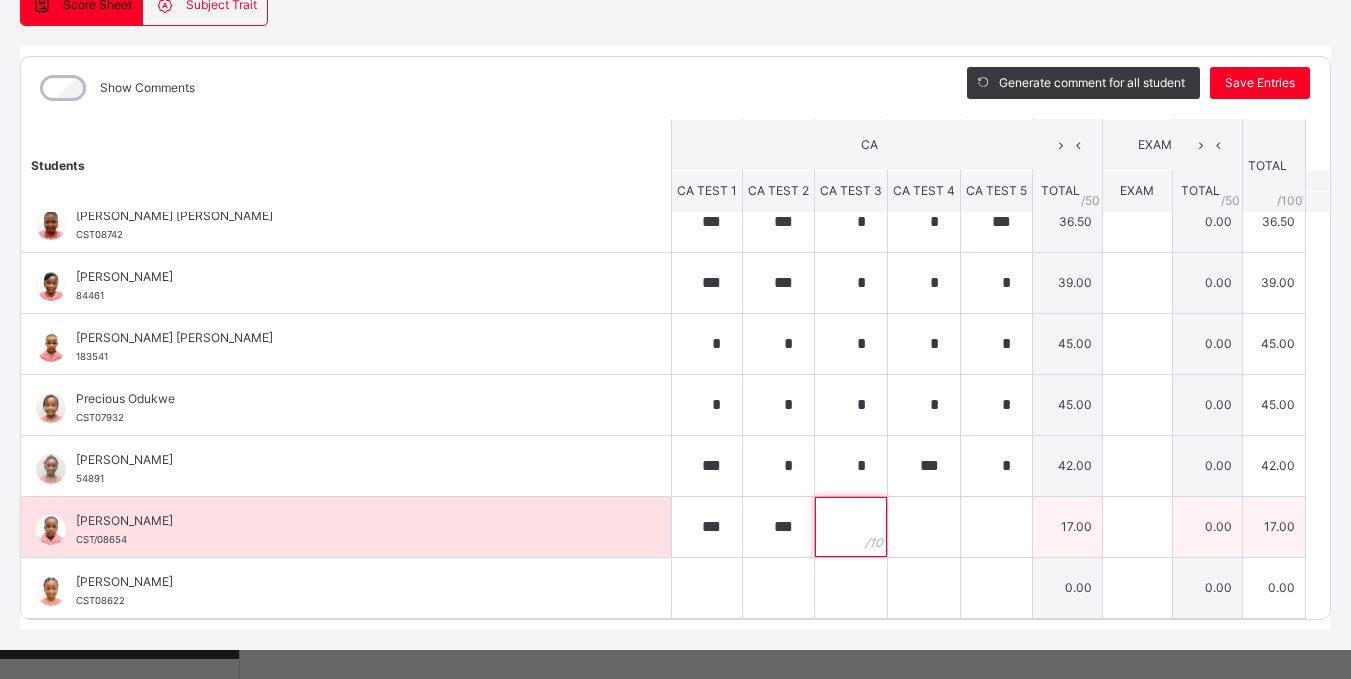 click at bounding box center (851, 527) 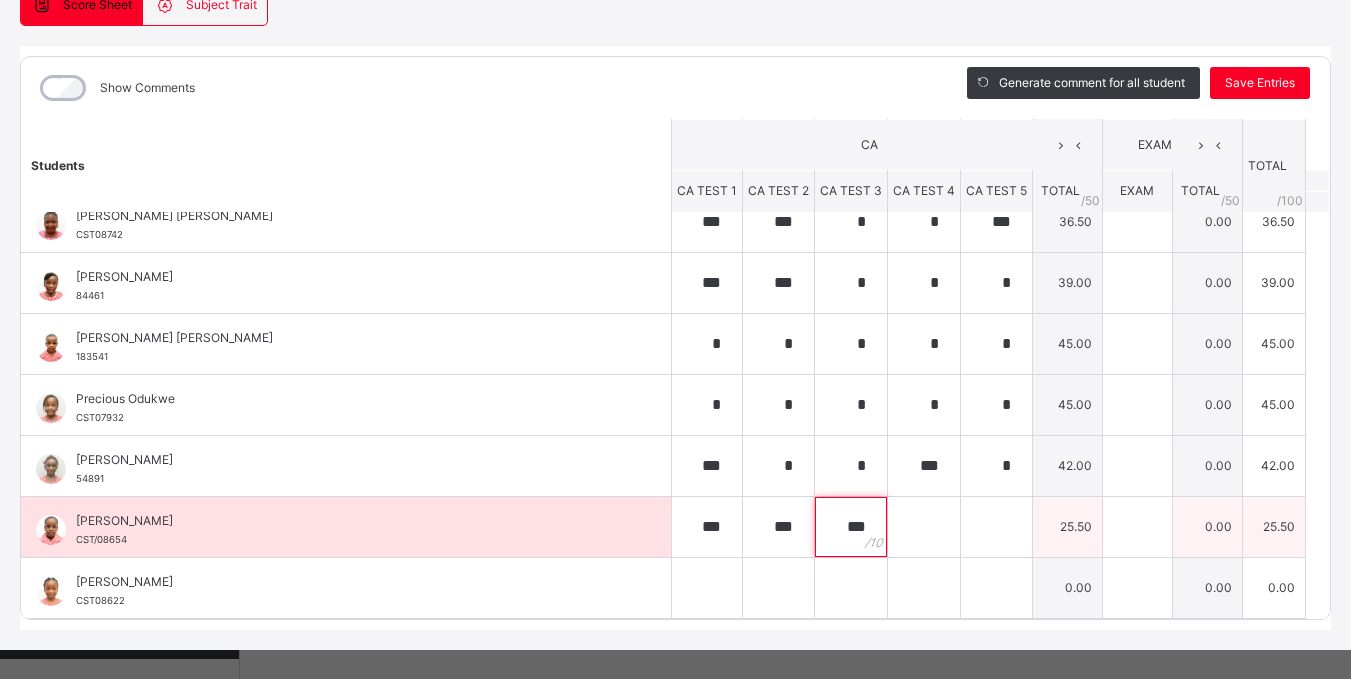 type on "***" 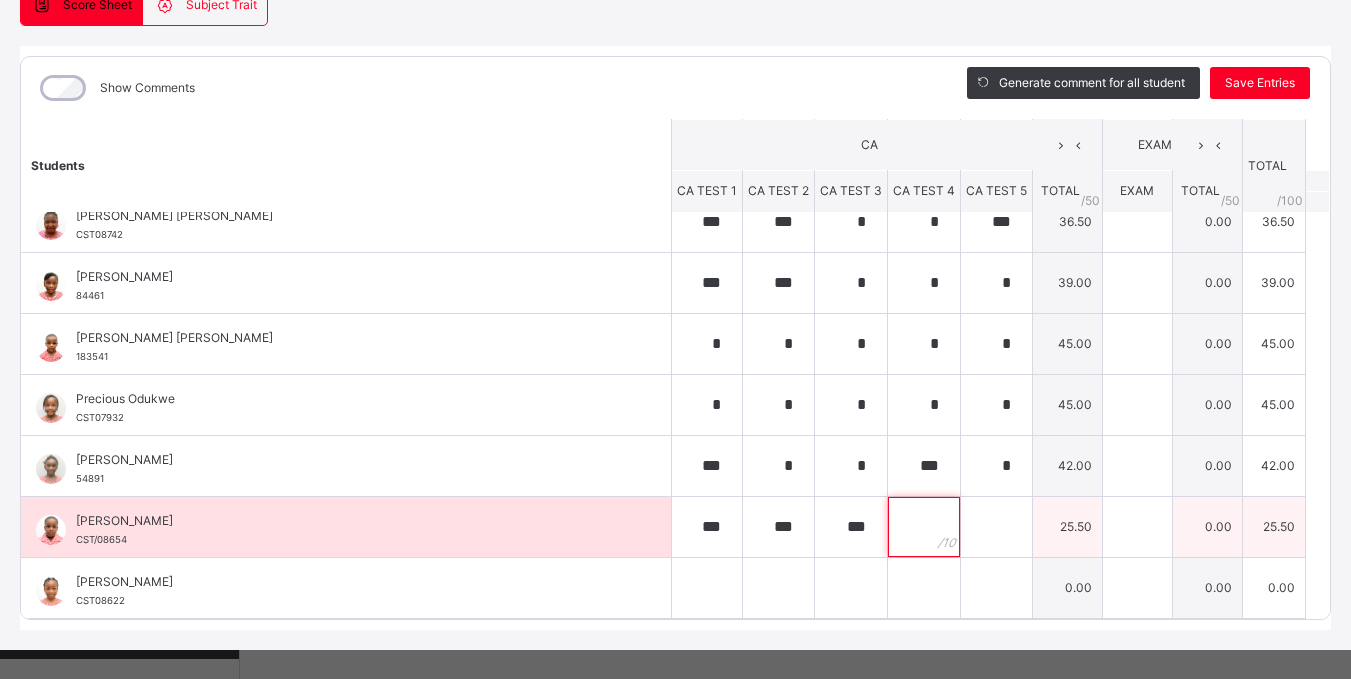 click at bounding box center (924, 527) 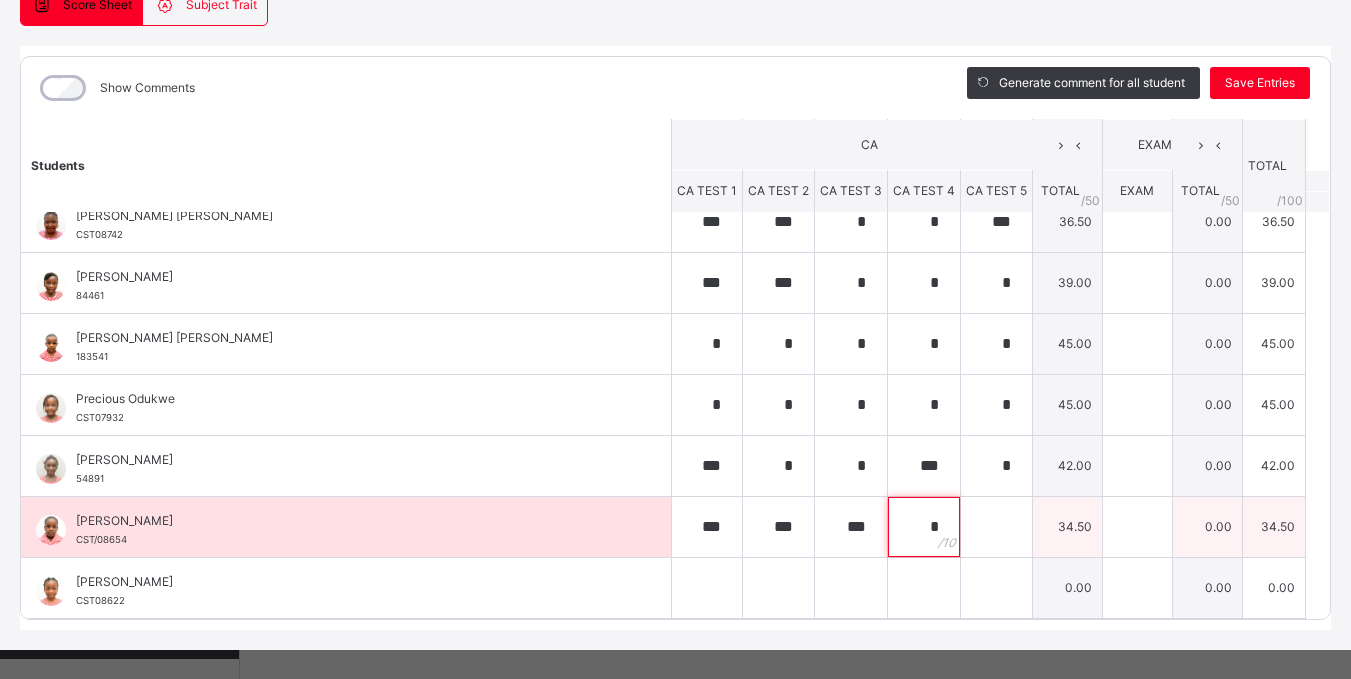 type on "*" 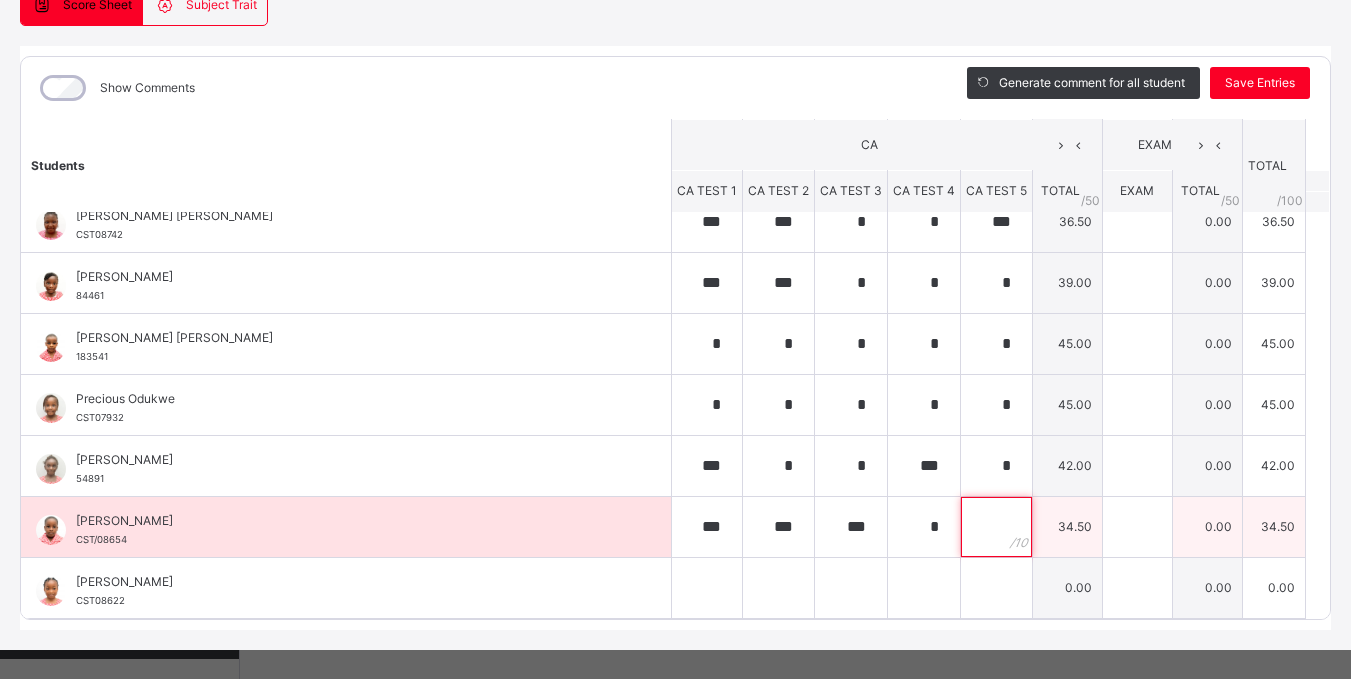 click at bounding box center (996, 527) 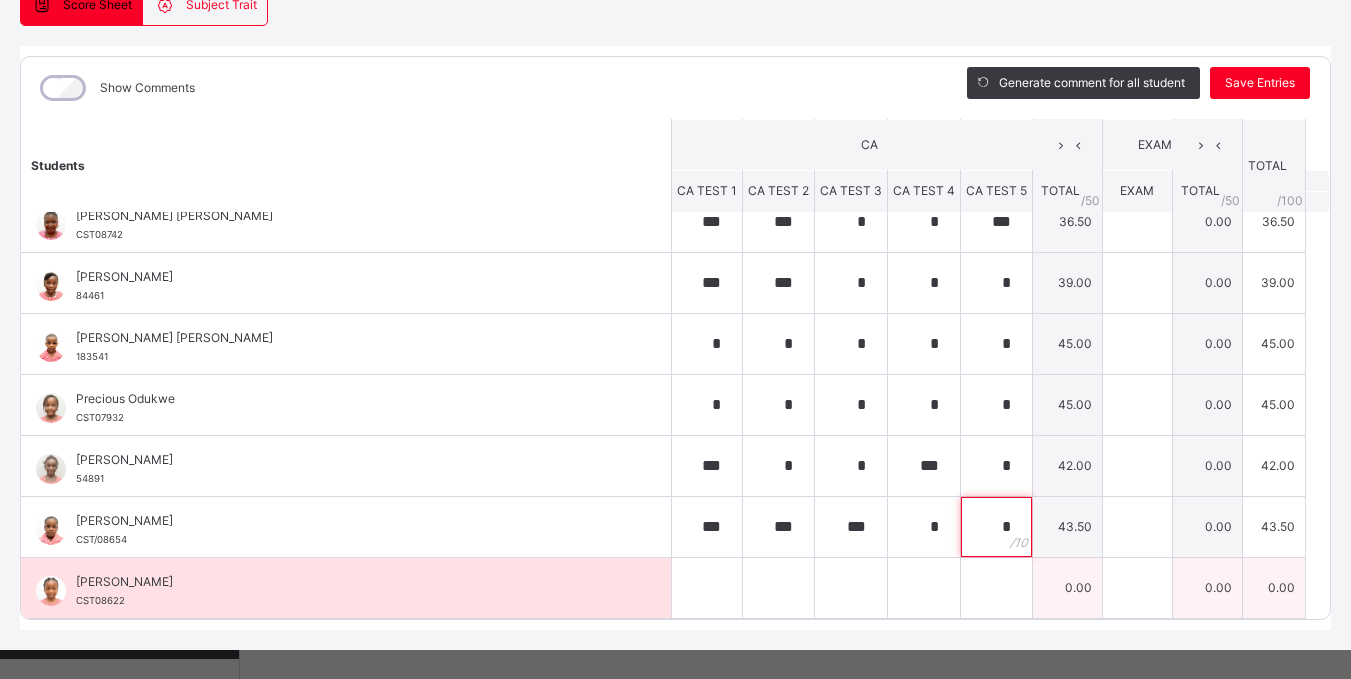 type on "*" 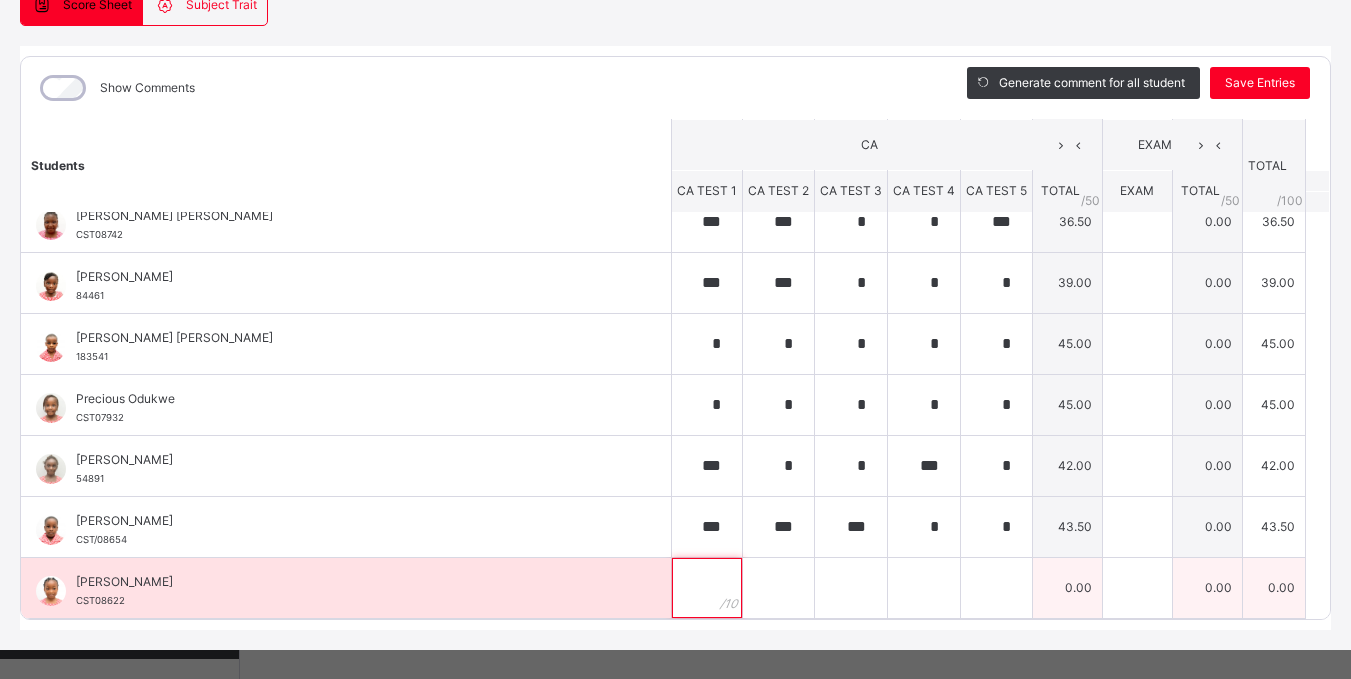 click at bounding box center [707, 588] 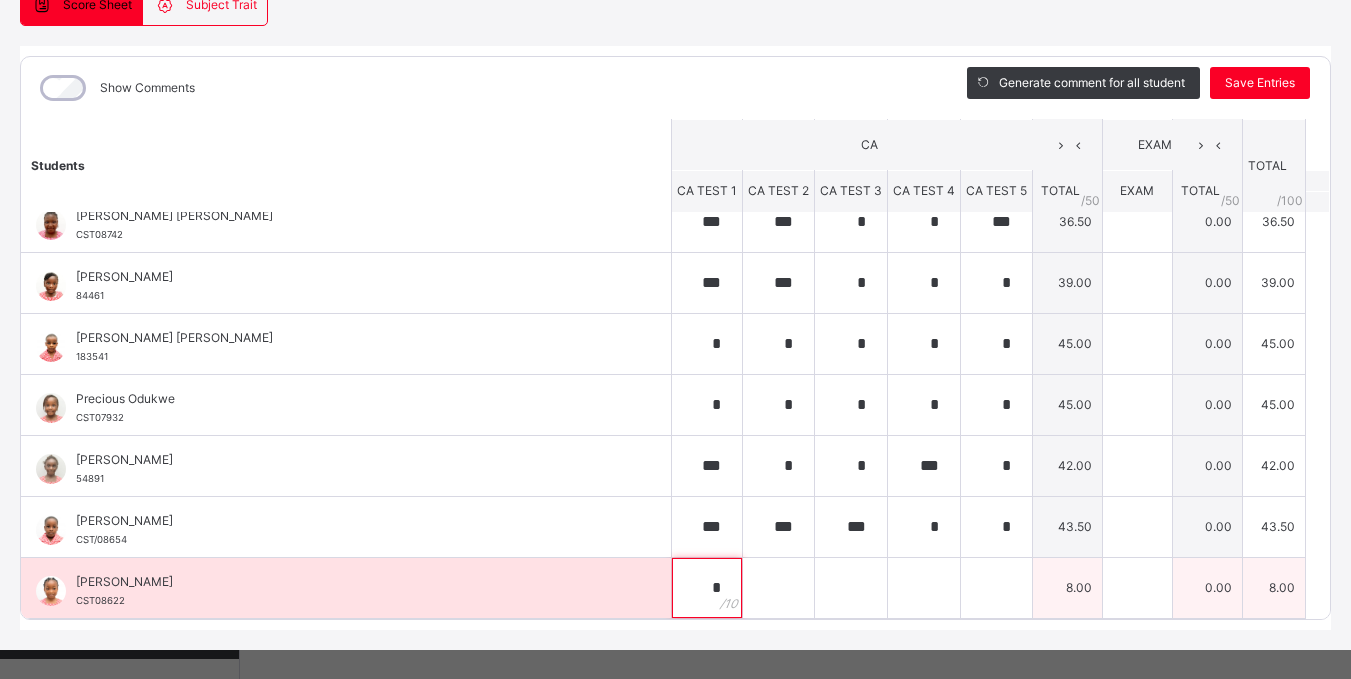 type on "*" 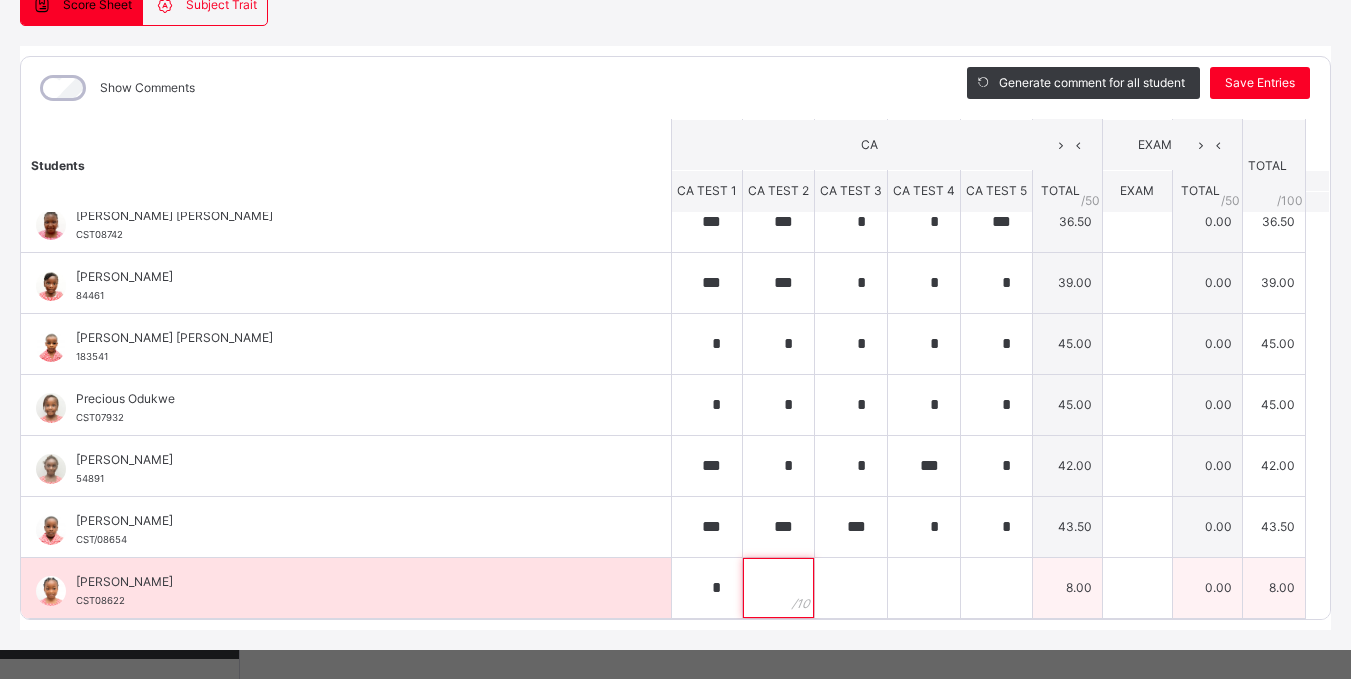 click at bounding box center [778, 588] 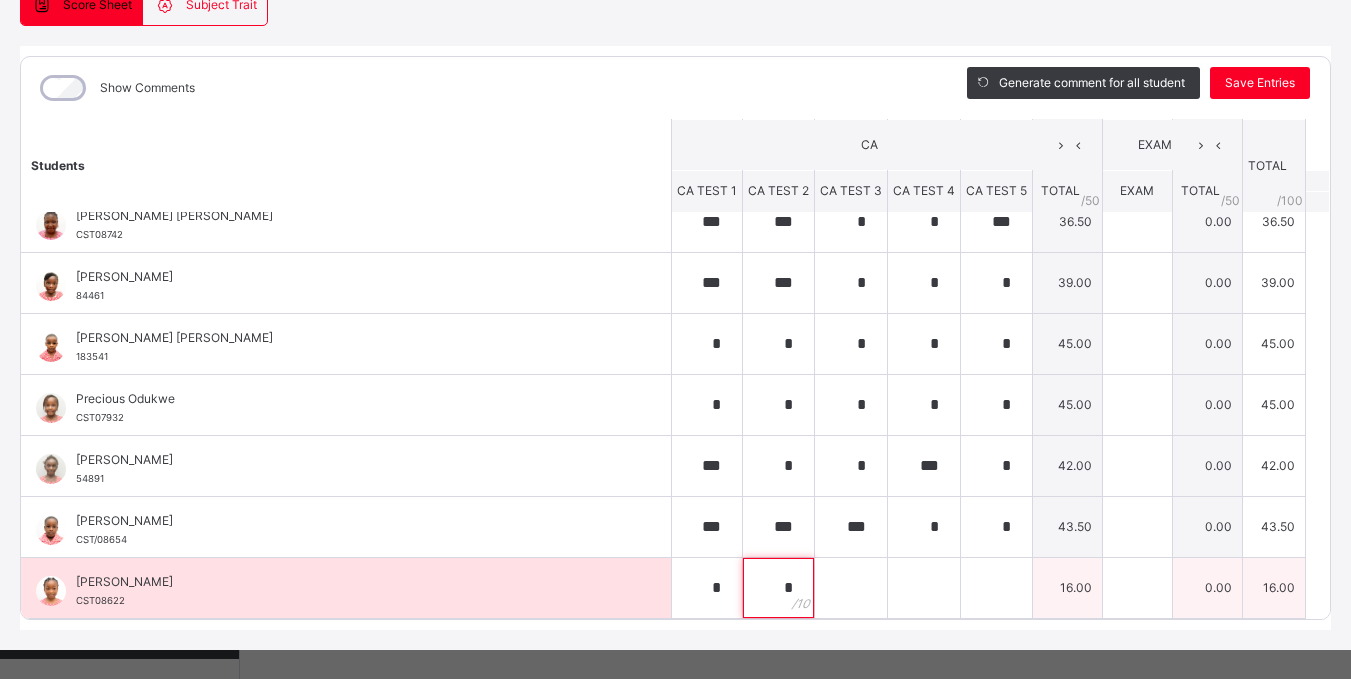 type on "*" 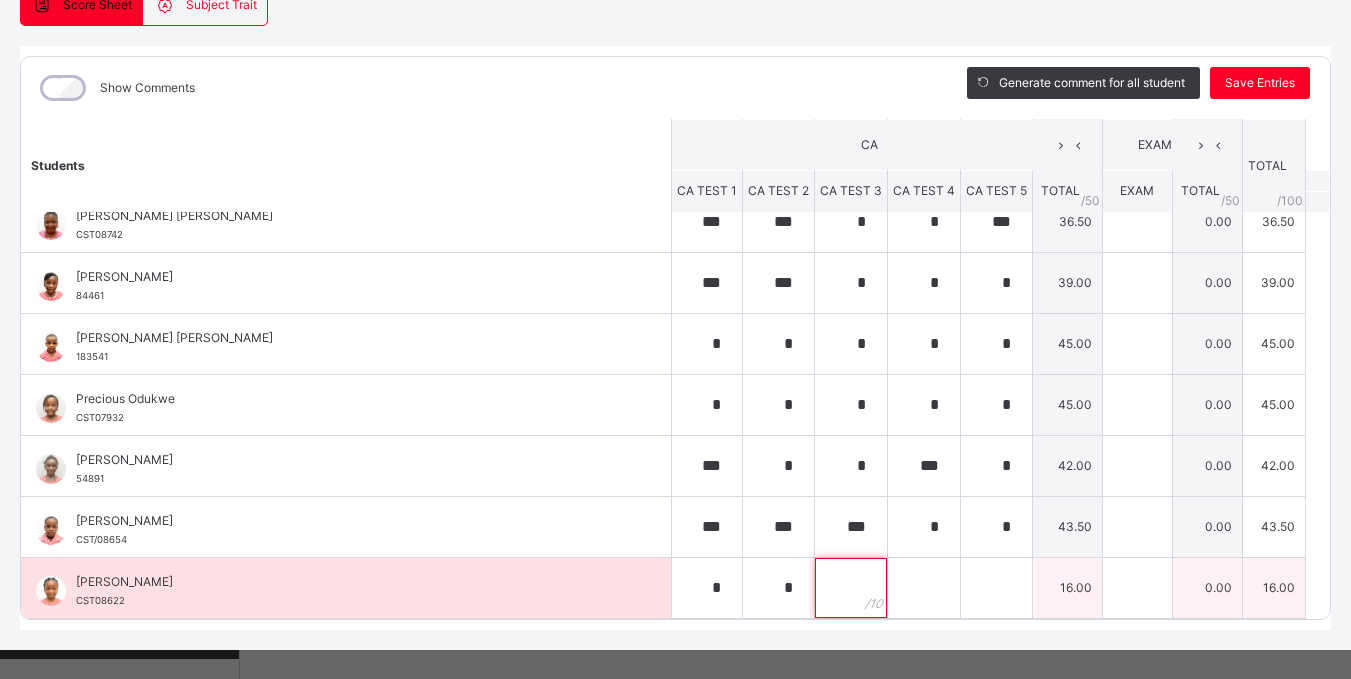 click at bounding box center [851, 588] 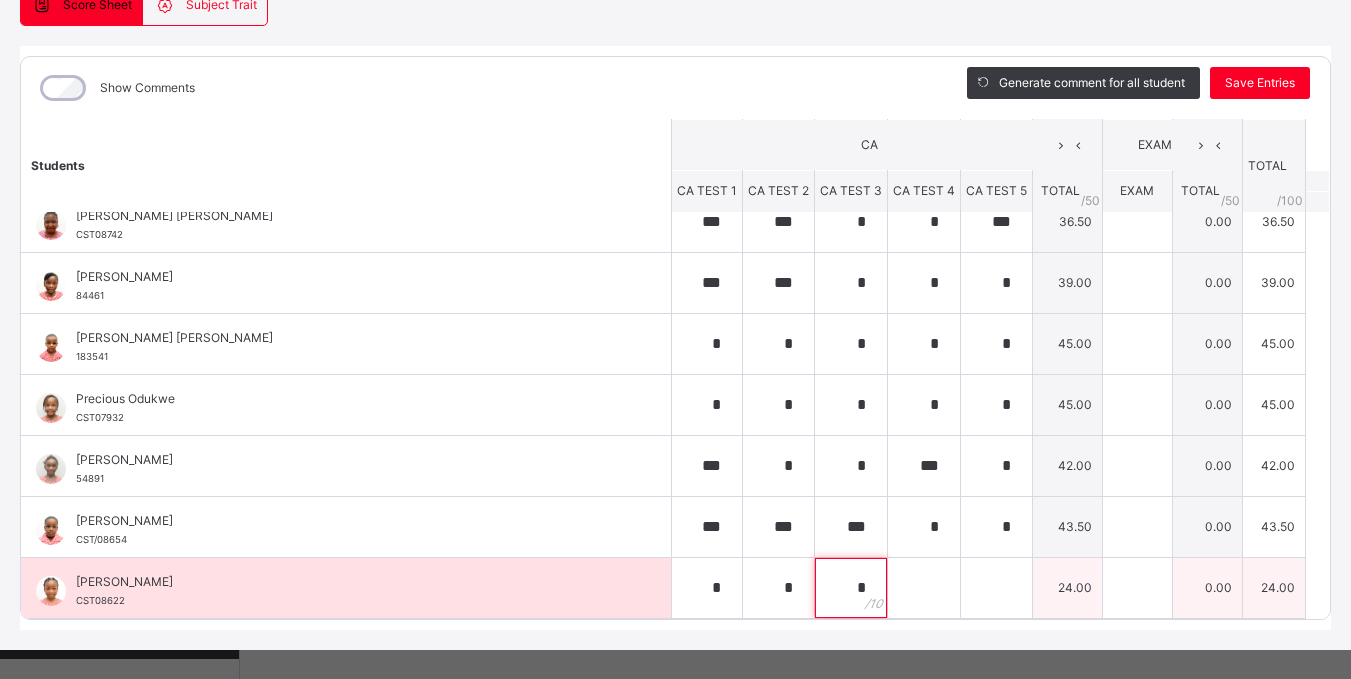type on "*" 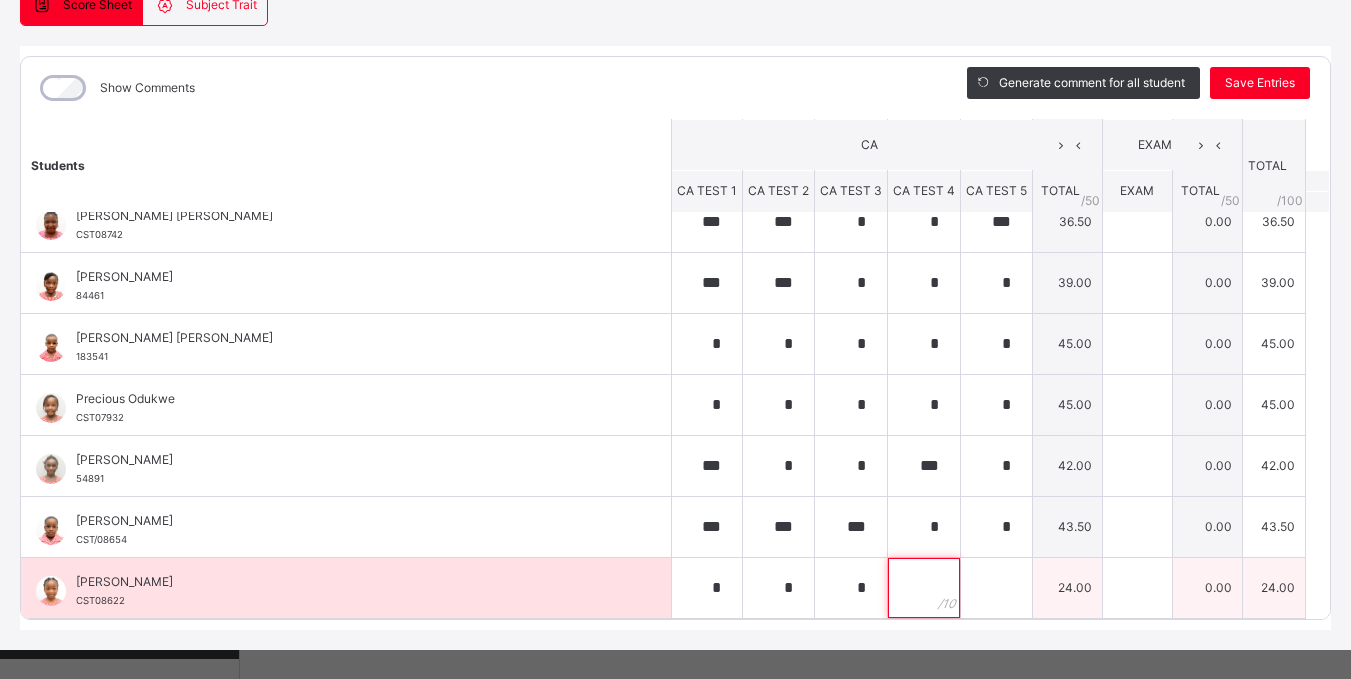 click at bounding box center (924, 588) 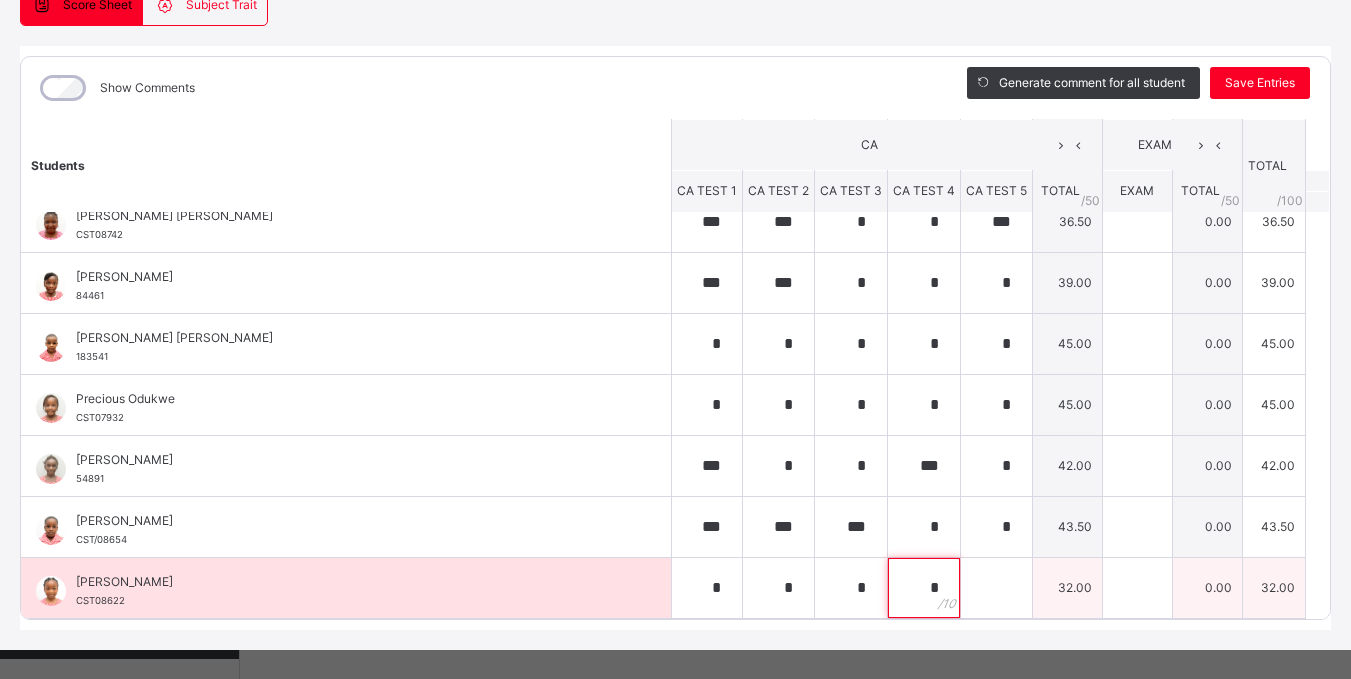 type on "*" 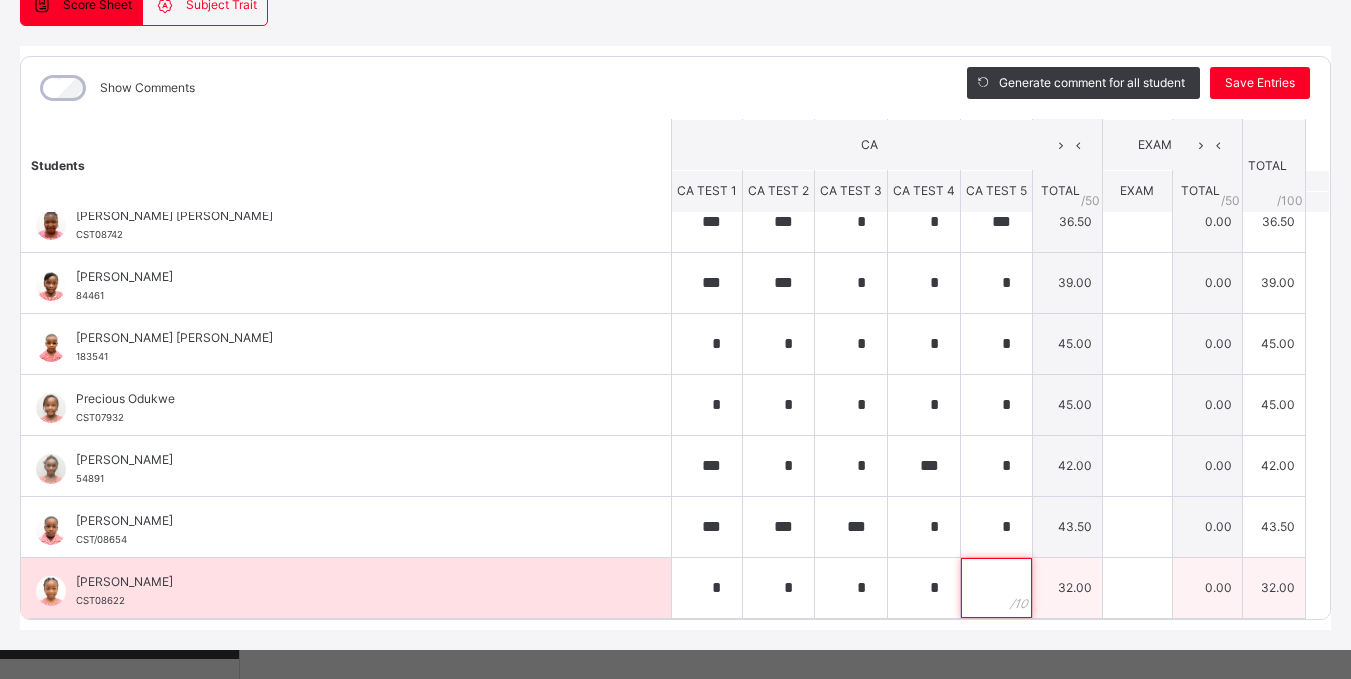 click at bounding box center [996, 588] 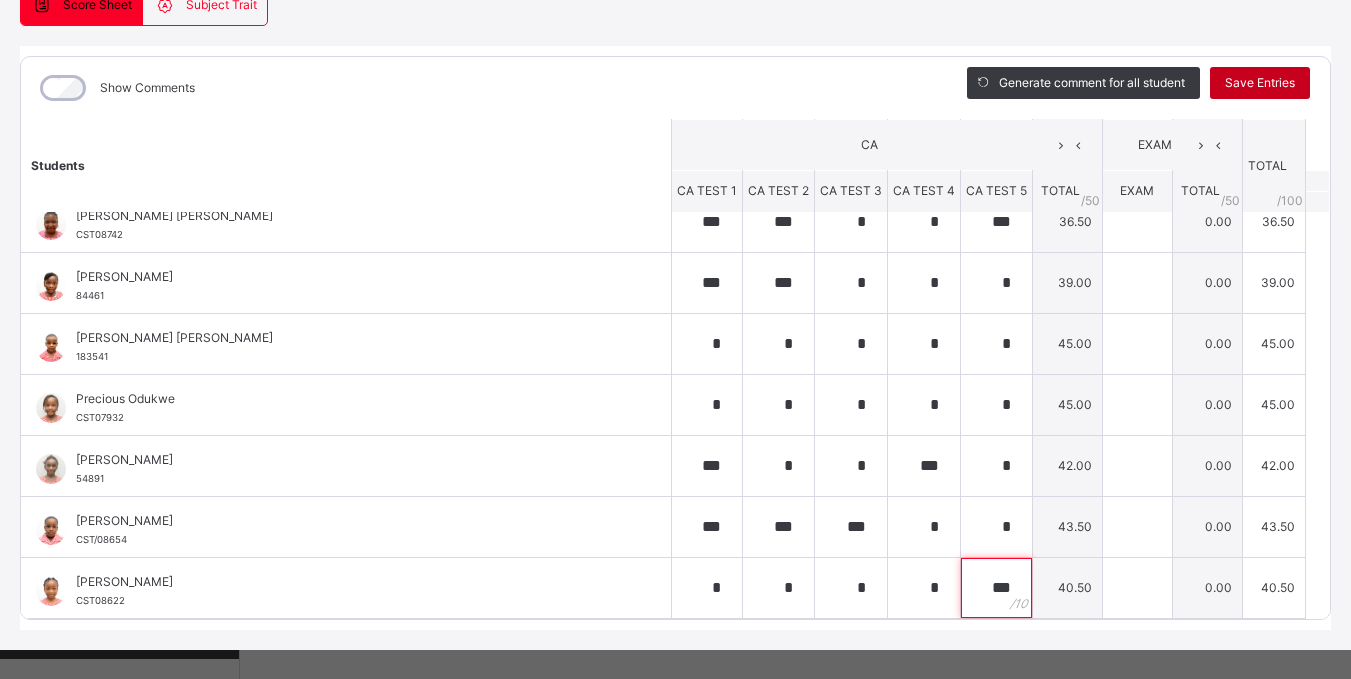 type on "***" 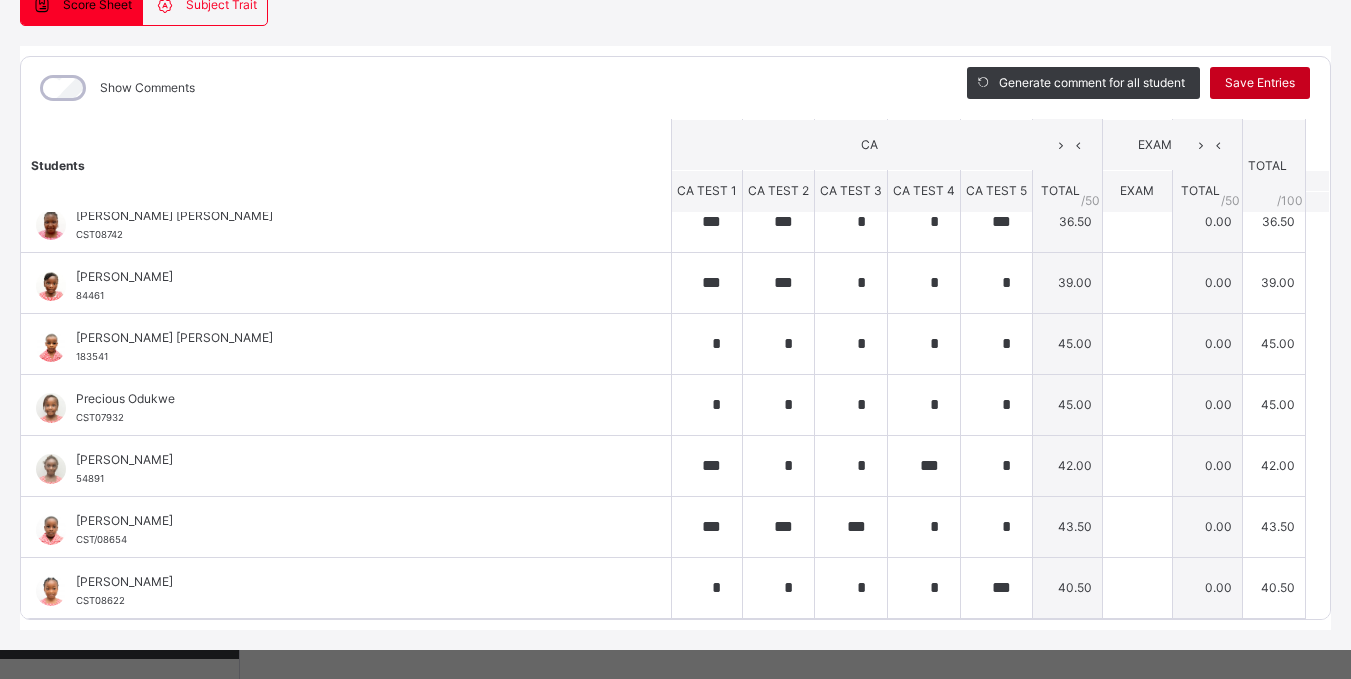 click on "Save Entries" at bounding box center [1260, 83] 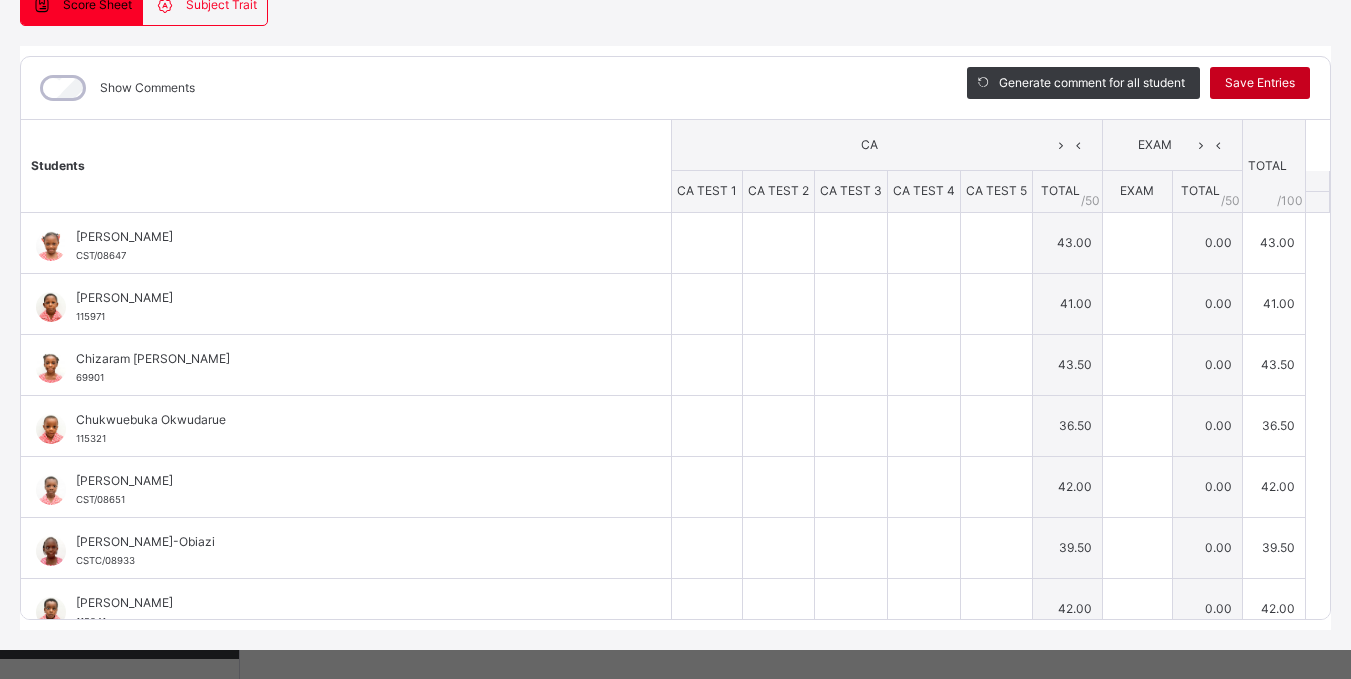 type on "*" 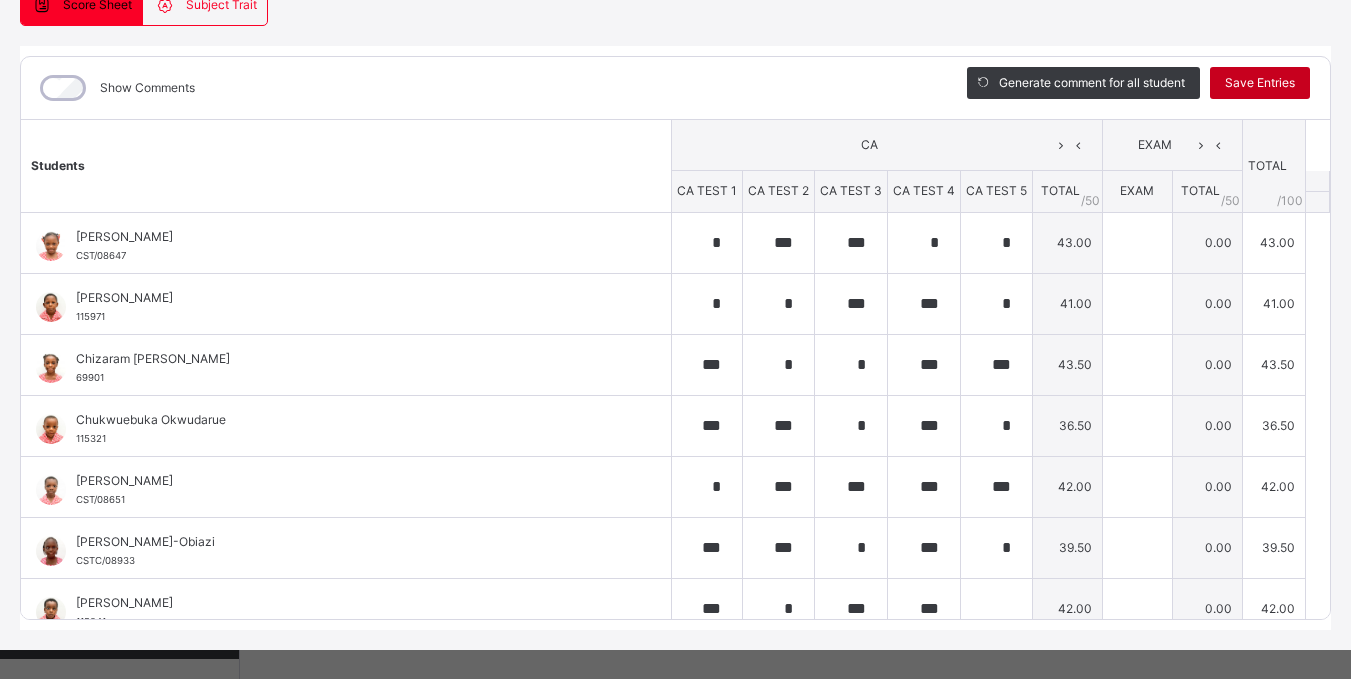 type on "***" 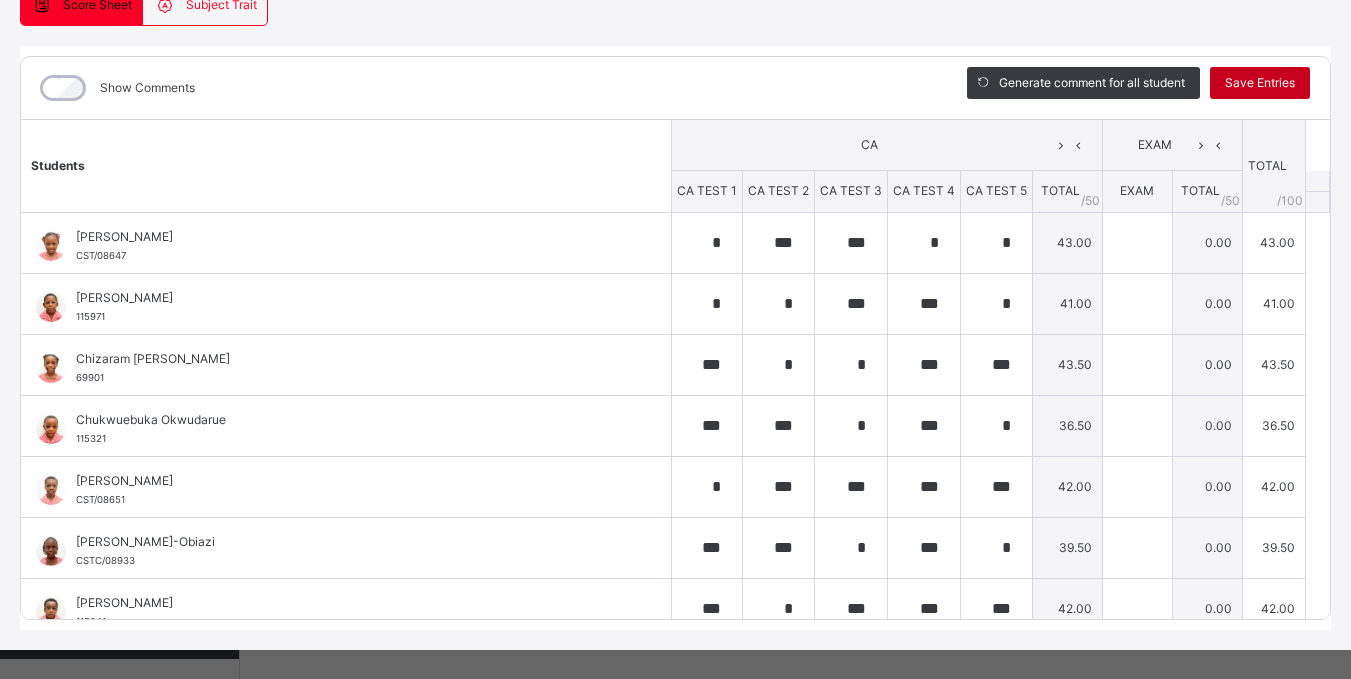 click on "Save Entries" at bounding box center [1260, 83] 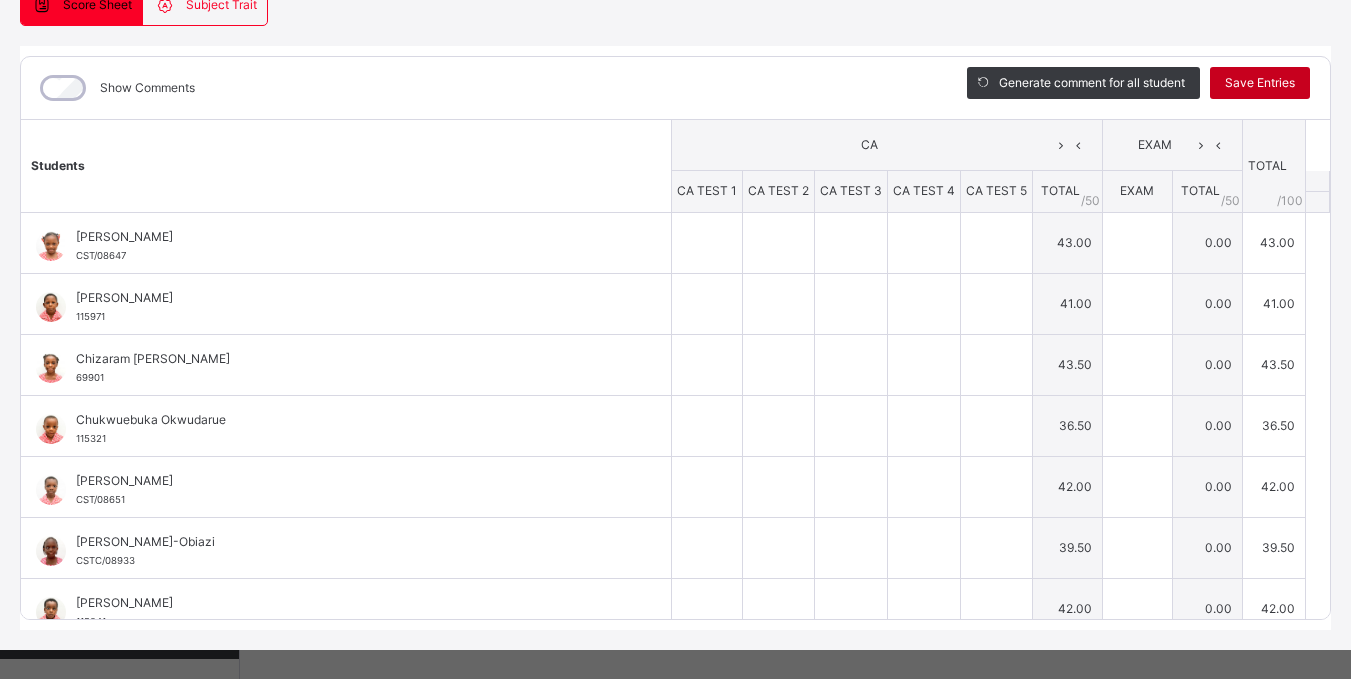 type on "*" 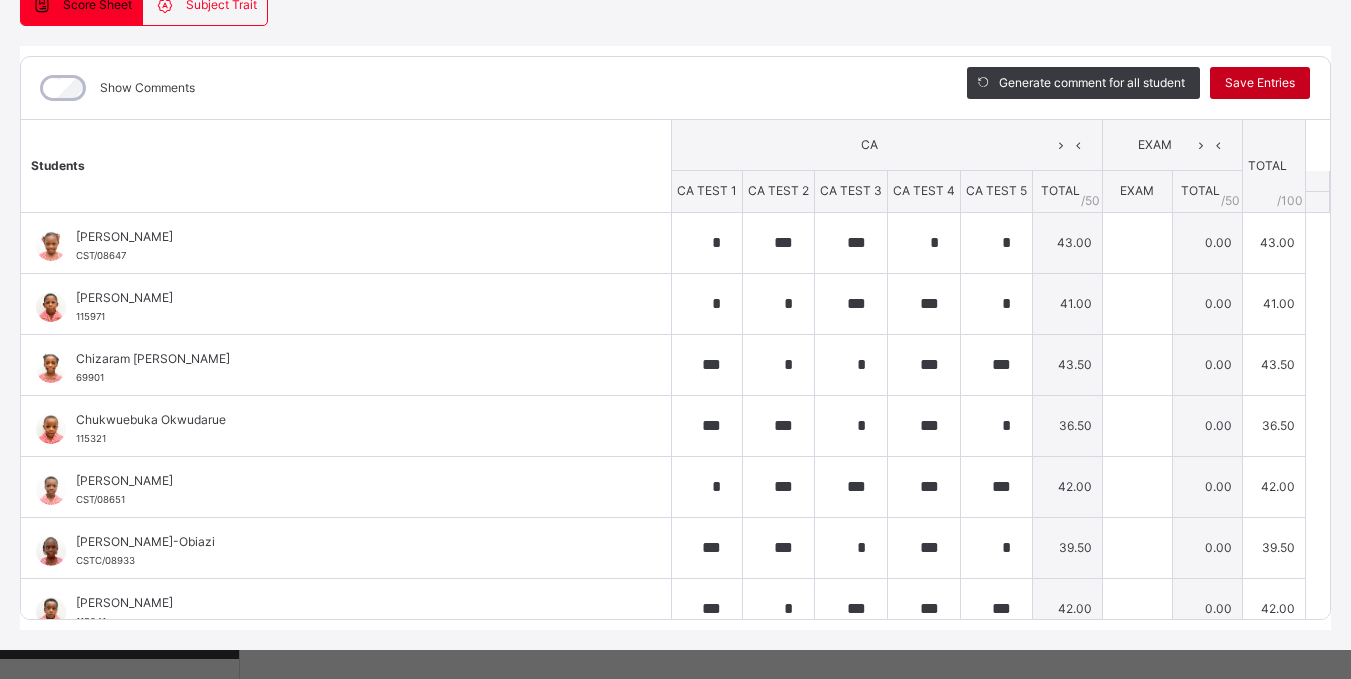 click on "Save Entries" at bounding box center (1260, 83) 